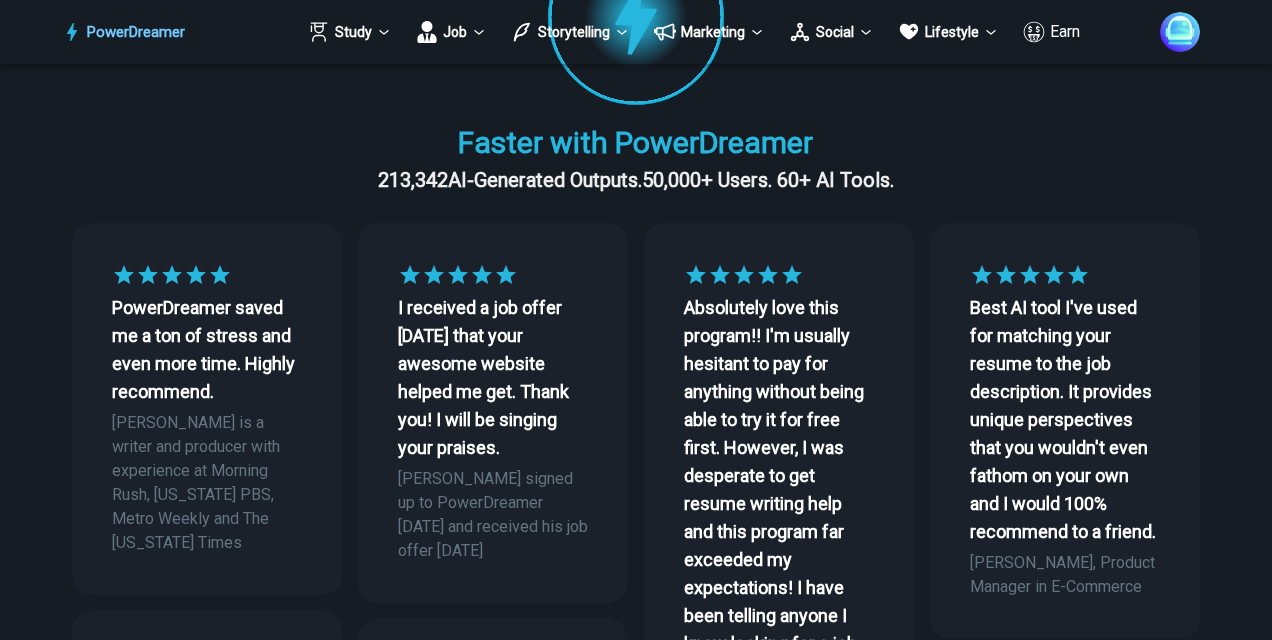 scroll, scrollTop: 500, scrollLeft: 0, axis: vertical 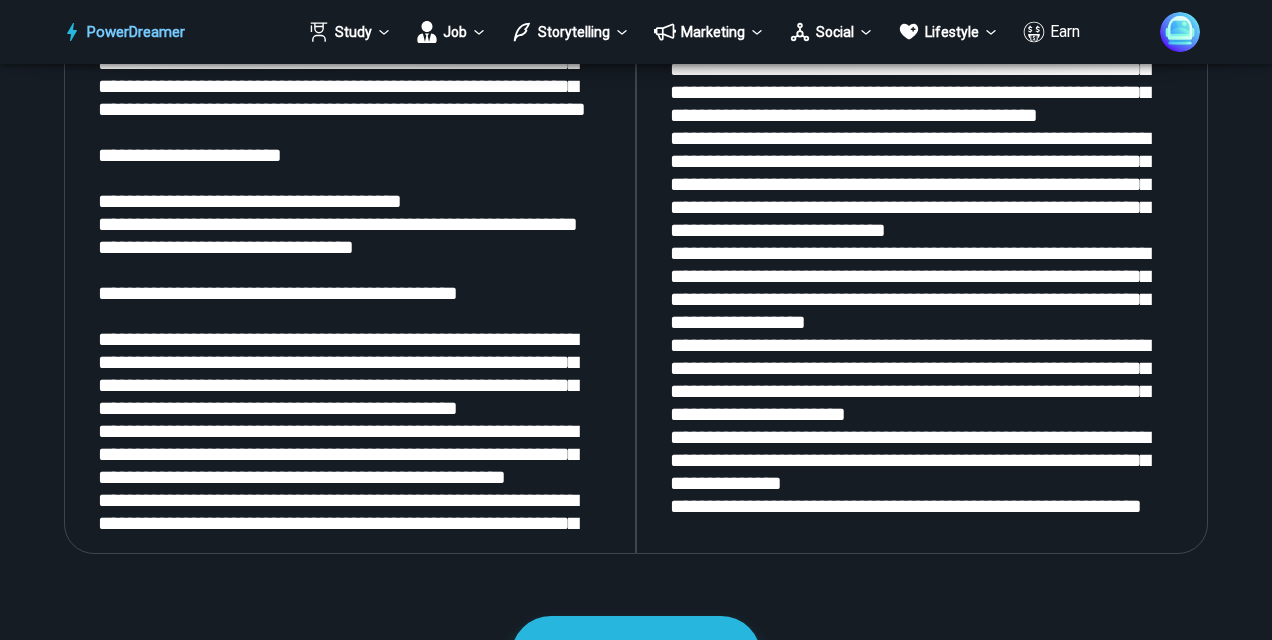 click at bounding box center (350, 288) 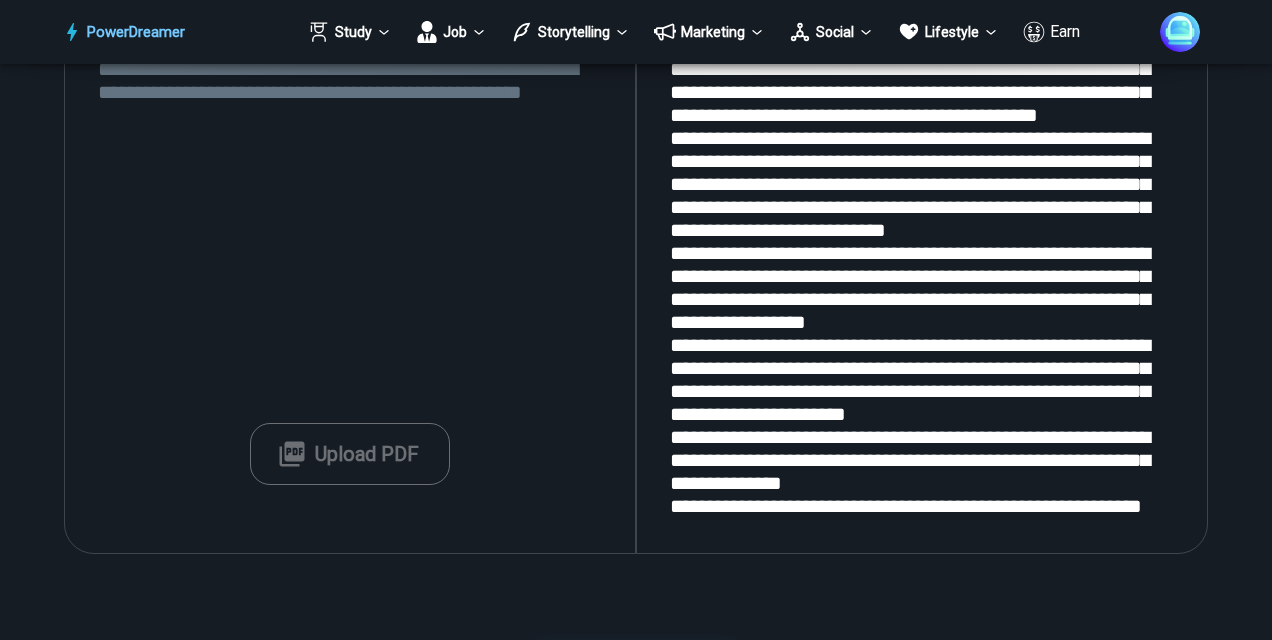 scroll, scrollTop: 0, scrollLeft: 0, axis: both 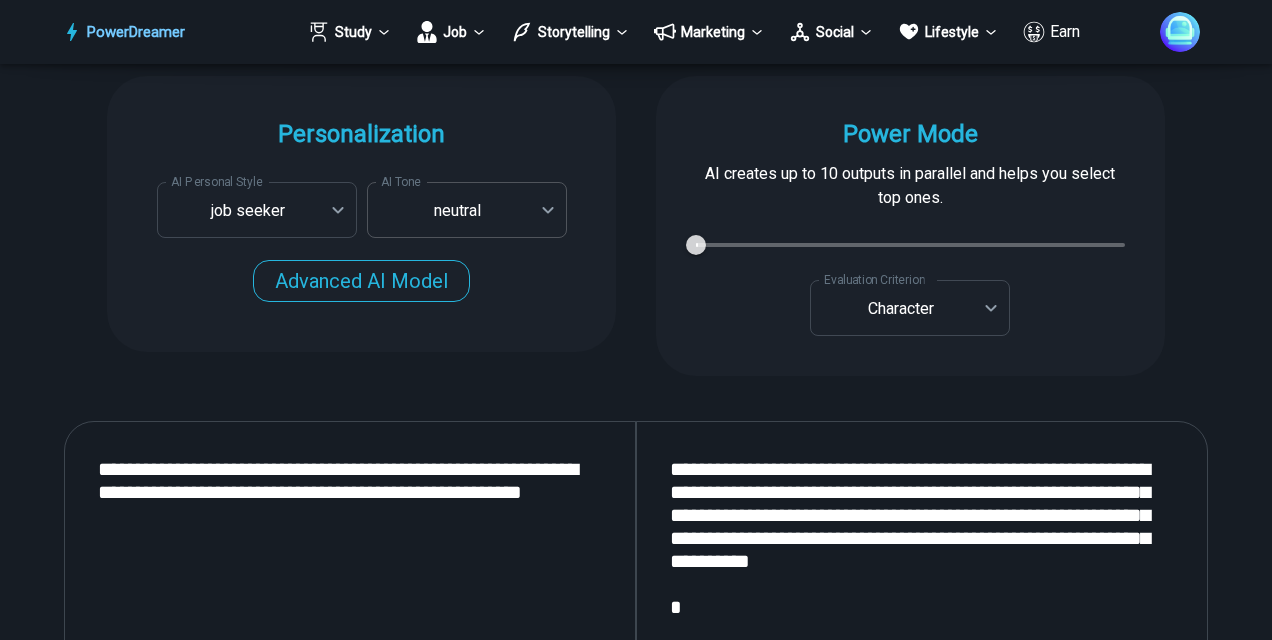 click on "PowerDreamer Study Job Storytelling Marketing Social Lifestyle Earn AI Cover Letter Generator Get cover letters tailored for each job opening in seconds START Faster with PowerDreamer 213,348  AI-Generated Outputs.  50,000+ Users. 60+ AI Tools. PowerDreamer saved me a ton of stress and even more time. Highly recommend. Bailey Vogt is a writer and producer with experience at Morning Rush, Arizona PBS, Metro Weekly and The Washington Times I received a job offer today that your awesome website helped me get. Thank you! I will be singing your praises. Matt S. signed up to PowerDreamer November 30th 2023 and received his job offer February 1st 2024 Absolutely love this program!! I'm usually hesitant to pay for anything without being able to try it for free first. However, I was desperate to get resume writing help and this program far exceeded my expectations! I have been telling anyone I know looking for a job to try it. Maura Duffy Tyler D., Product Manager in E-Commerce Kyle Kimball Alix Harvey Jess B. AI Tone" at bounding box center (636, 1437) 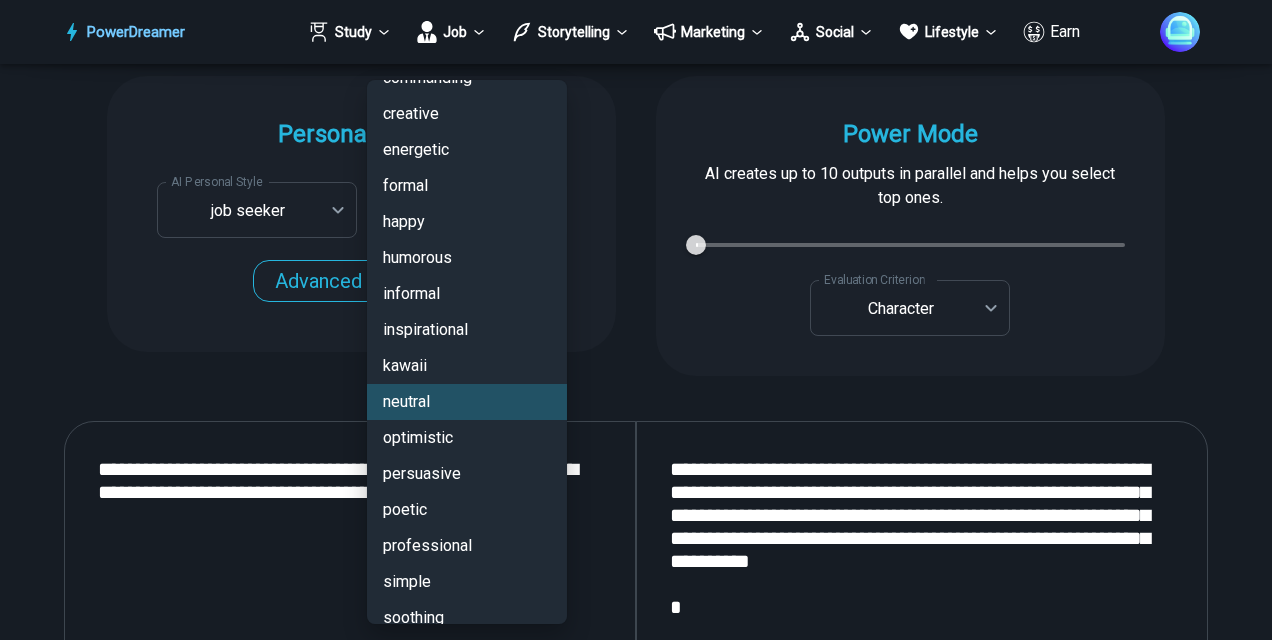 scroll, scrollTop: 192, scrollLeft: 0, axis: vertical 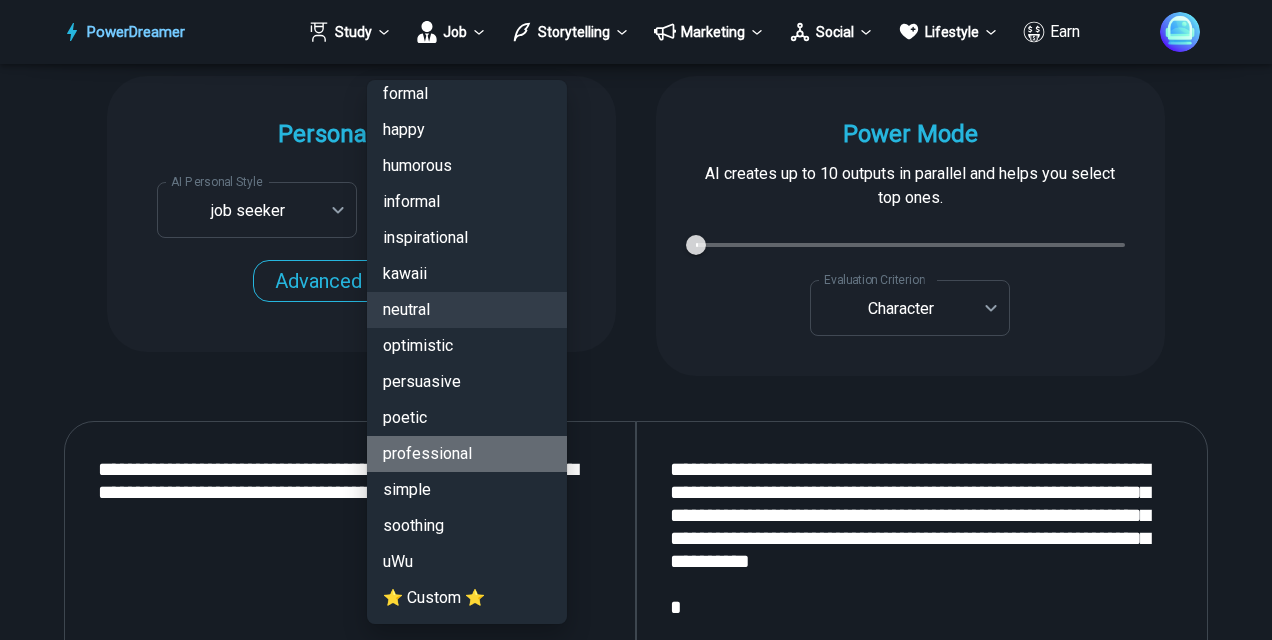 click on "professional" at bounding box center [467, 454] 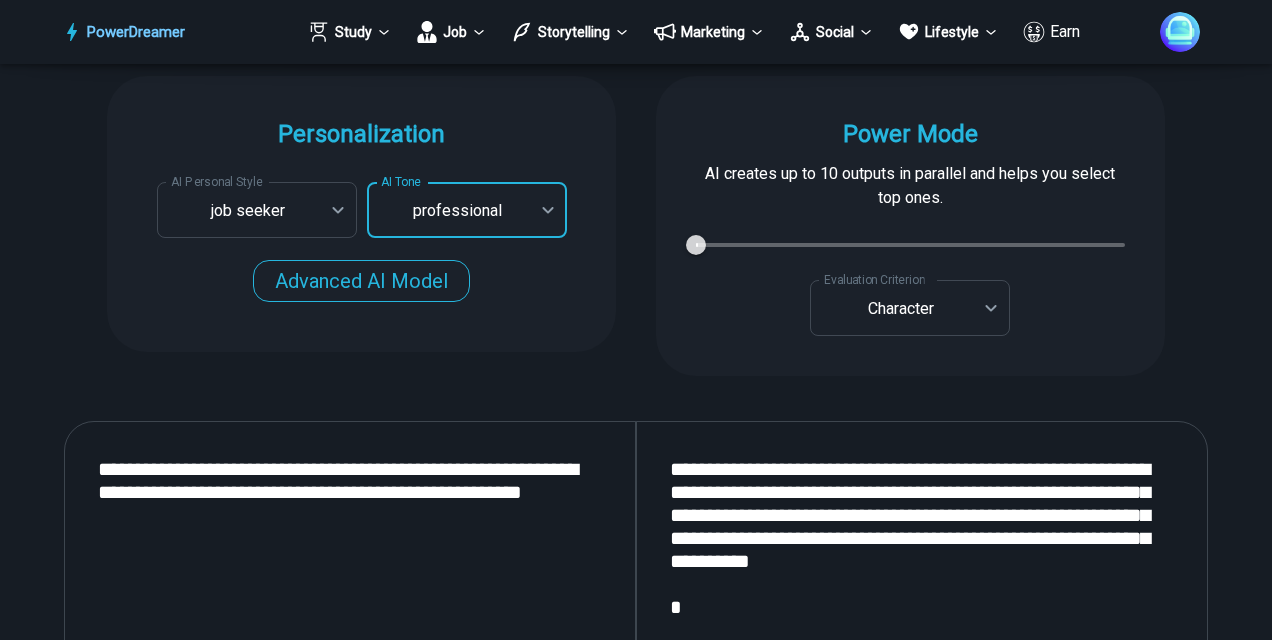 click at bounding box center (922, 688) 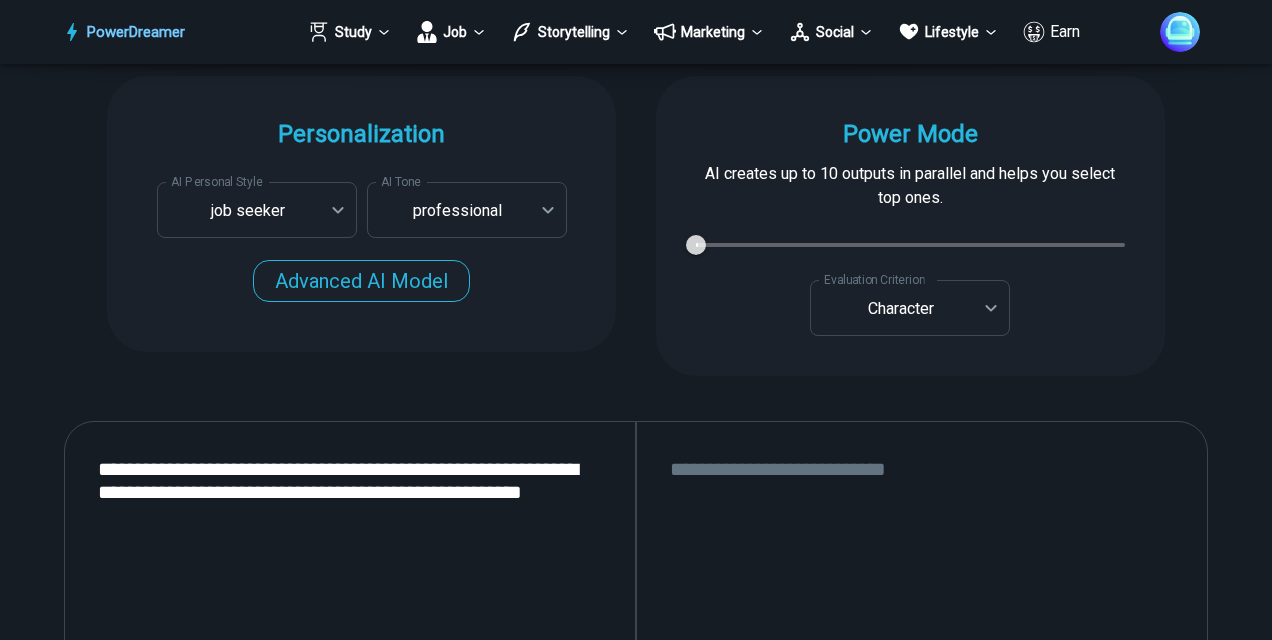 type 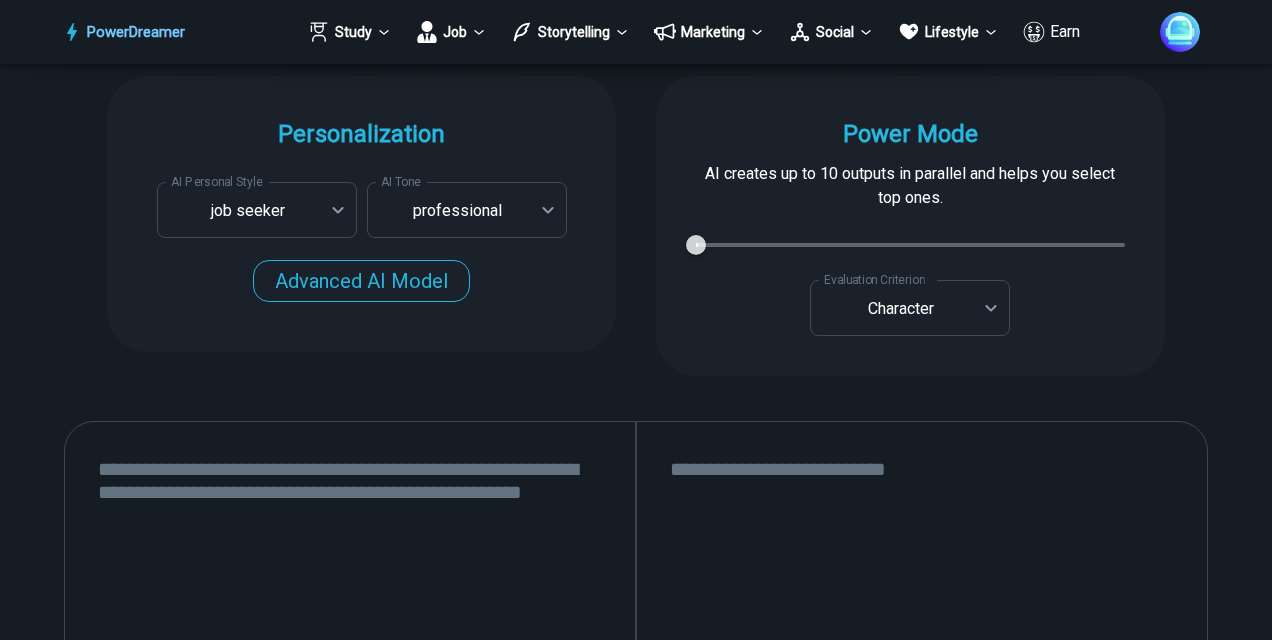 paste on "**********" 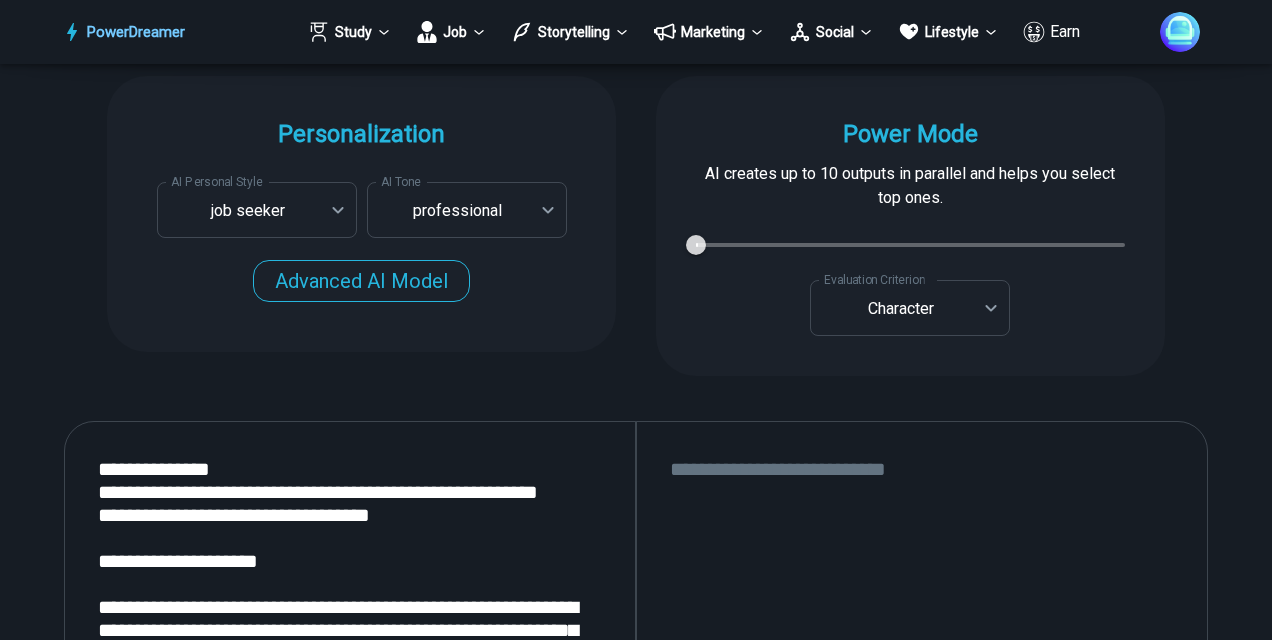 scroll, scrollTop: 2398, scrollLeft: 0, axis: vertical 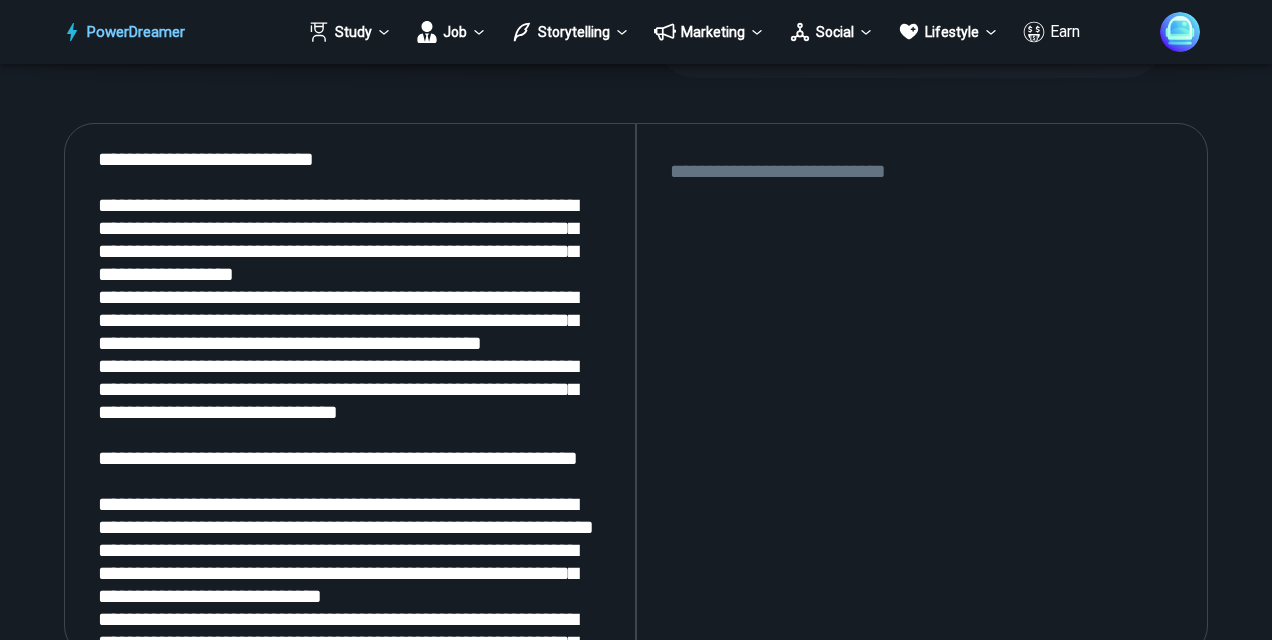 type on "**********" 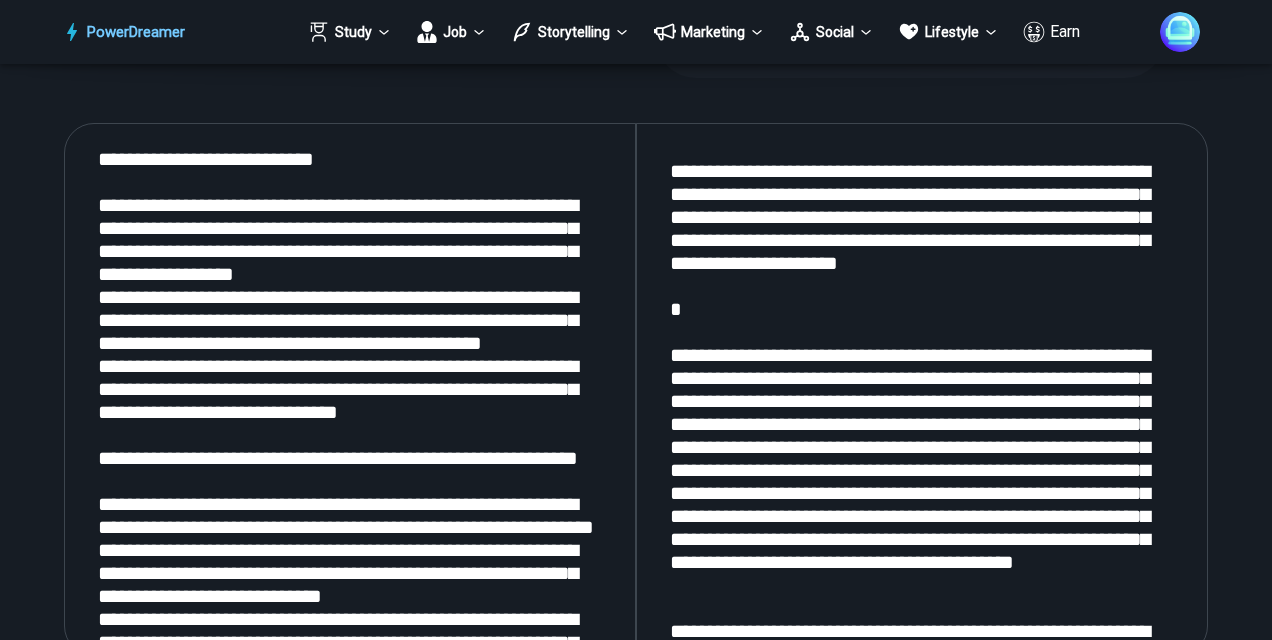 scroll, scrollTop: 2464, scrollLeft: 0, axis: vertical 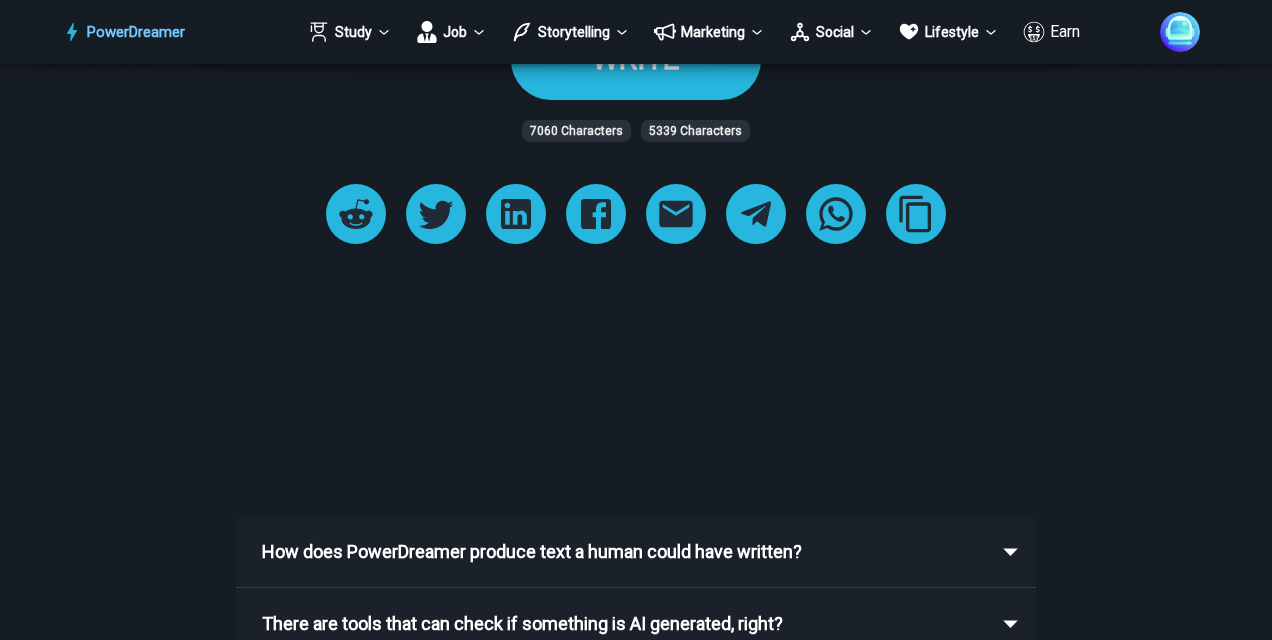 type on "**********" 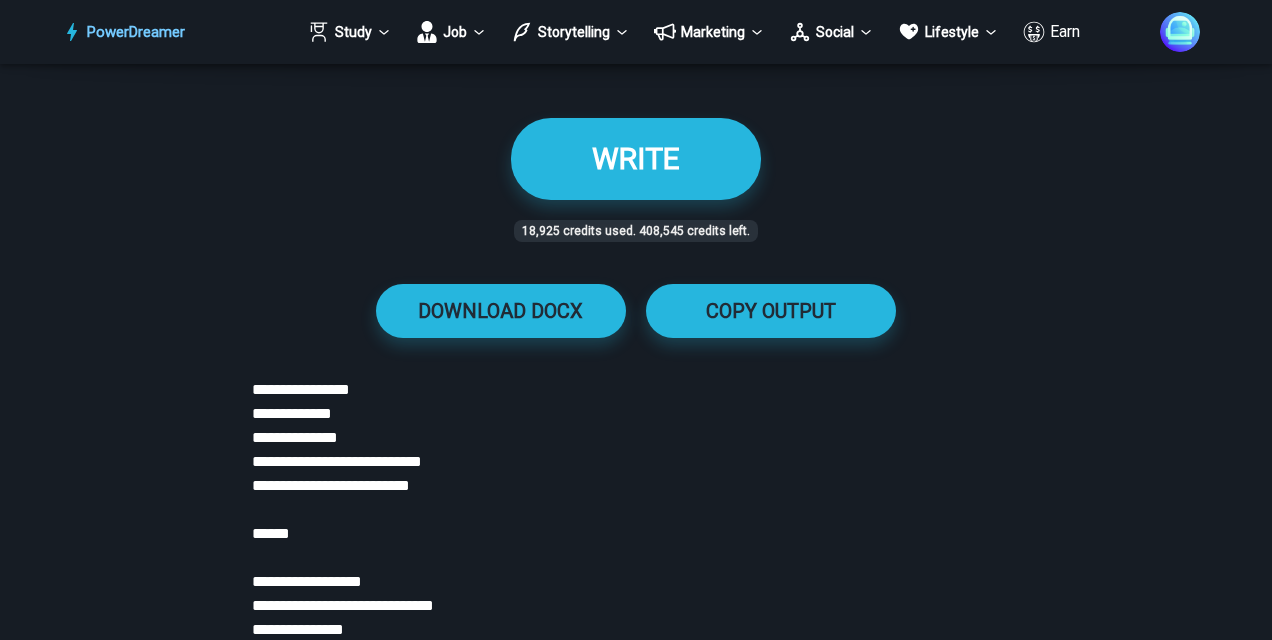 scroll, scrollTop: 3198, scrollLeft: 0, axis: vertical 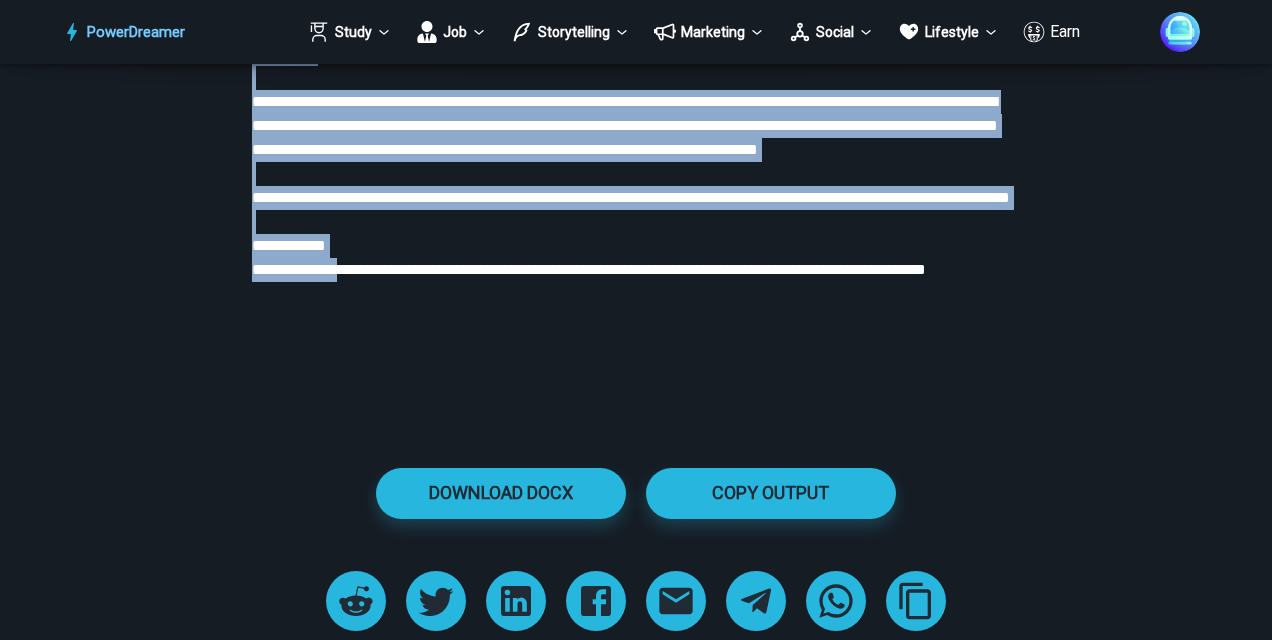 drag, startPoint x: 253, startPoint y: 188, endPoint x: 363, endPoint y: 392, distance: 231.76712 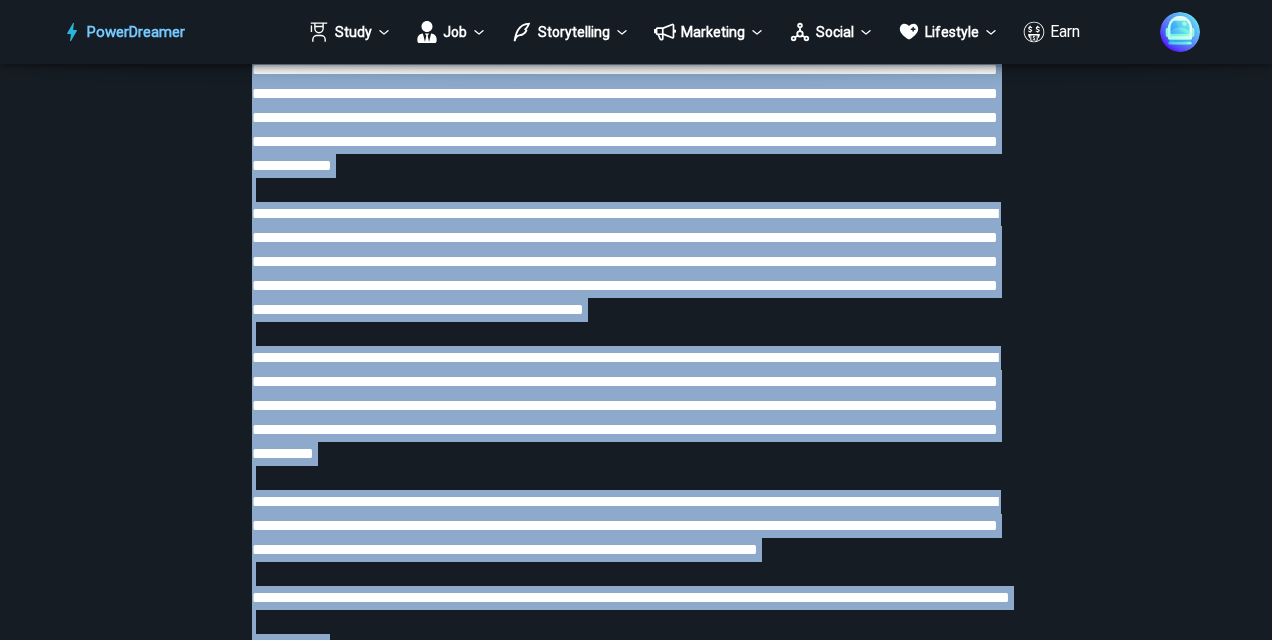 scroll, scrollTop: 3698, scrollLeft: 0, axis: vertical 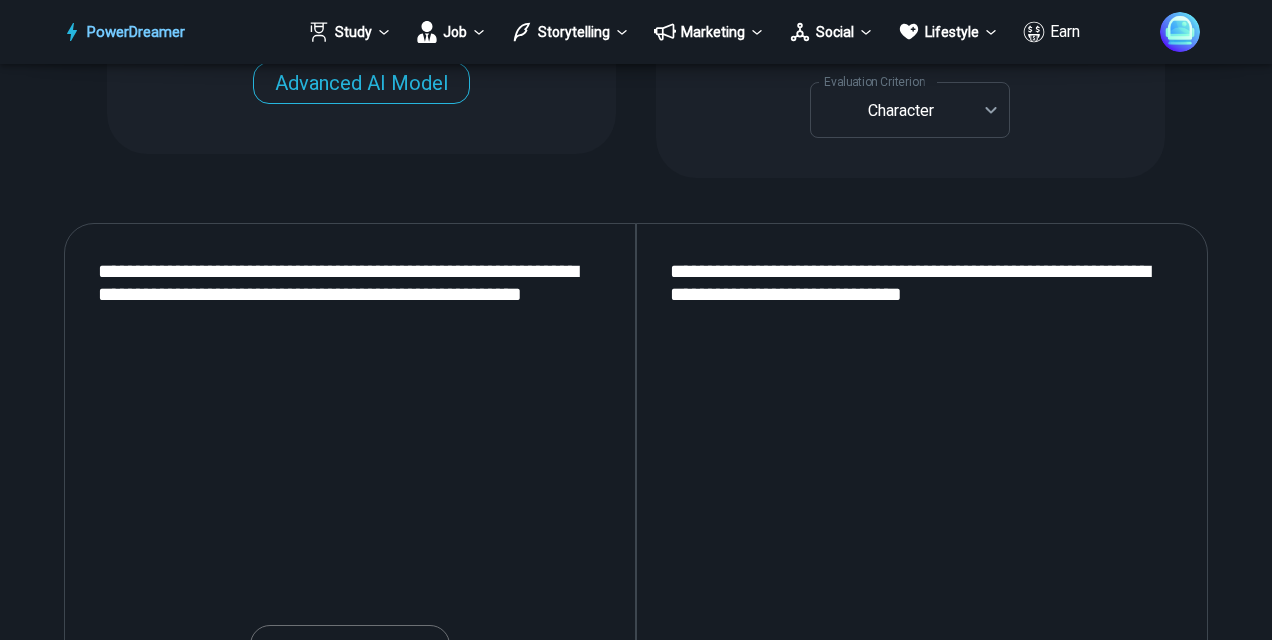 drag, startPoint x: 510, startPoint y: 286, endPoint x: 77, endPoint y: 278, distance: 433.07388 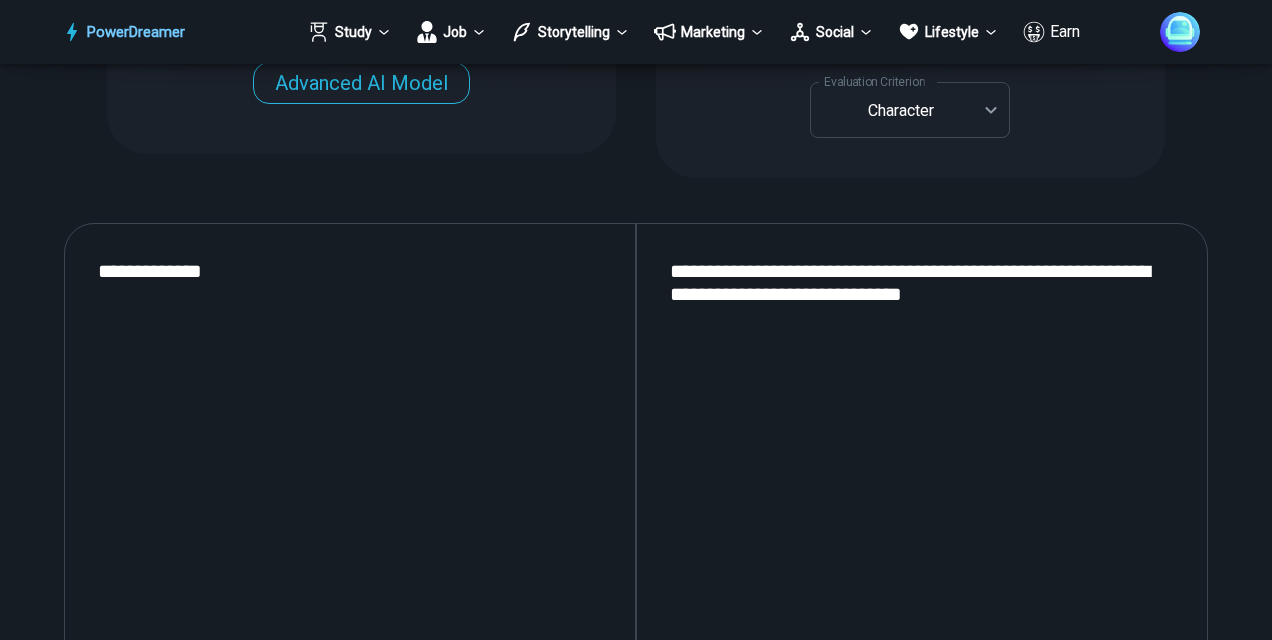 drag, startPoint x: 211, startPoint y: 284, endPoint x: -4, endPoint y: 275, distance: 215.1883 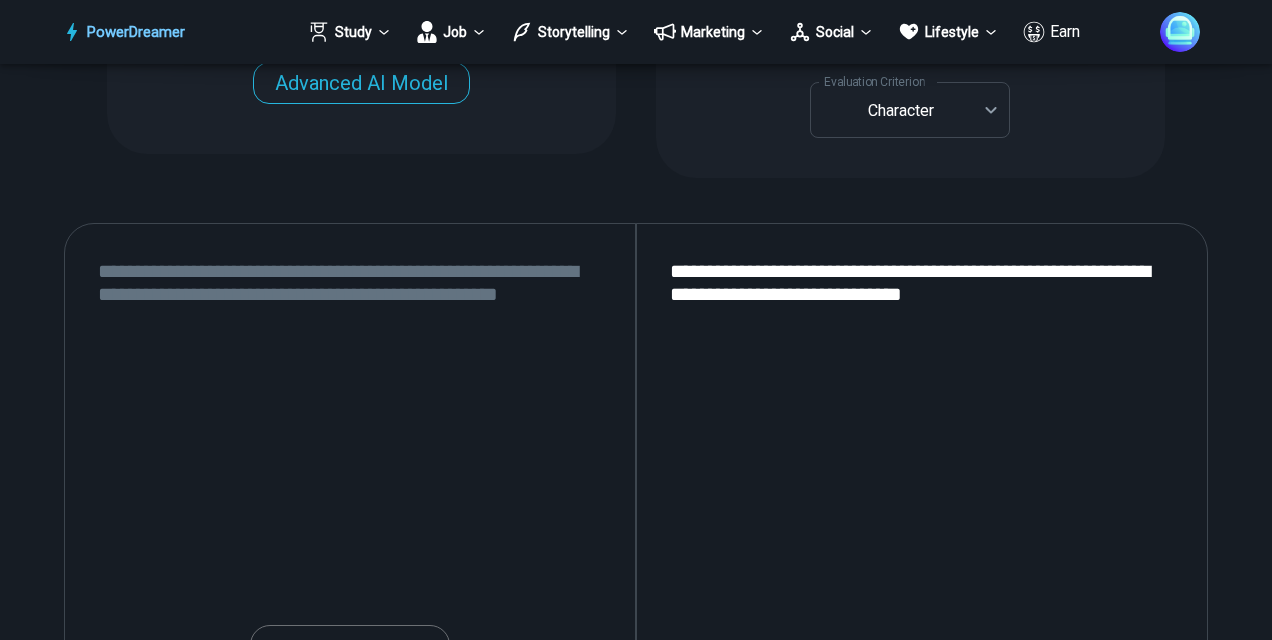 type 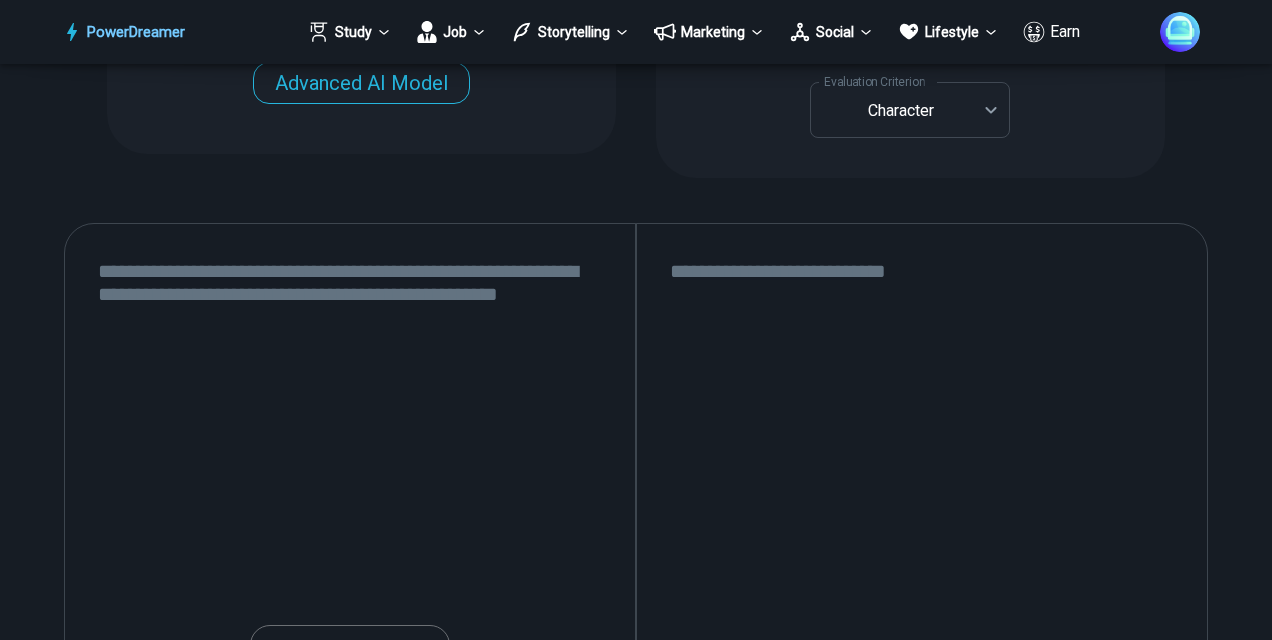 scroll, scrollTop: 2166, scrollLeft: 0, axis: vertical 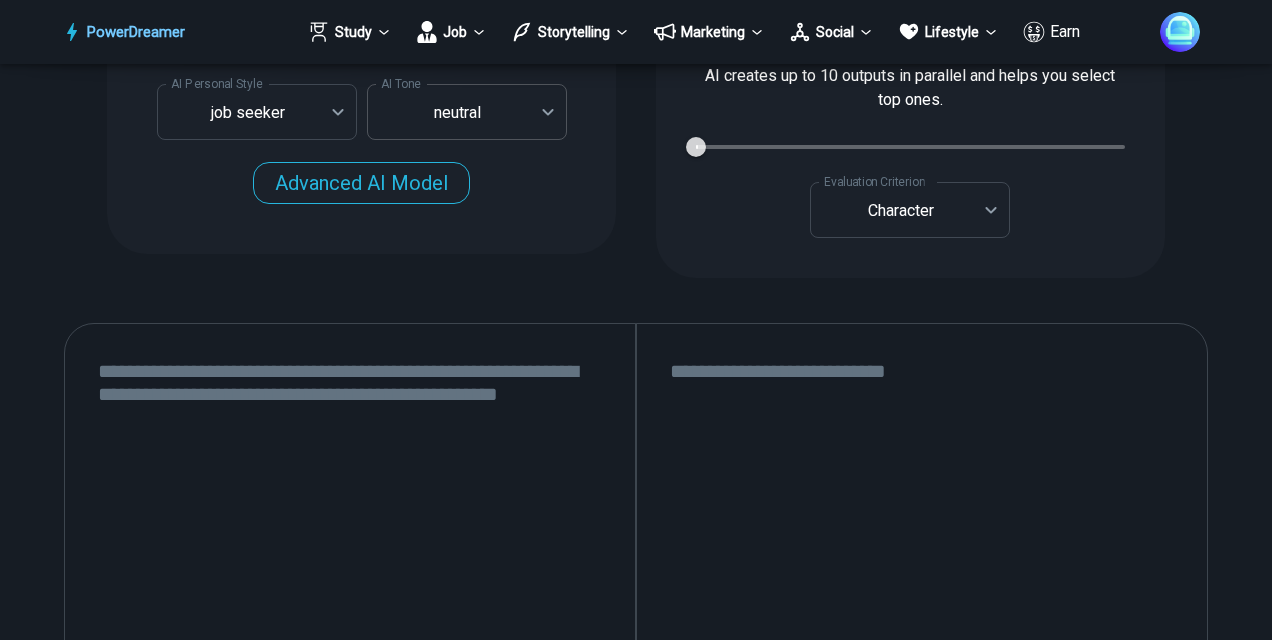 type 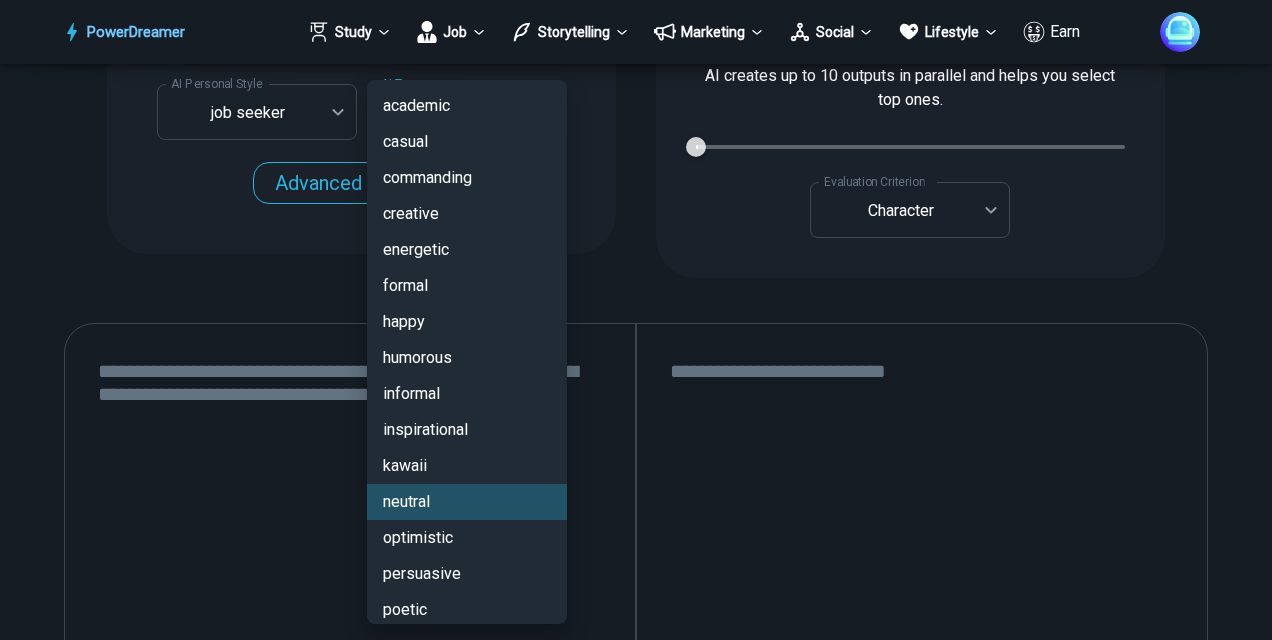 scroll, scrollTop: 100, scrollLeft: 0, axis: vertical 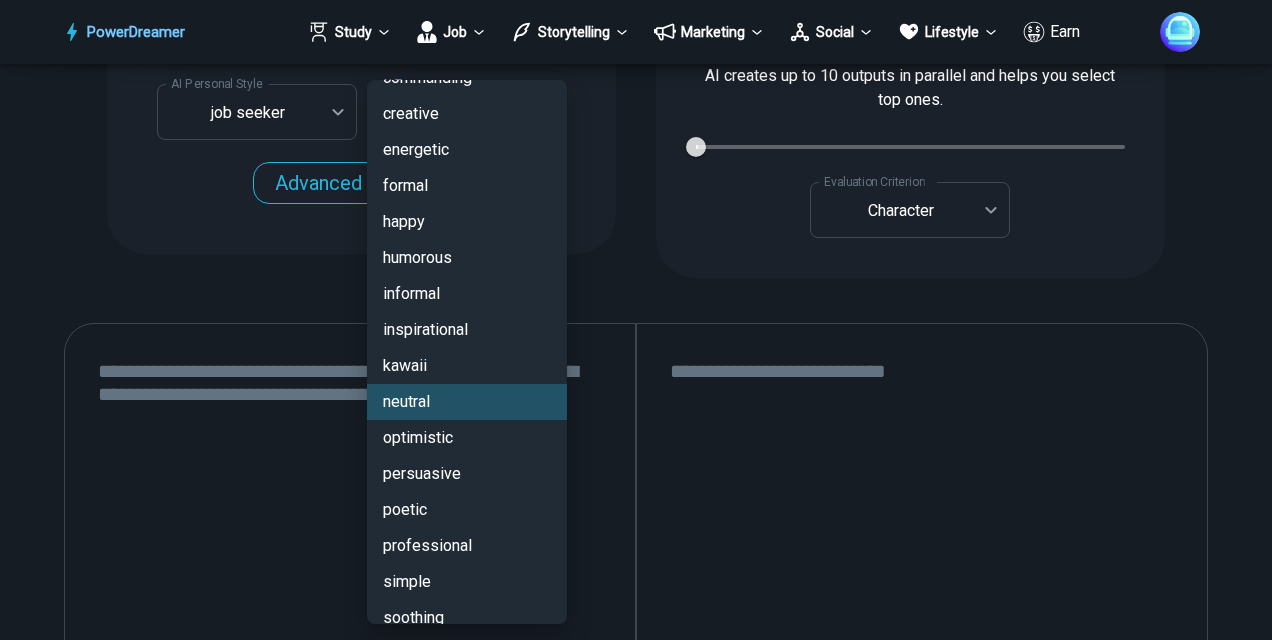 click on "professional" at bounding box center (467, 546) 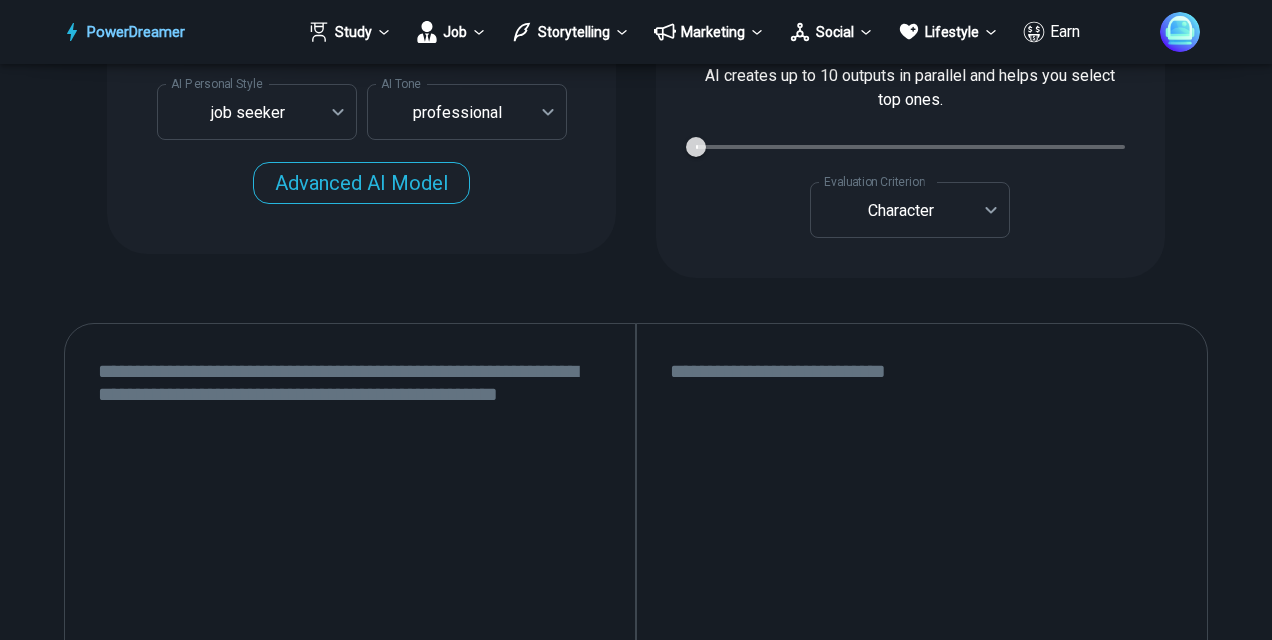 click at bounding box center [350, 590] 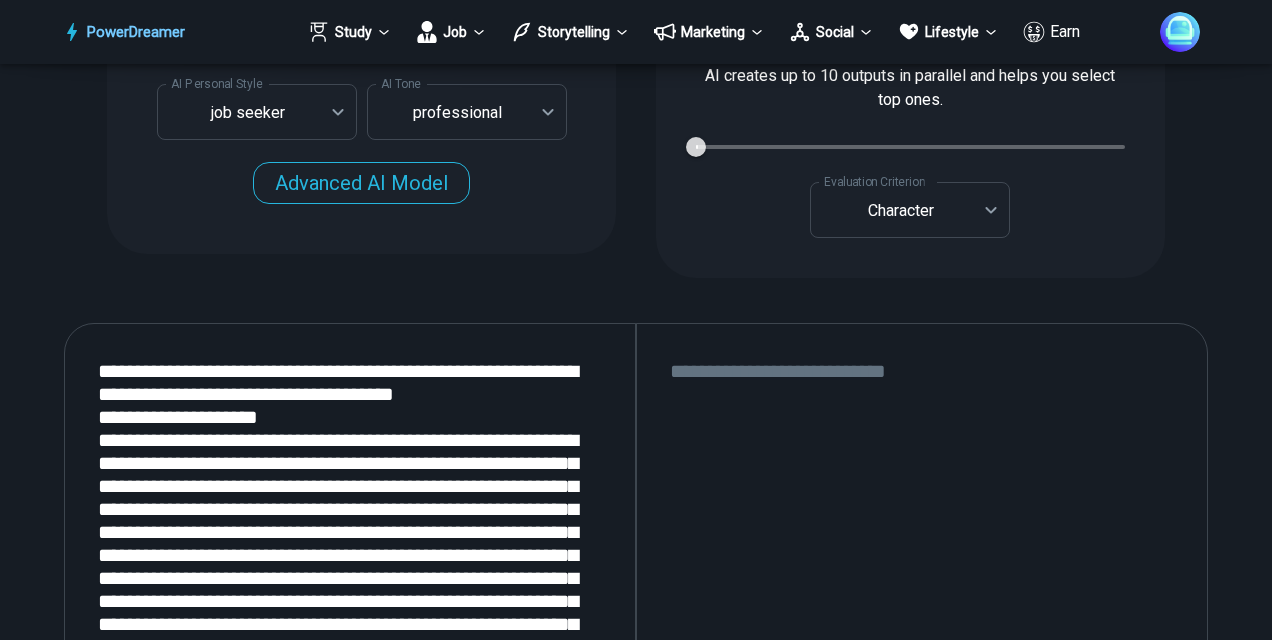 scroll, scrollTop: 2366, scrollLeft: 0, axis: vertical 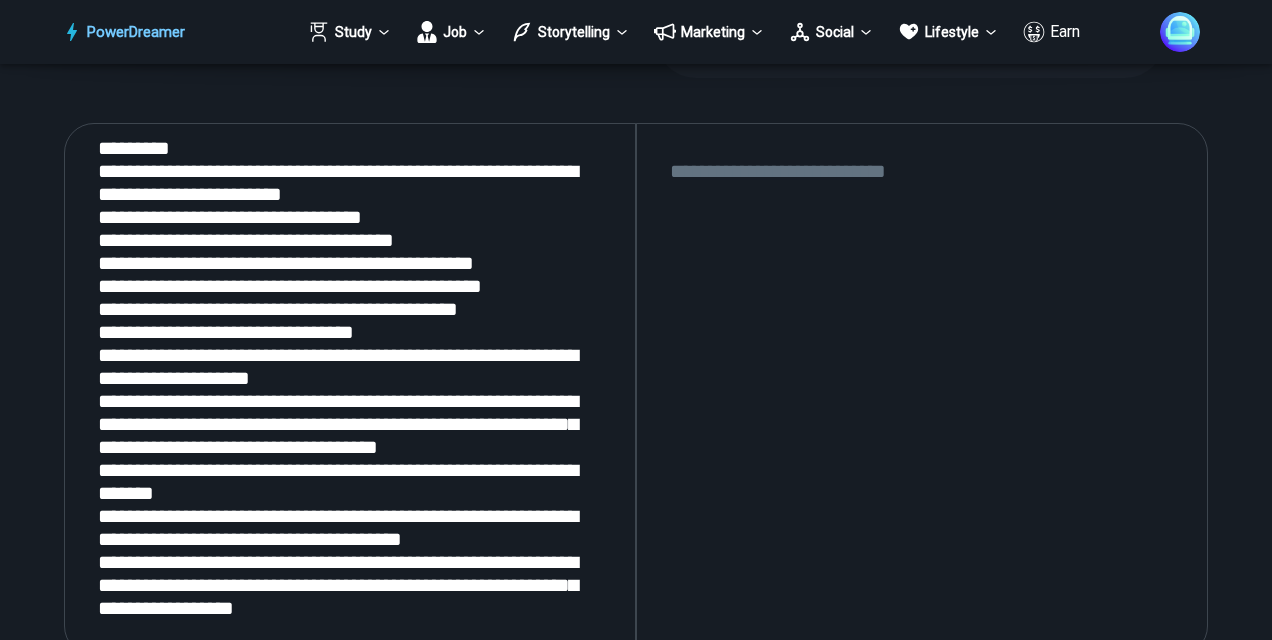 type on "**********" 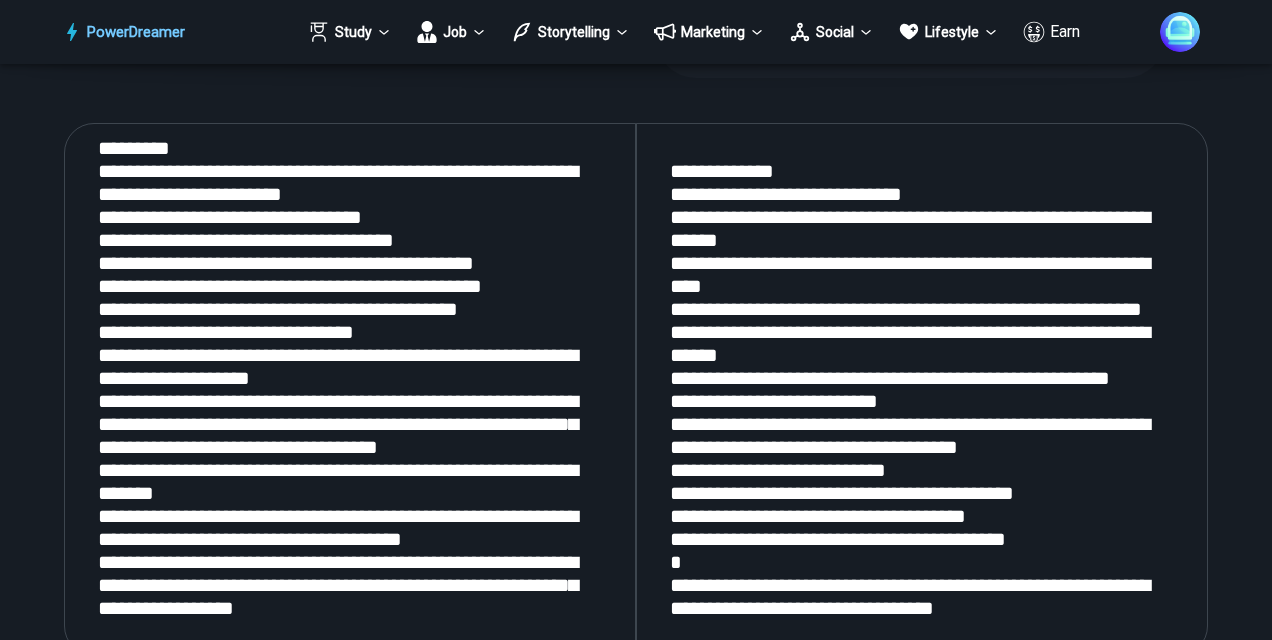 scroll, scrollTop: 2372, scrollLeft: 0, axis: vertical 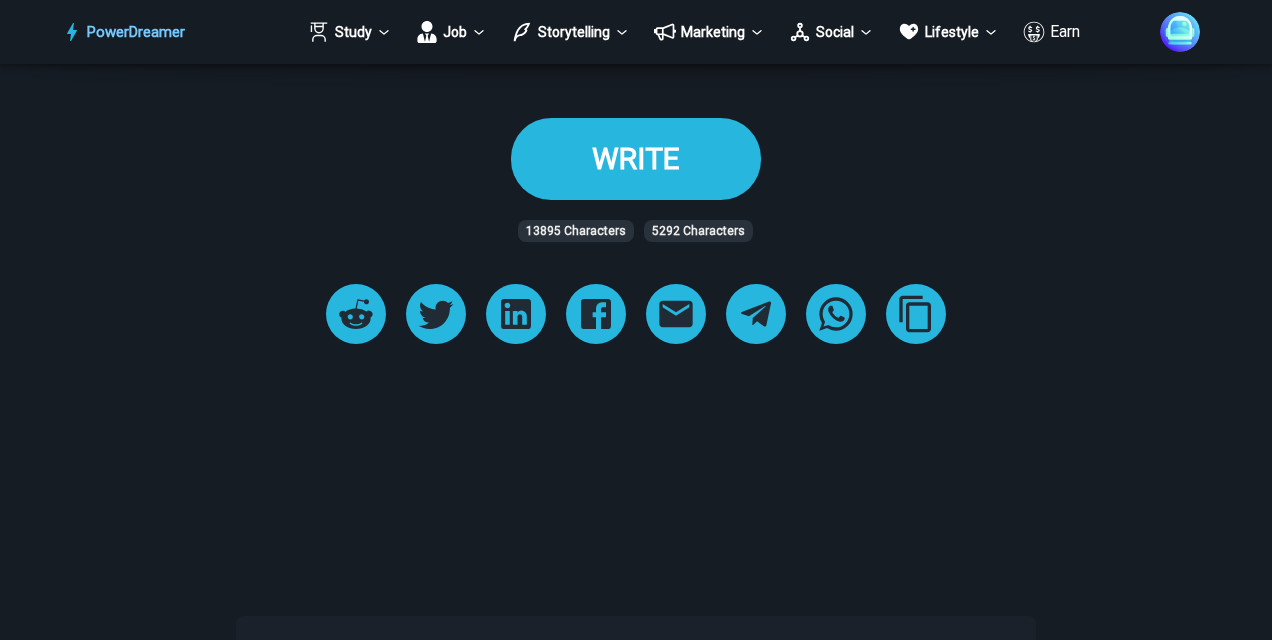 type on "**********" 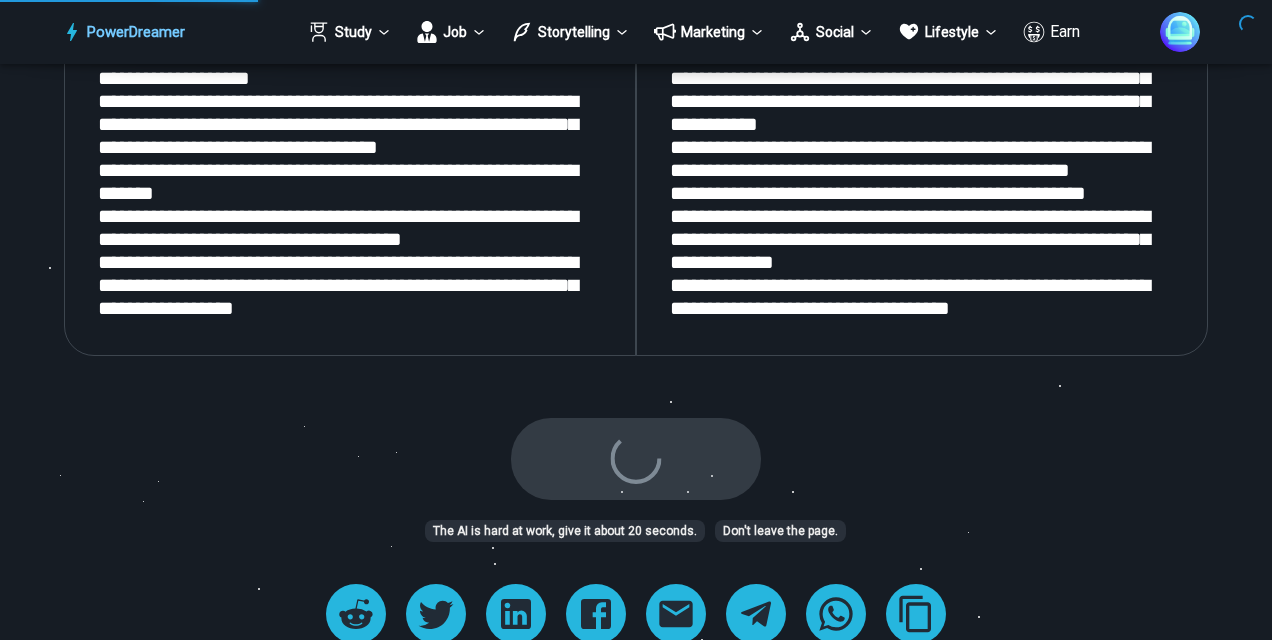 scroll, scrollTop: 2566, scrollLeft: 0, axis: vertical 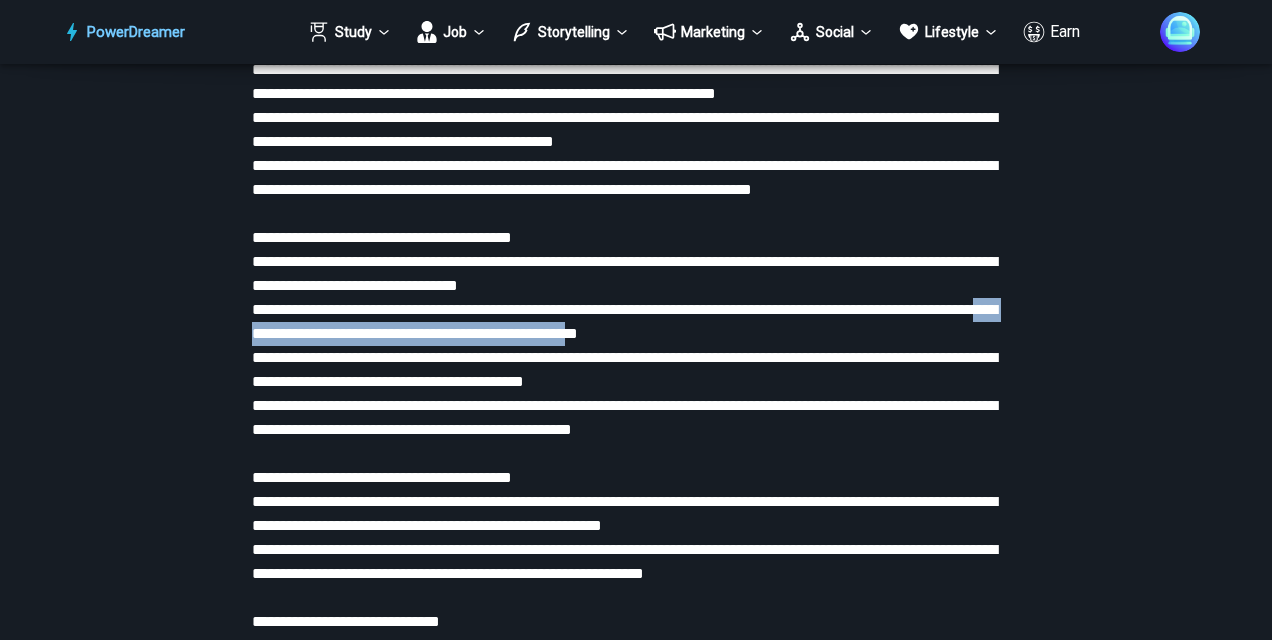 drag, startPoint x: 377, startPoint y: 443, endPoint x: 786, endPoint y: 465, distance: 409.59125 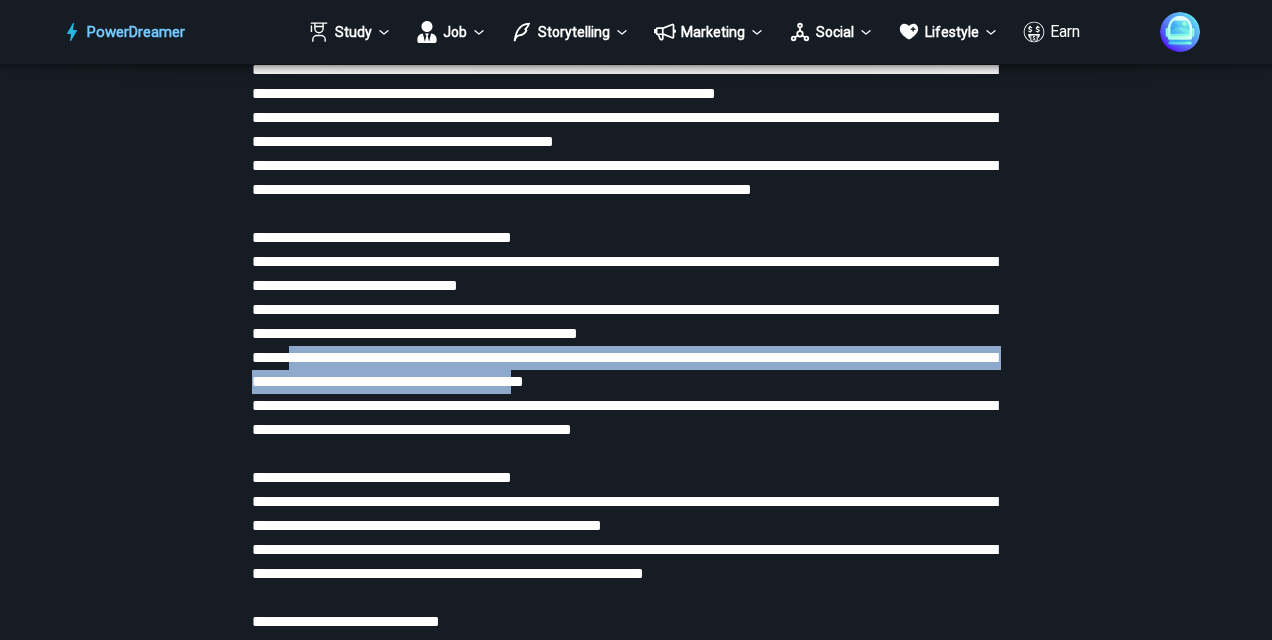 drag, startPoint x: 294, startPoint y: 482, endPoint x: 721, endPoint y: 502, distance: 427.46814 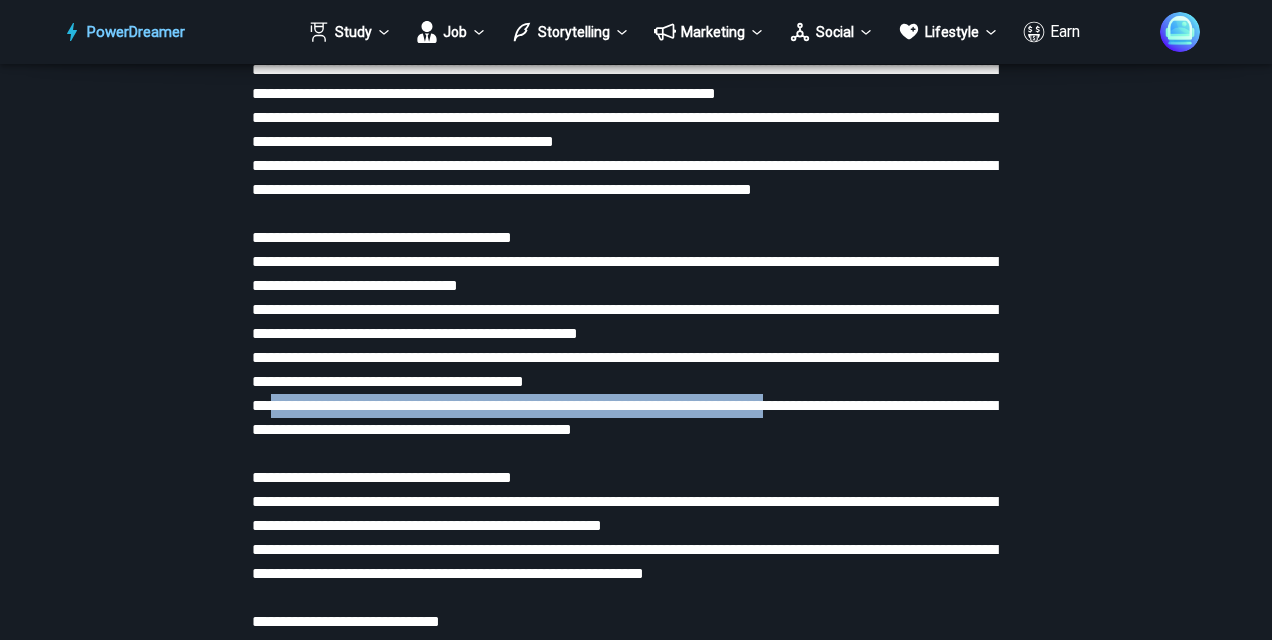 drag, startPoint x: 286, startPoint y: 527, endPoint x: 880, endPoint y: 538, distance: 594.10187 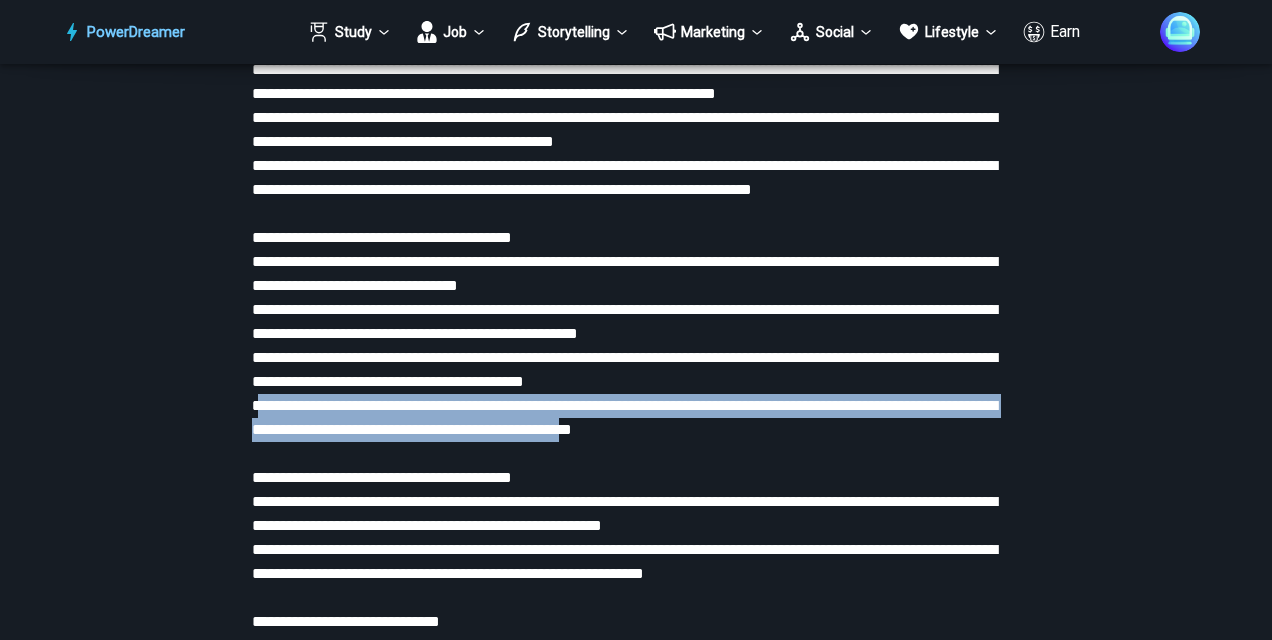 drag, startPoint x: 258, startPoint y: 532, endPoint x: 802, endPoint y: 549, distance: 544.26556 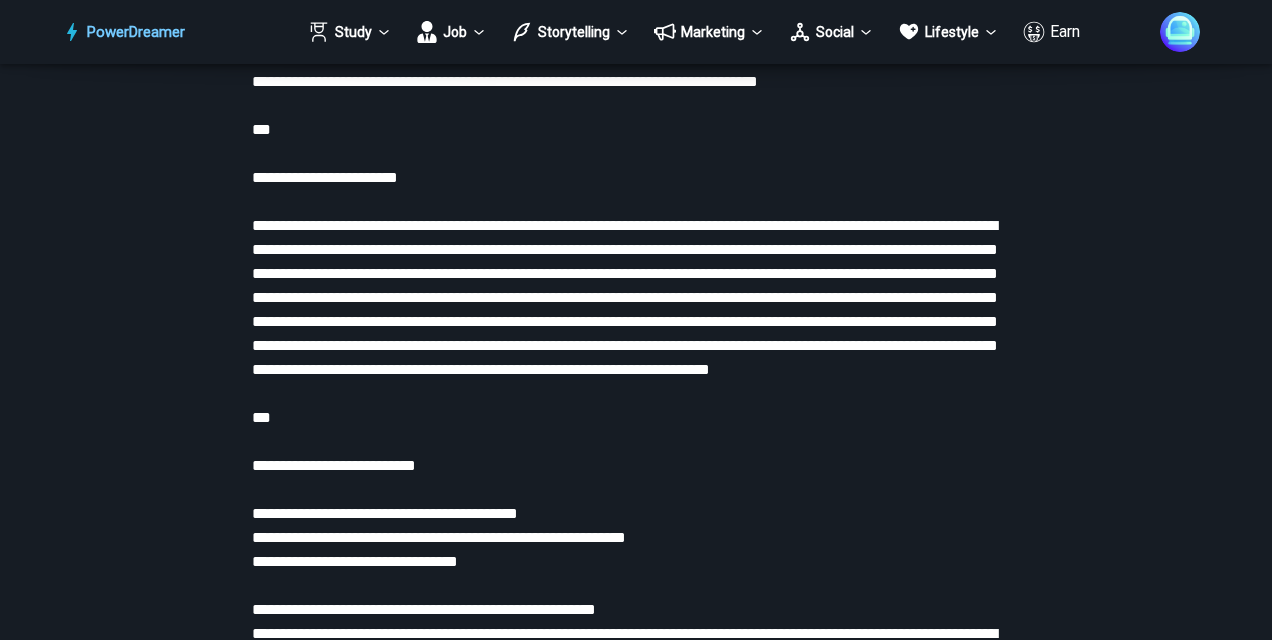 scroll, scrollTop: 2766, scrollLeft: 0, axis: vertical 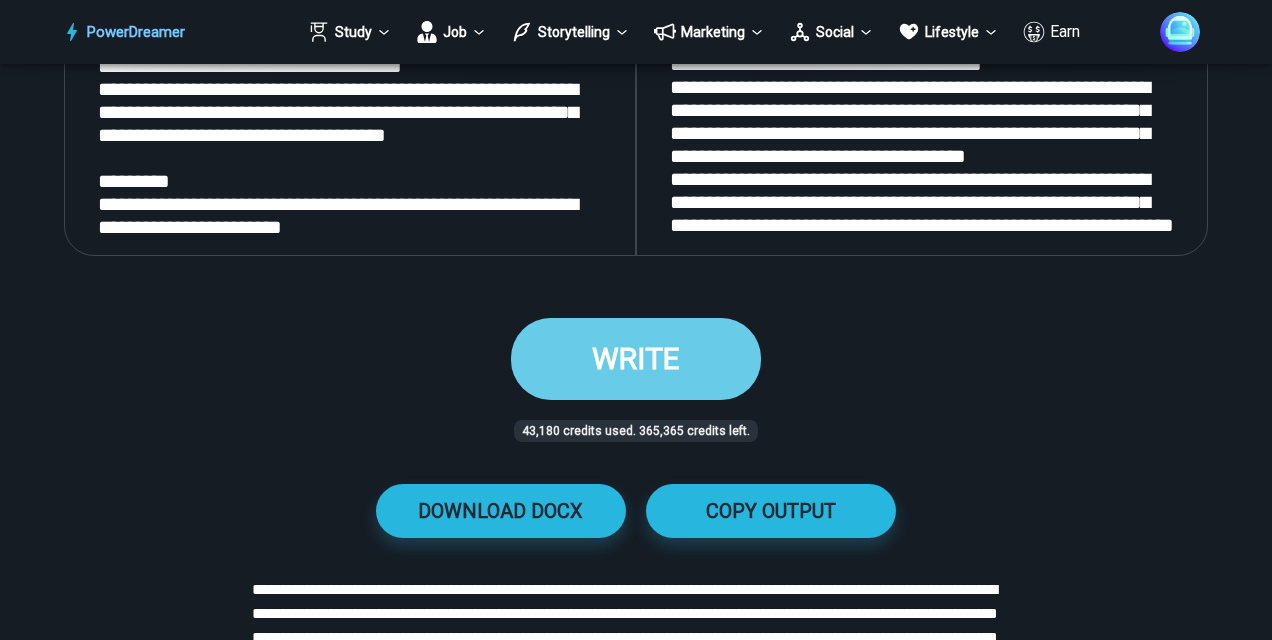 click on "WRITE" at bounding box center (636, 358) 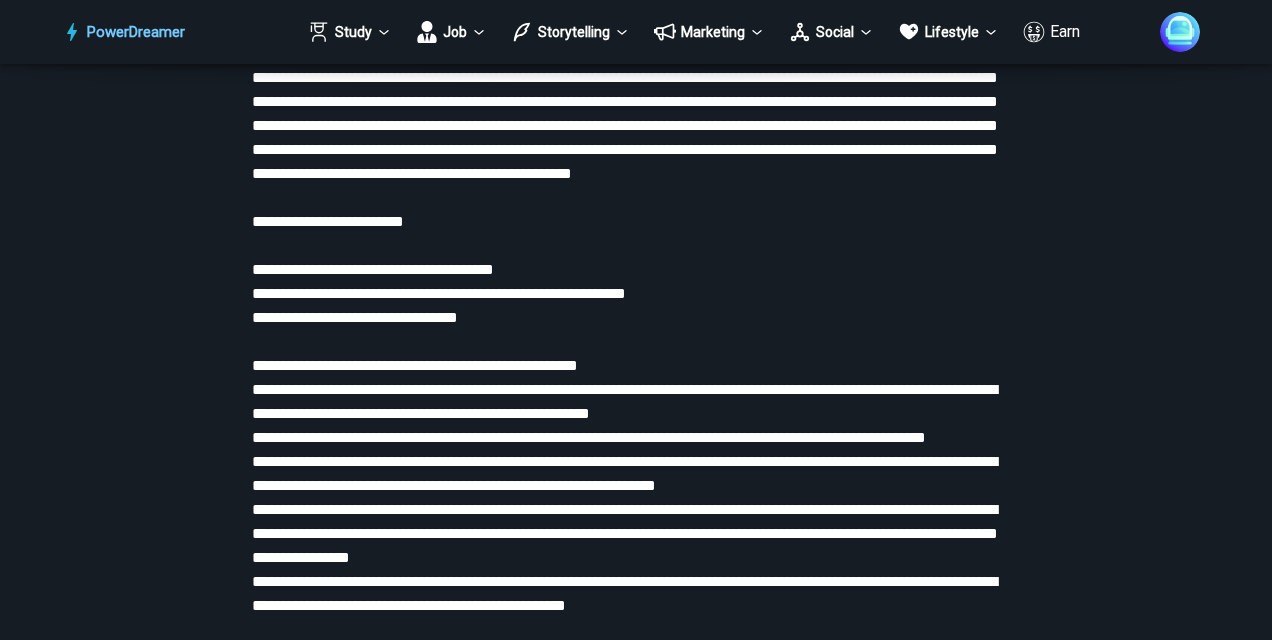 scroll, scrollTop: 3766, scrollLeft: 0, axis: vertical 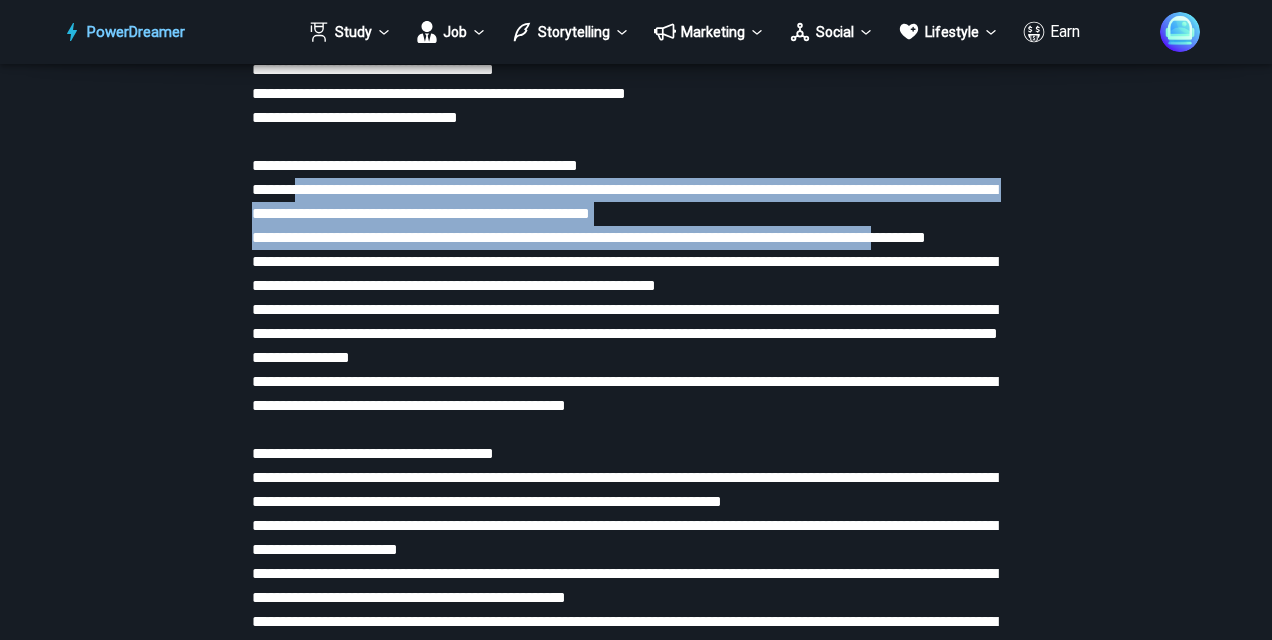drag, startPoint x: 299, startPoint y: 242, endPoint x: 1005, endPoint y: 292, distance: 707.7683 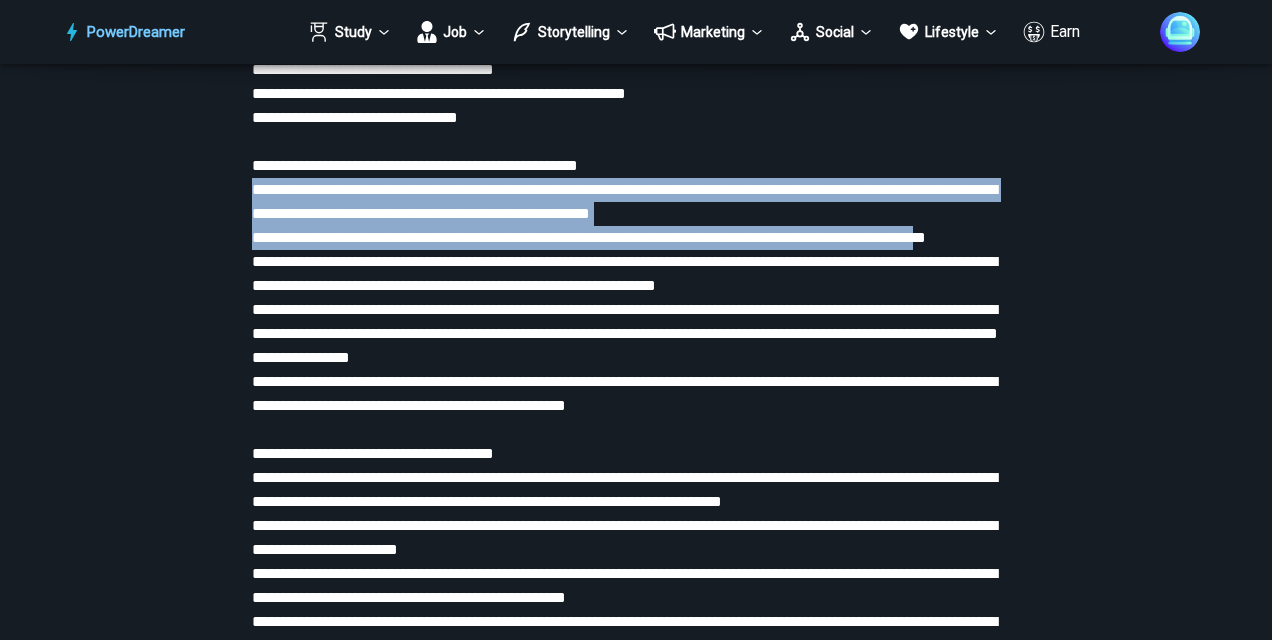 drag, startPoint x: 246, startPoint y: 236, endPoint x: 416, endPoint y: 315, distance: 187.45934 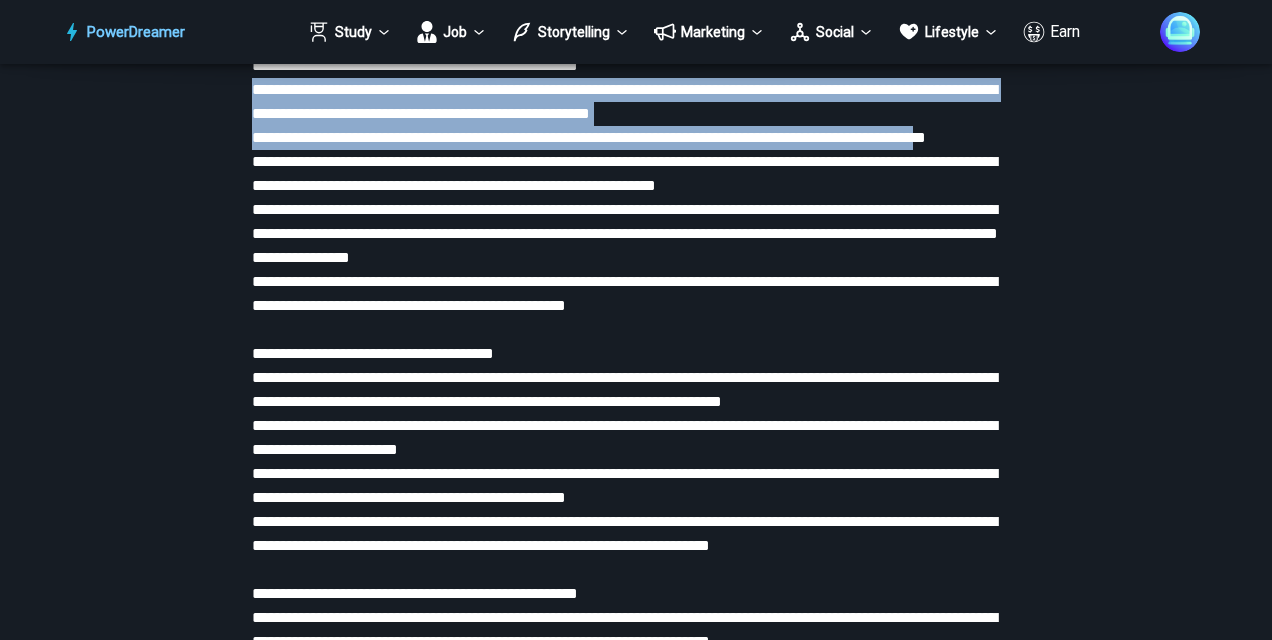 scroll, scrollTop: 4066, scrollLeft: 0, axis: vertical 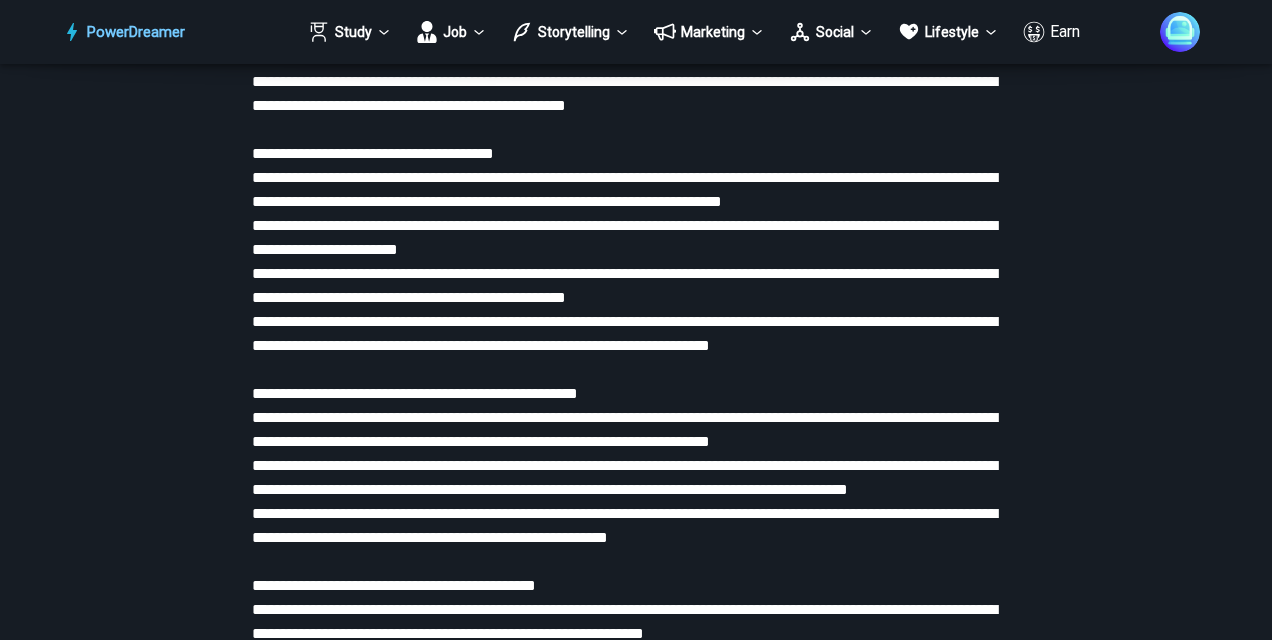 click at bounding box center (636, 1414) 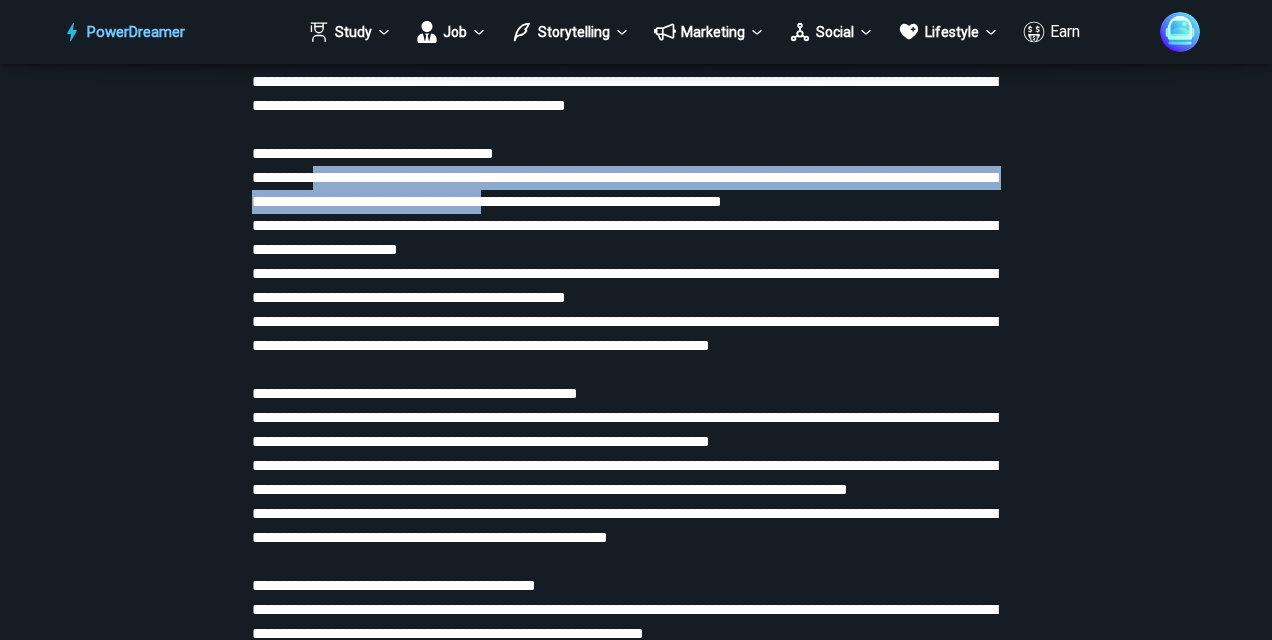 drag, startPoint x: 348, startPoint y: 255, endPoint x: 720, endPoint y: 284, distance: 373.12866 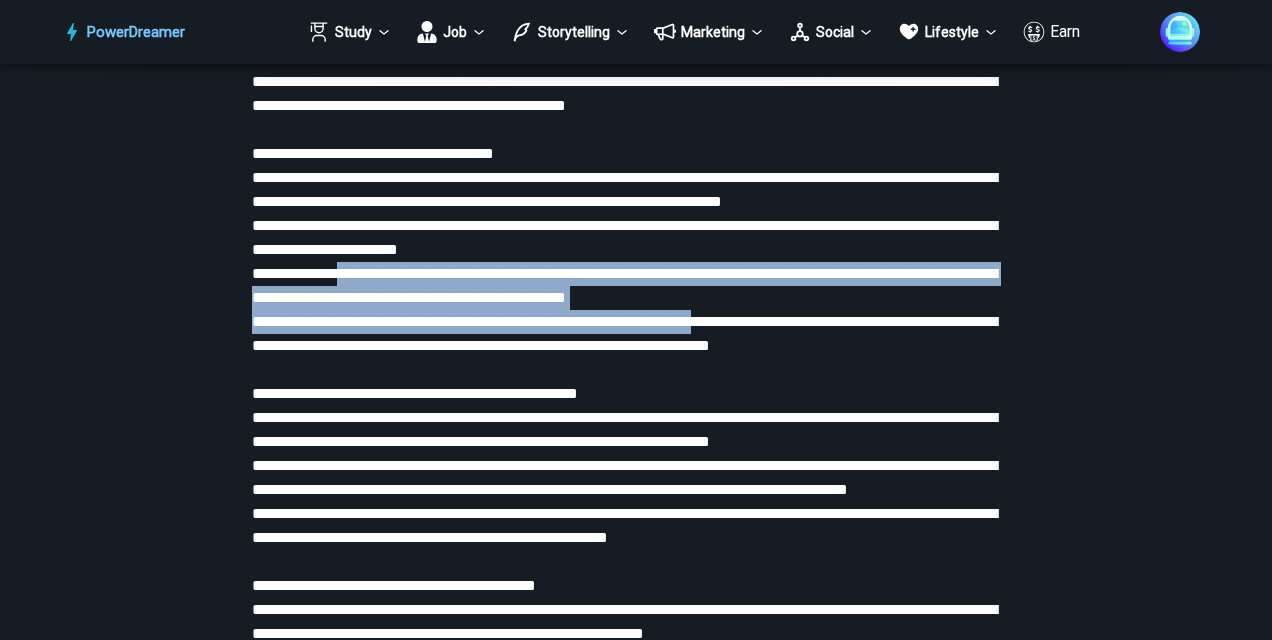 drag, startPoint x: 336, startPoint y: 342, endPoint x: 754, endPoint y: 400, distance: 422.00473 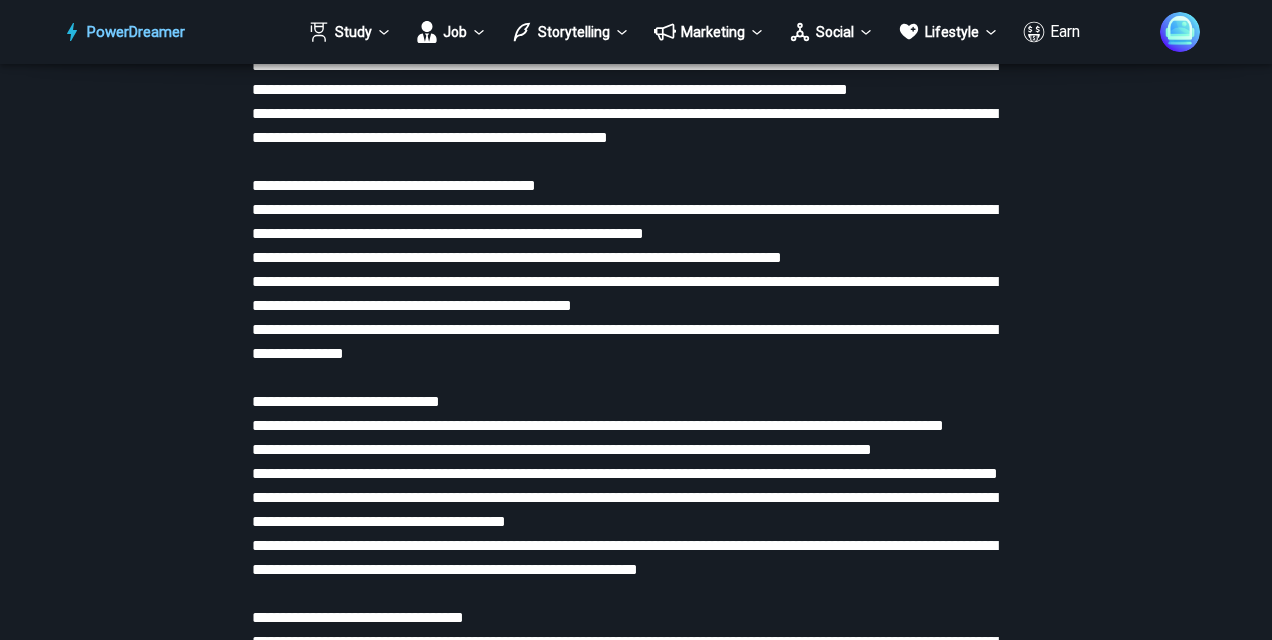 scroll, scrollTop: 4266, scrollLeft: 0, axis: vertical 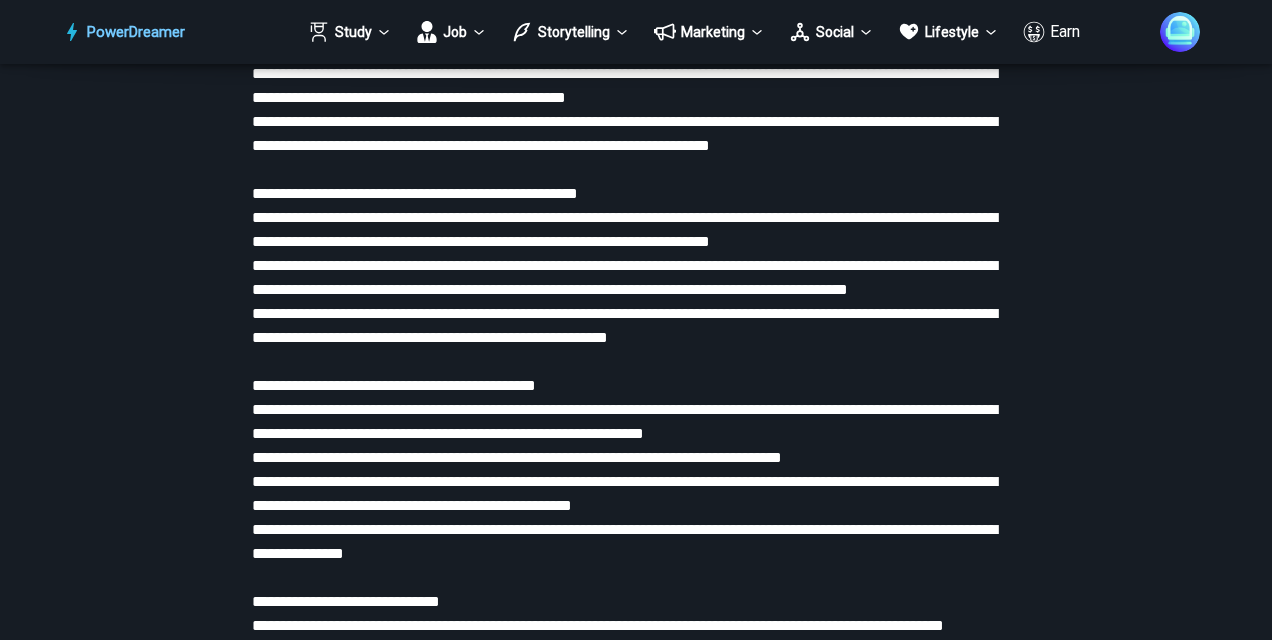 click at bounding box center [636, 1214] 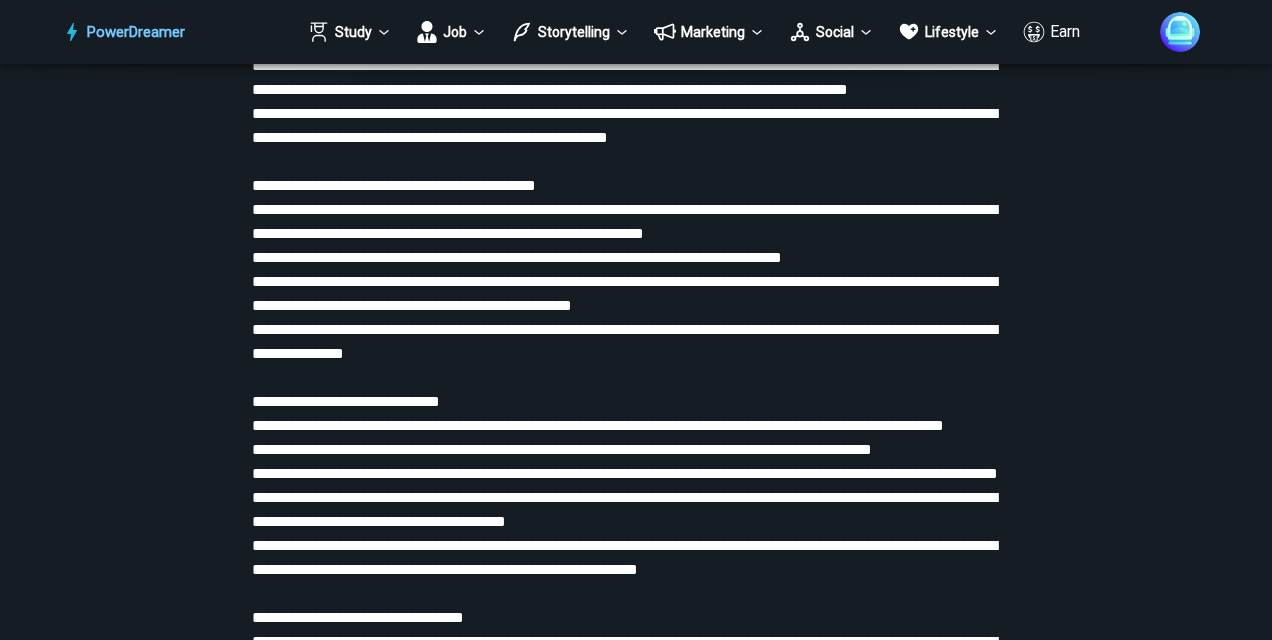 scroll, scrollTop: 4566, scrollLeft: 0, axis: vertical 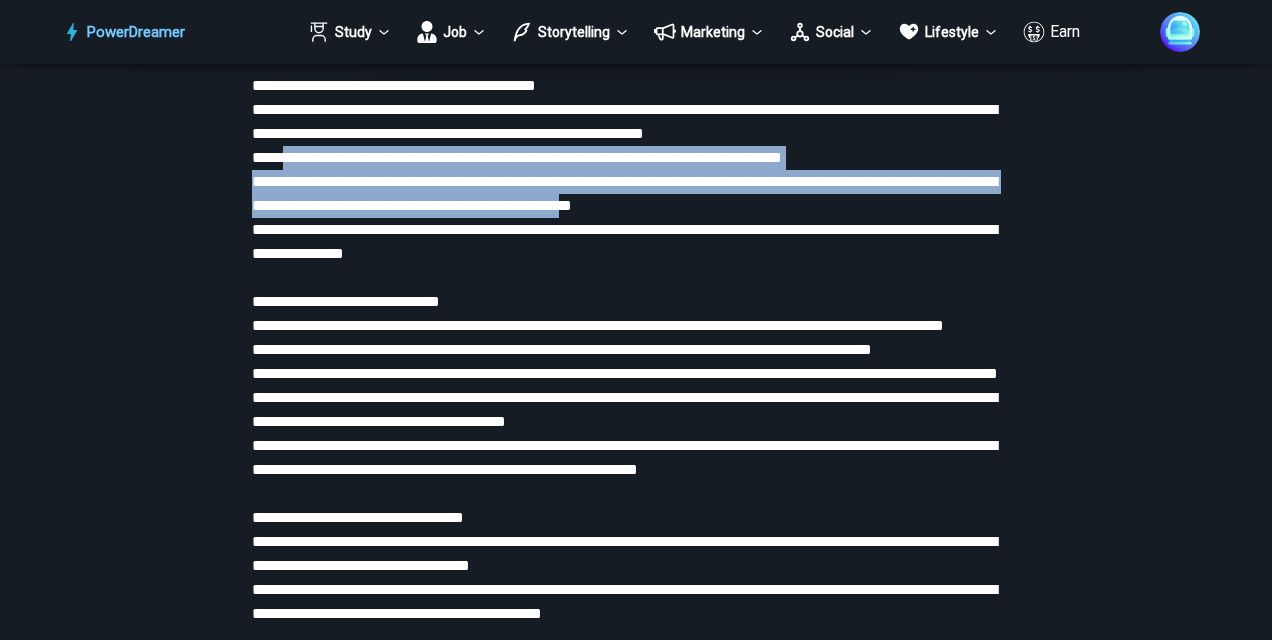 drag, startPoint x: 296, startPoint y: 263, endPoint x: 958, endPoint y: 296, distance: 662.822 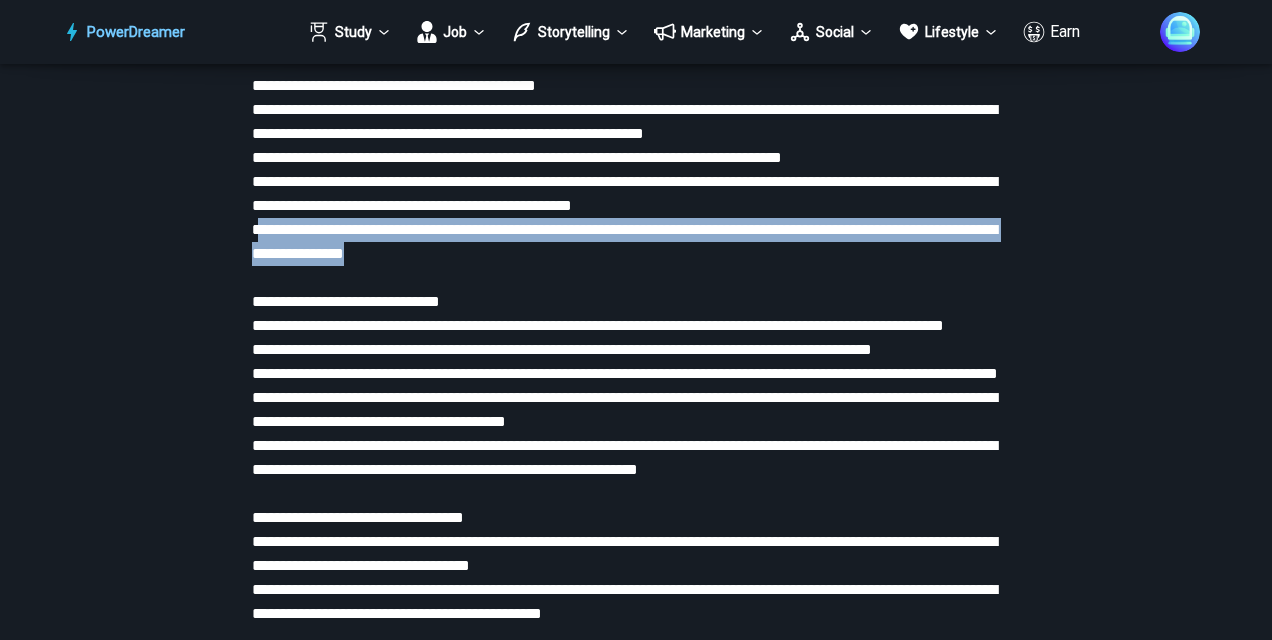 drag, startPoint x: 270, startPoint y: 324, endPoint x: 716, endPoint y: 341, distance: 446.32388 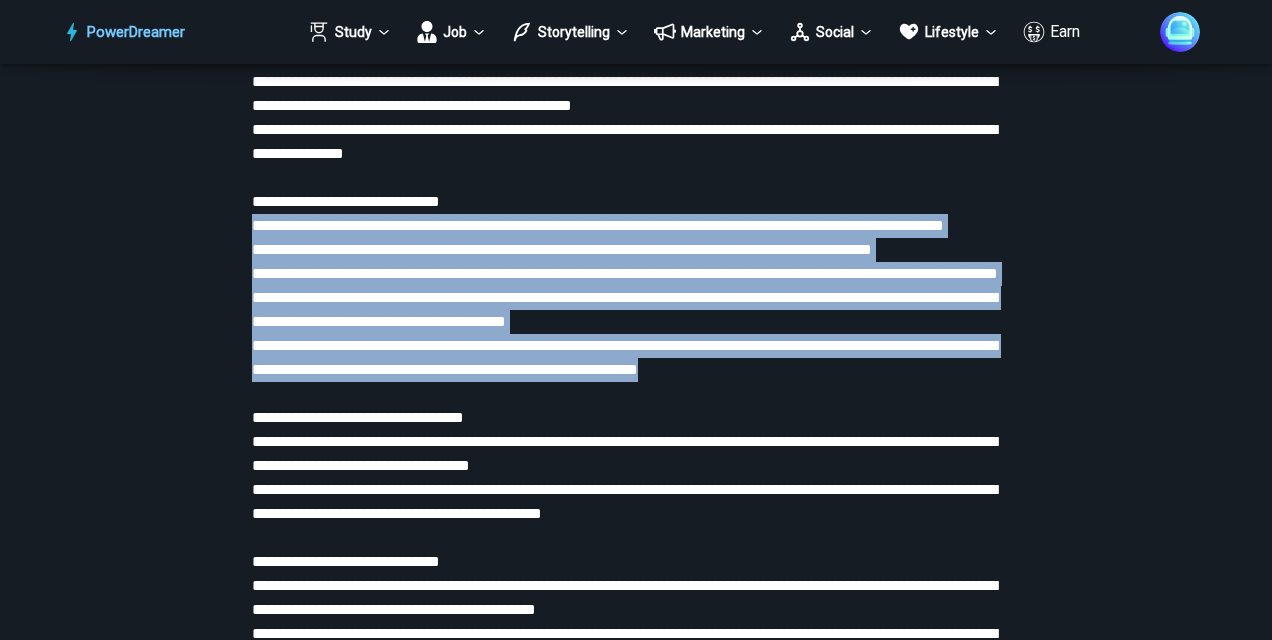 drag, startPoint x: 260, startPoint y: 320, endPoint x: 955, endPoint y: 524, distance: 724.32104 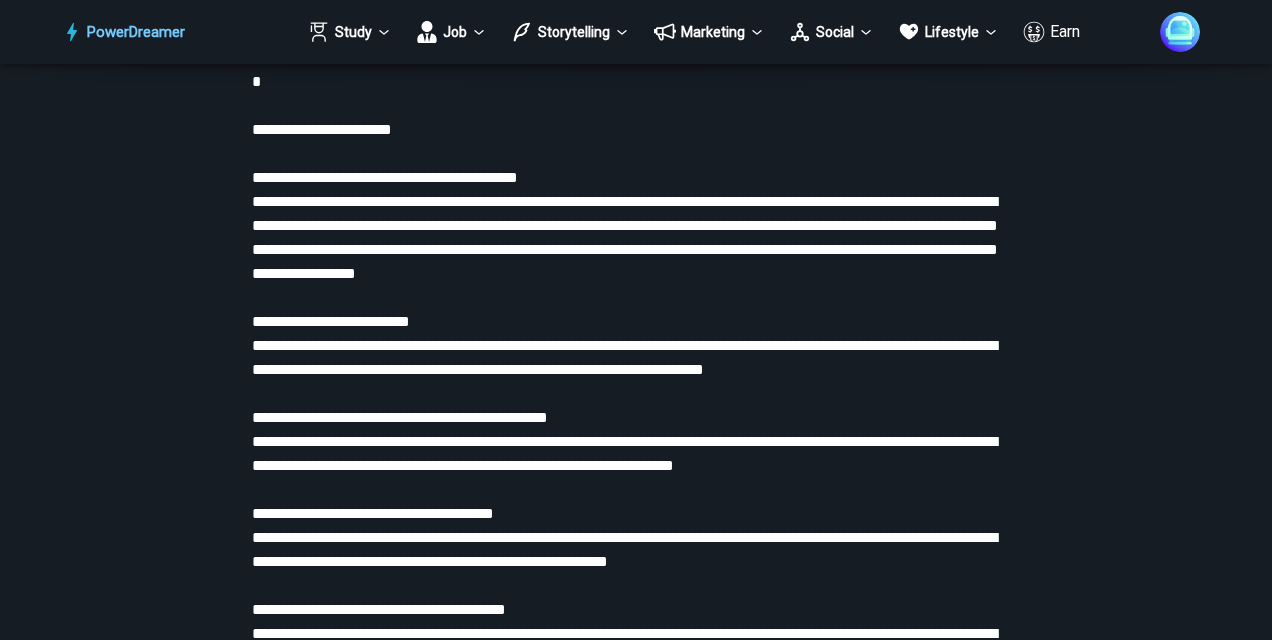 scroll, scrollTop: 6666, scrollLeft: 0, axis: vertical 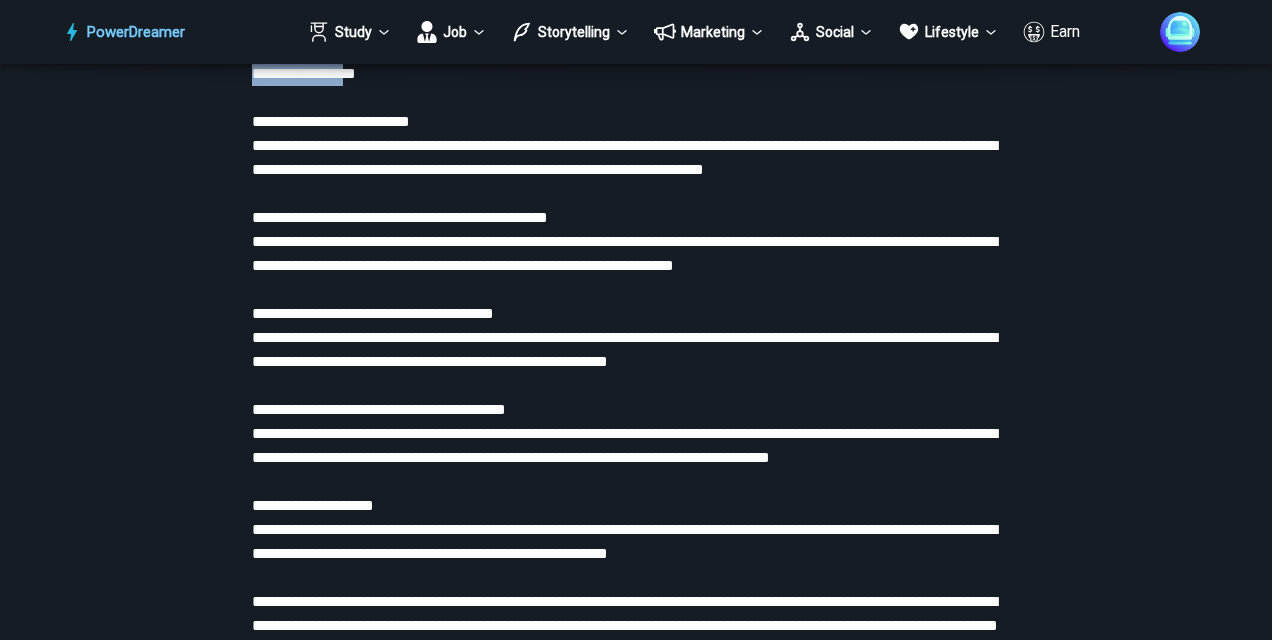 drag, startPoint x: 262, startPoint y: 214, endPoint x: 825, endPoint y: 324, distance: 573.6454 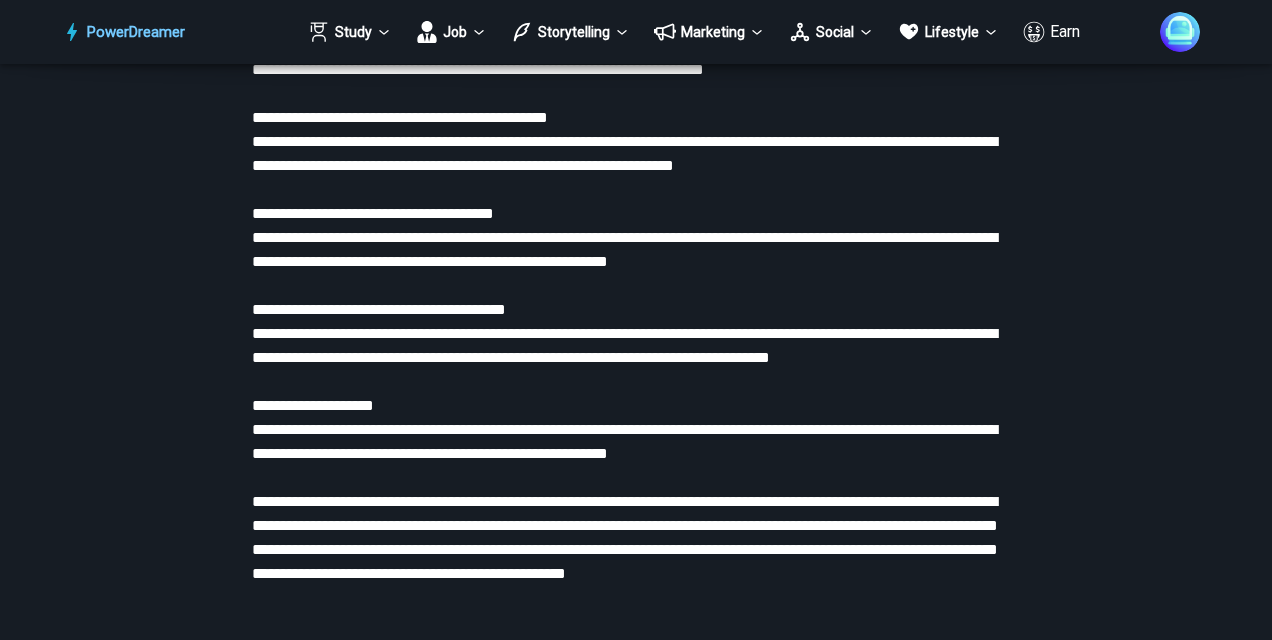 scroll, scrollTop: 6866, scrollLeft: 0, axis: vertical 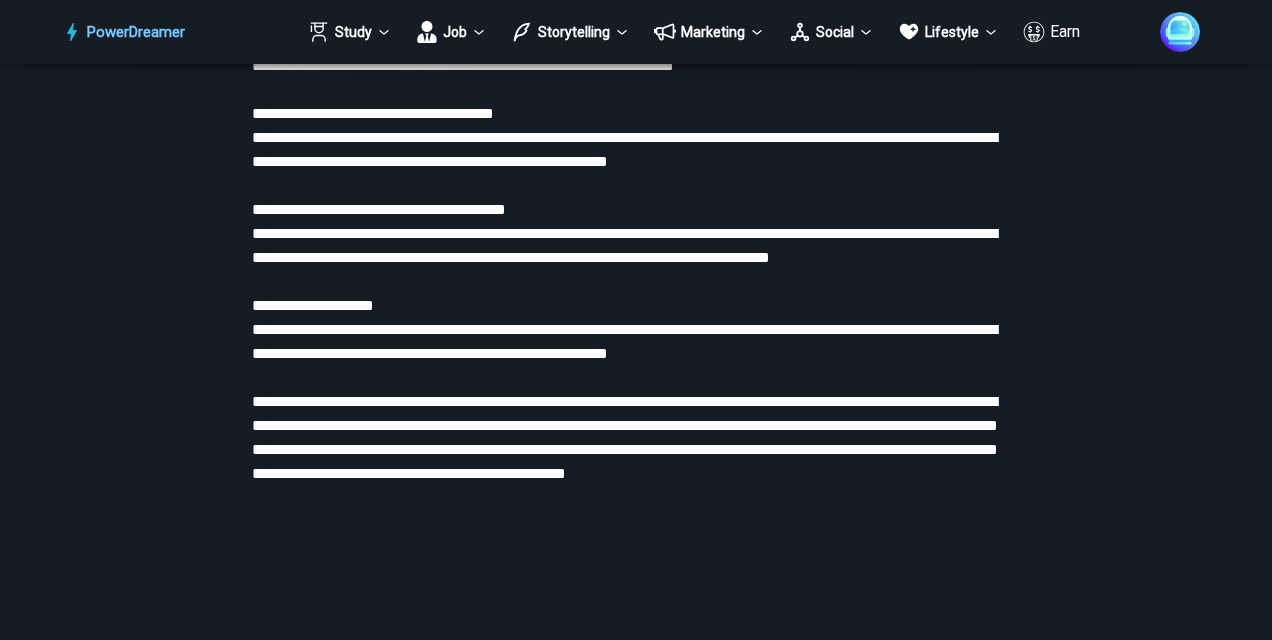 drag, startPoint x: 245, startPoint y: 156, endPoint x: 990, endPoint y: 216, distance: 747.41223 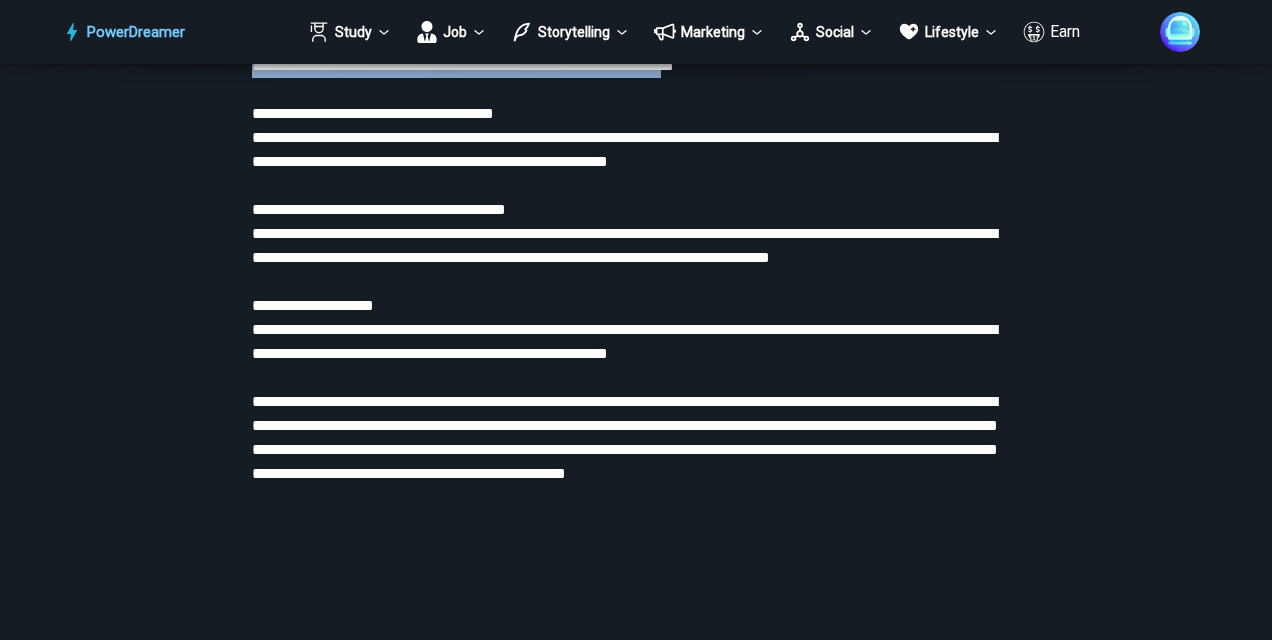 drag, startPoint x: 255, startPoint y: 252, endPoint x: 874, endPoint y: 315, distance: 622.1977 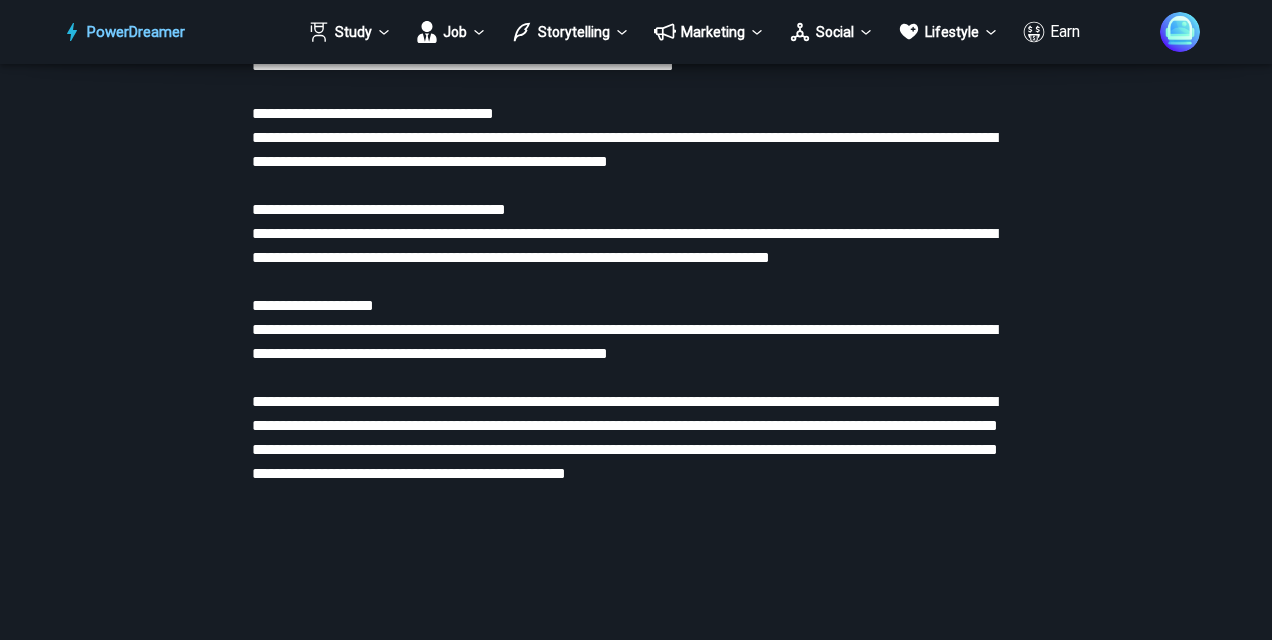 drag, startPoint x: 915, startPoint y: 312, endPoint x: 896, endPoint y: 308, distance: 19.416489 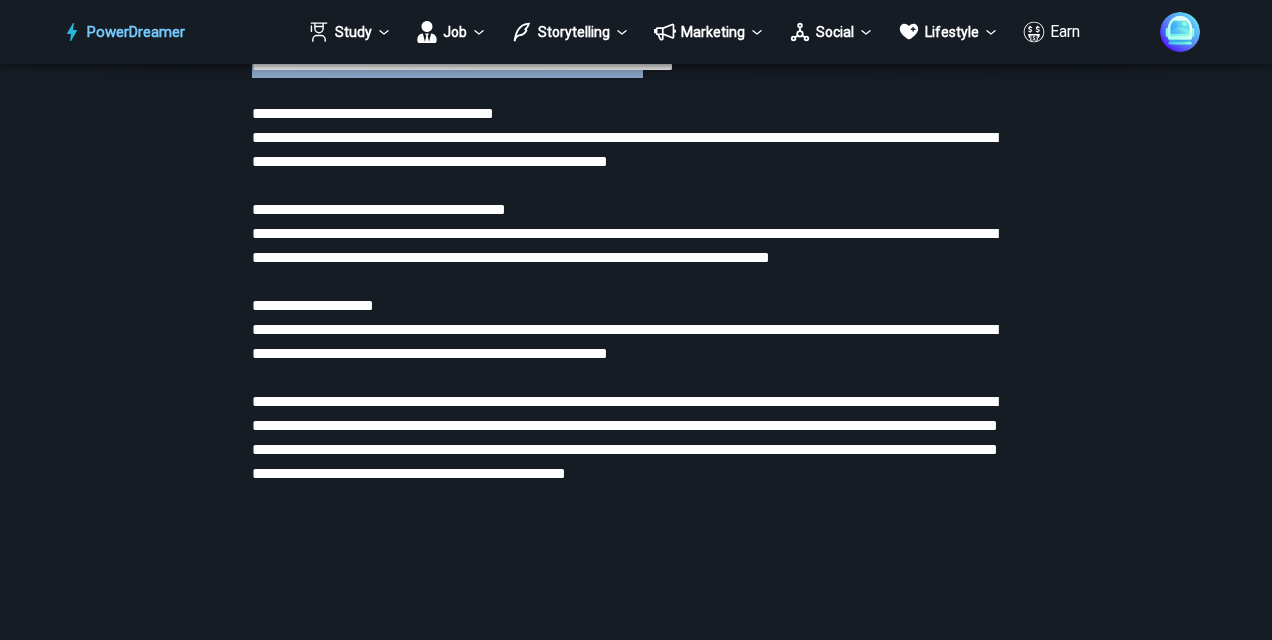 drag, startPoint x: 272, startPoint y: 285, endPoint x: 852, endPoint y: 311, distance: 580.58246 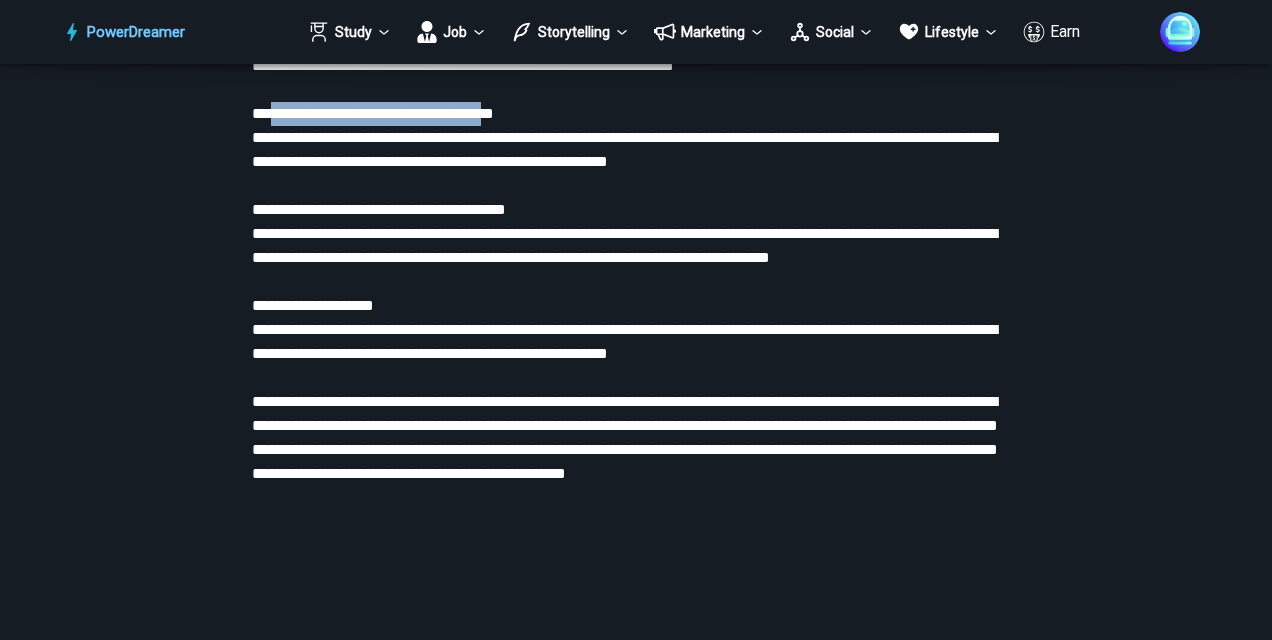 drag, startPoint x: 302, startPoint y: 355, endPoint x: 534, endPoint y: 349, distance: 232.07758 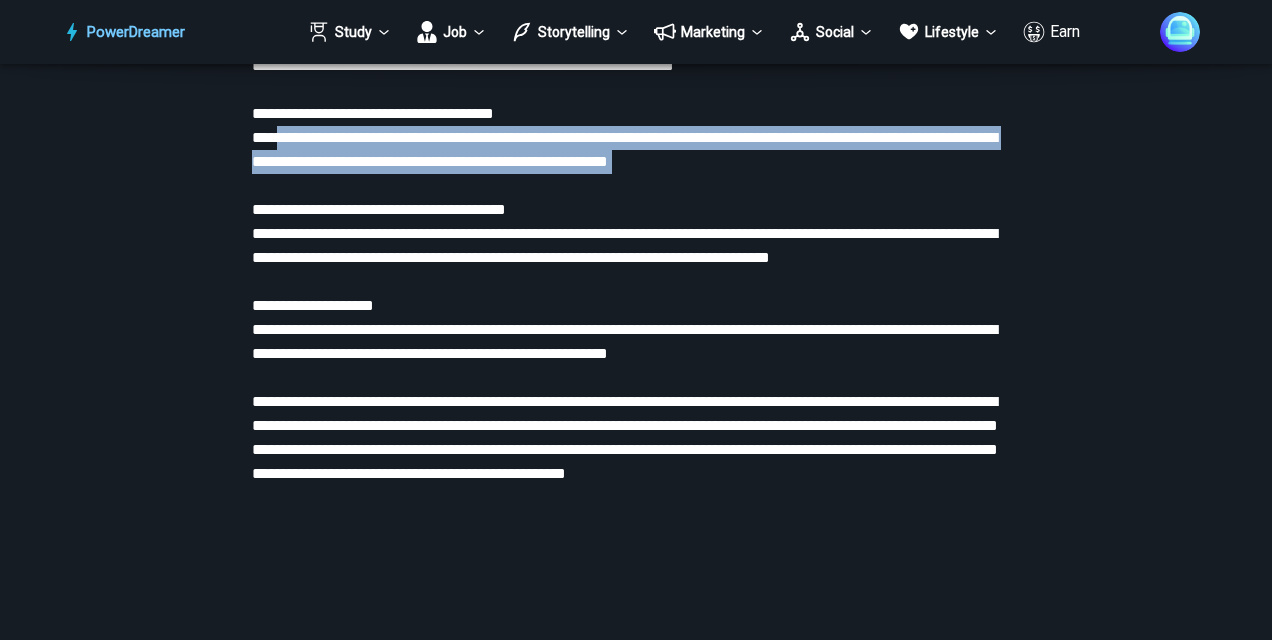 drag, startPoint x: 274, startPoint y: 380, endPoint x: 774, endPoint y: 420, distance: 501.59744 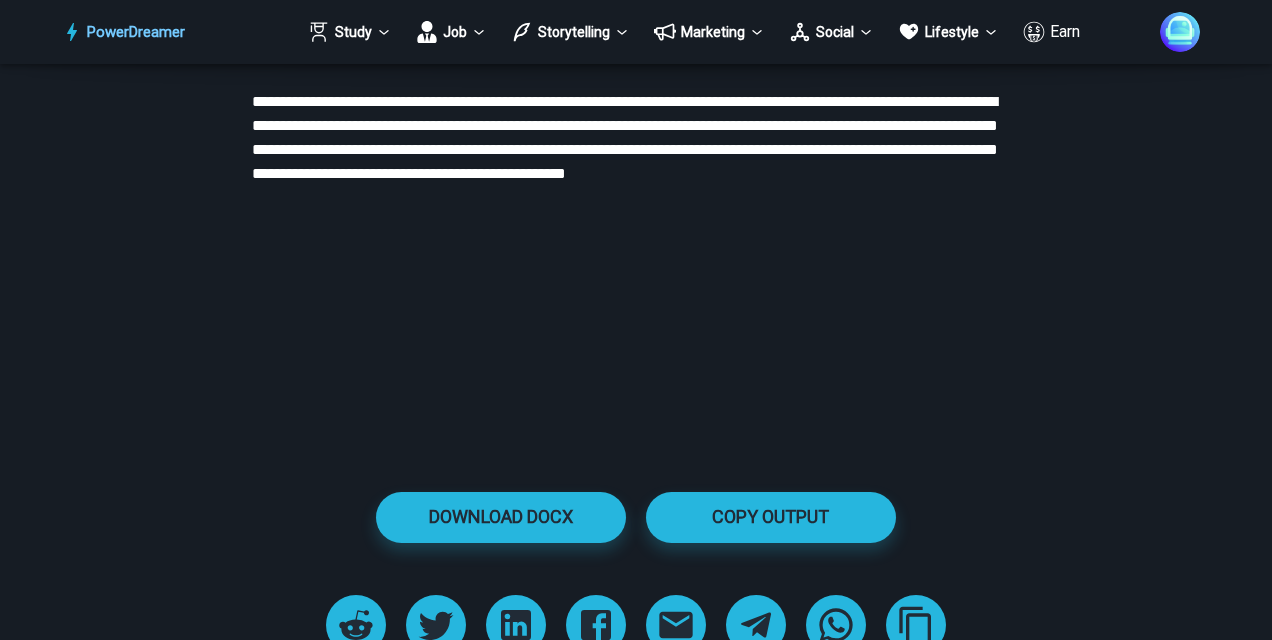 drag, startPoint x: 297, startPoint y: 172, endPoint x: 938, endPoint y: 200, distance: 641.61127 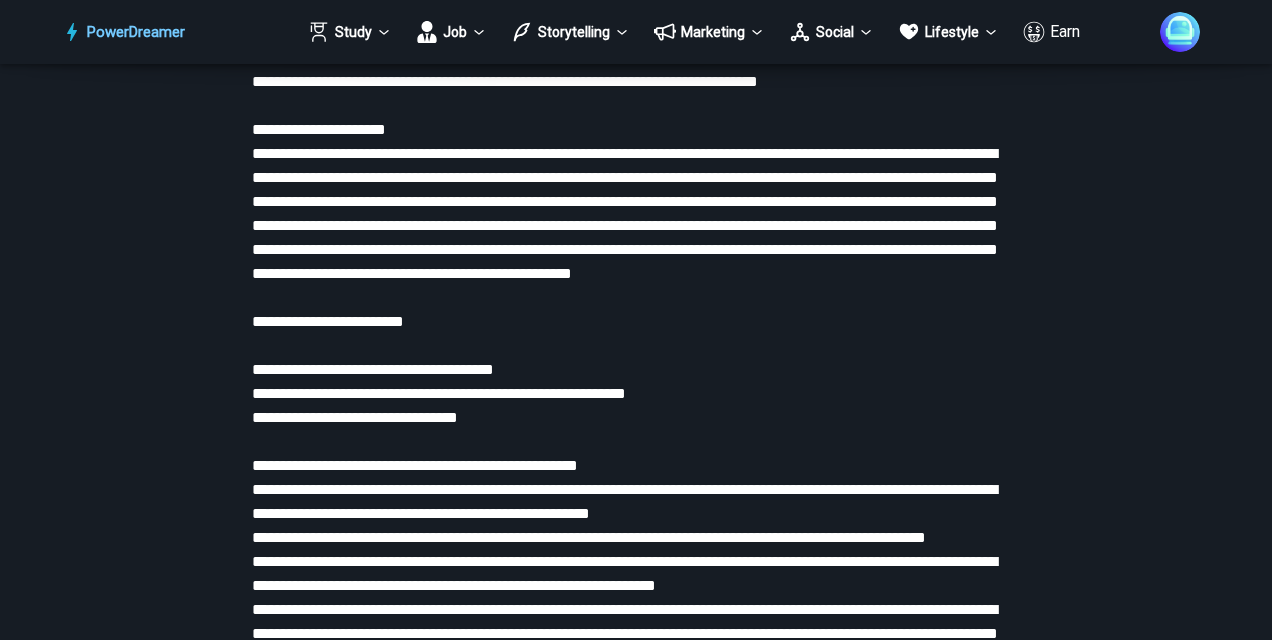 scroll, scrollTop: 3166, scrollLeft: 0, axis: vertical 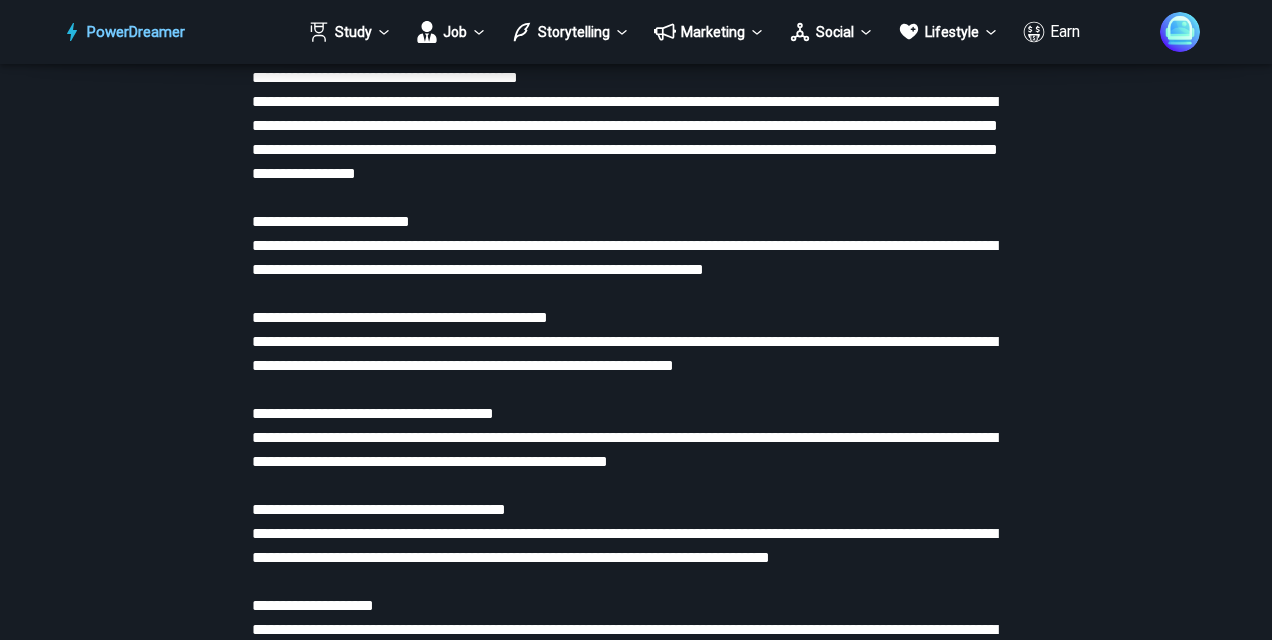 drag, startPoint x: 278, startPoint y: 380, endPoint x: 780, endPoint y: 170, distance: 544.1544 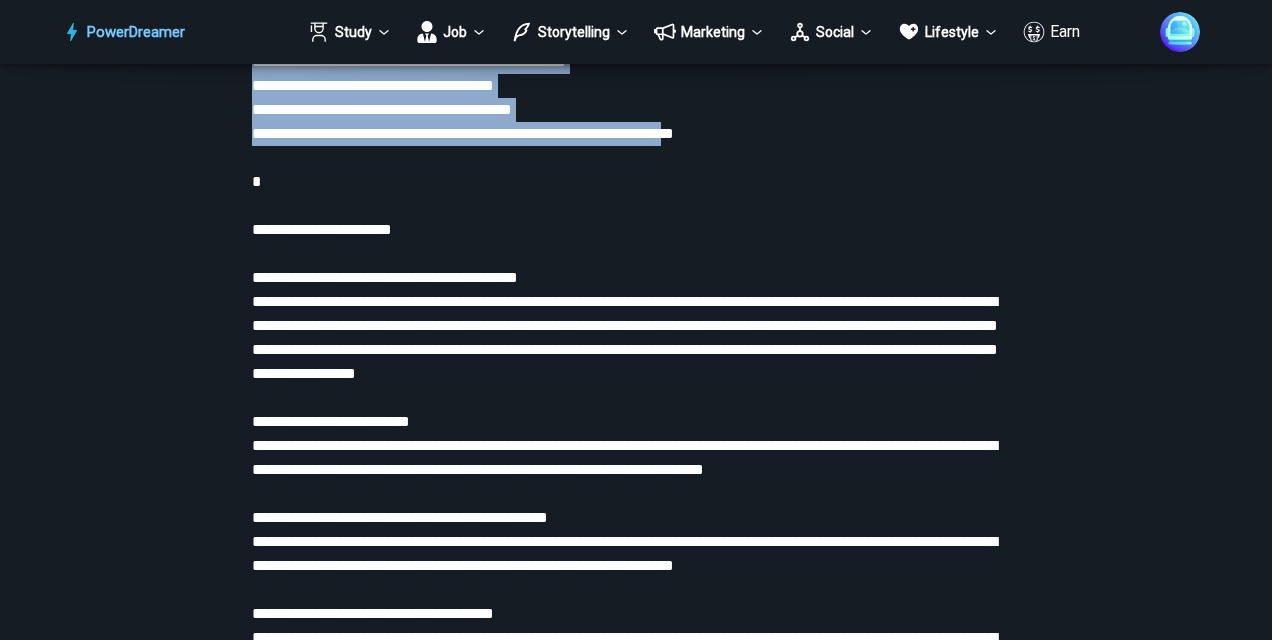 scroll, scrollTop: 6666, scrollLeft: 0, axis: vertical 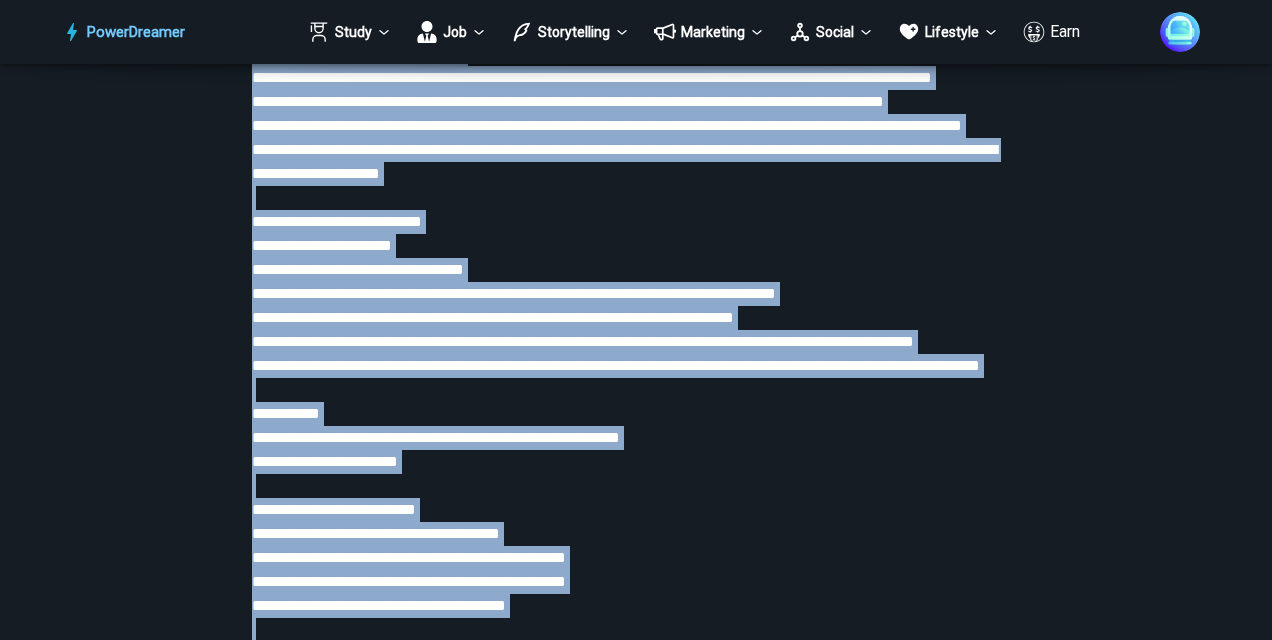 click at bounding box center [636, 114] 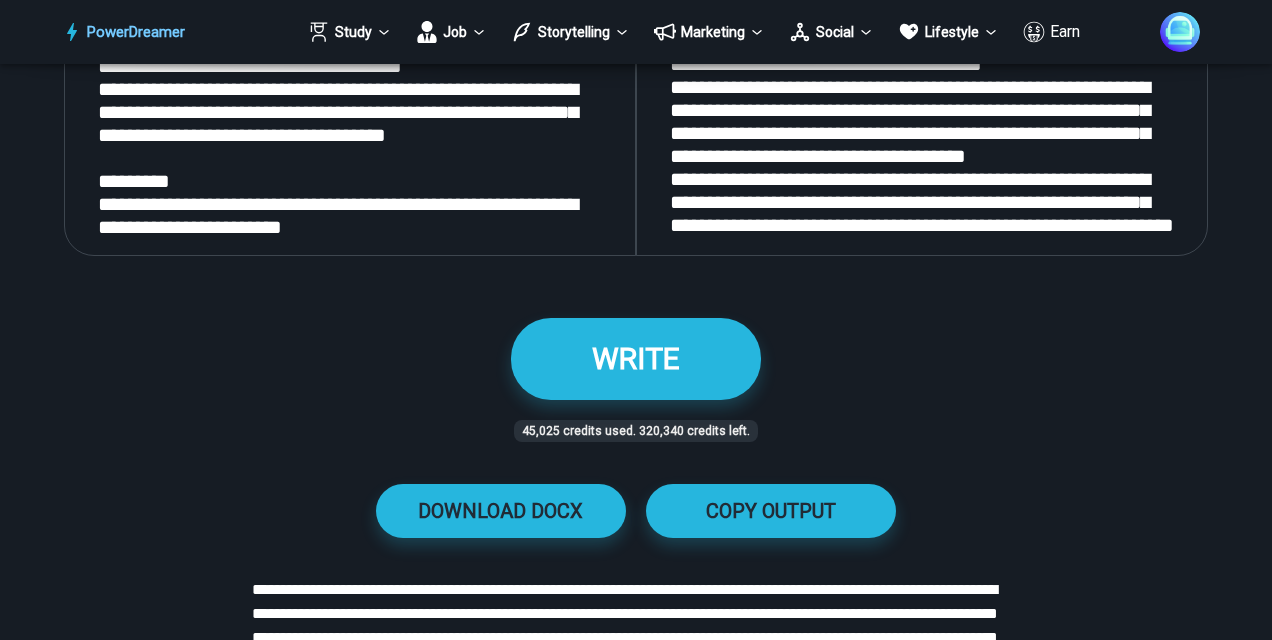 scroll, scrollTop: 2666, scrollLeft: 0, axis: vertical 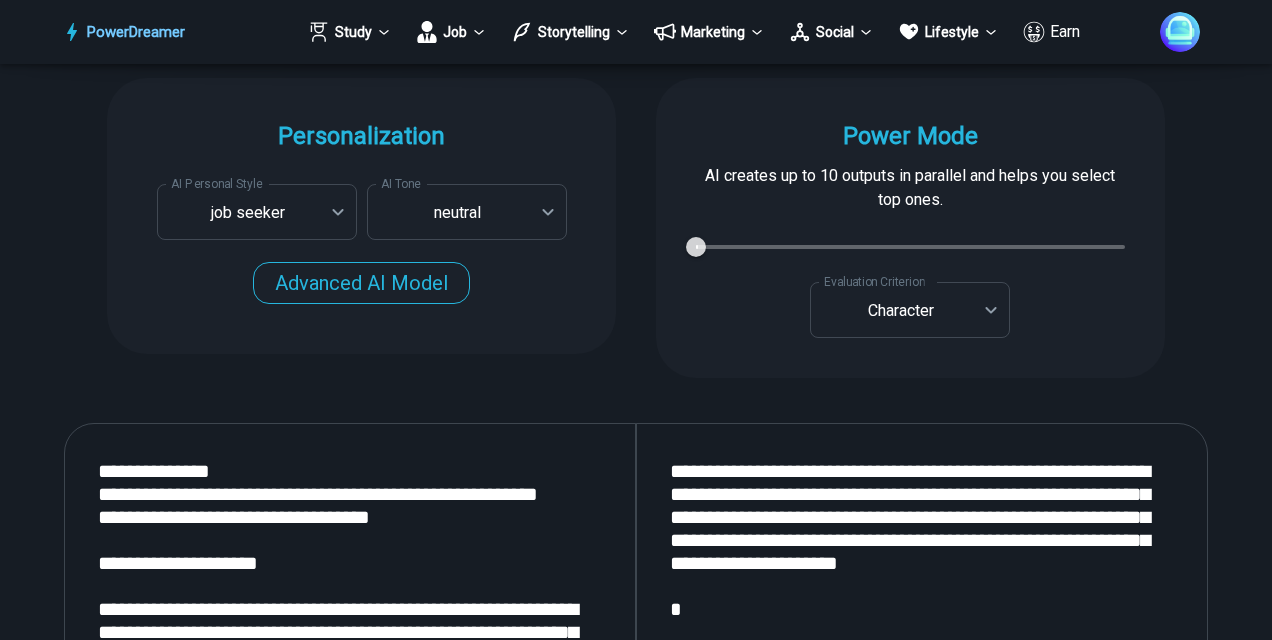 click at bounding box center (350, 690) 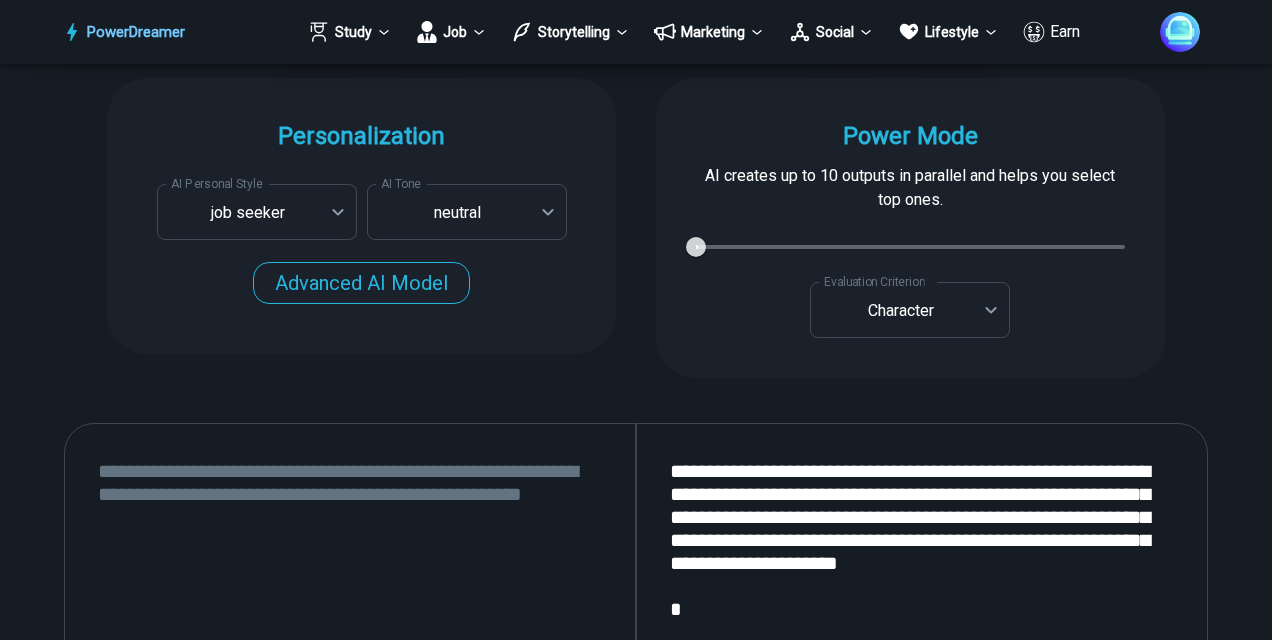 type 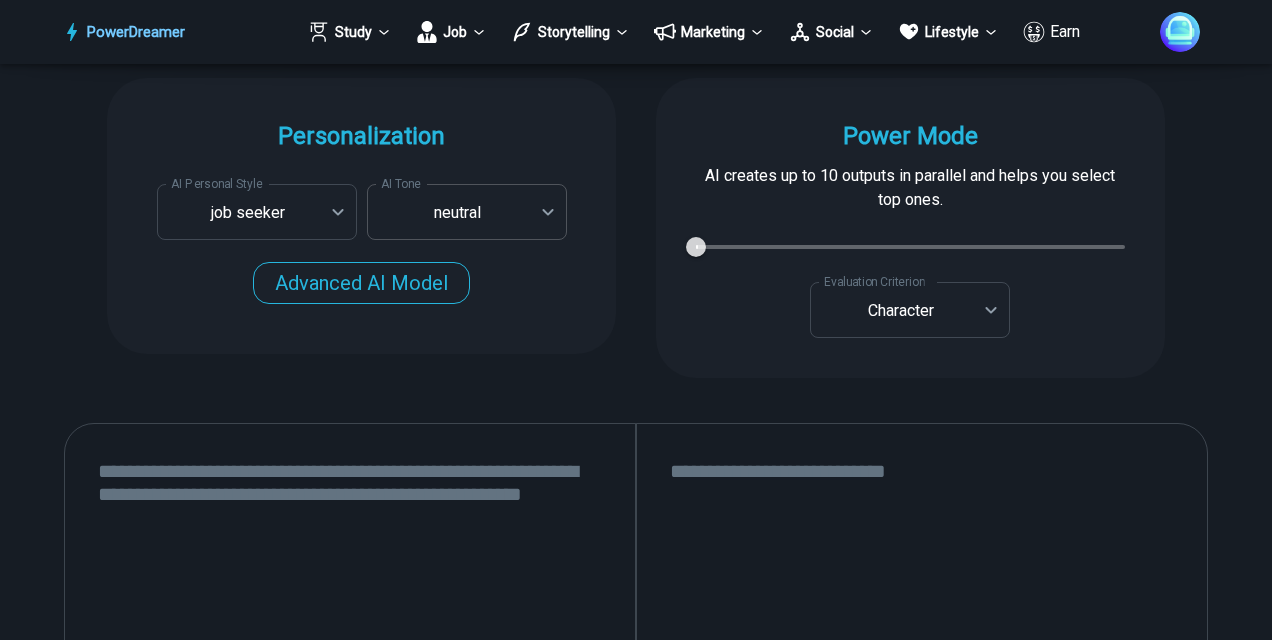 type 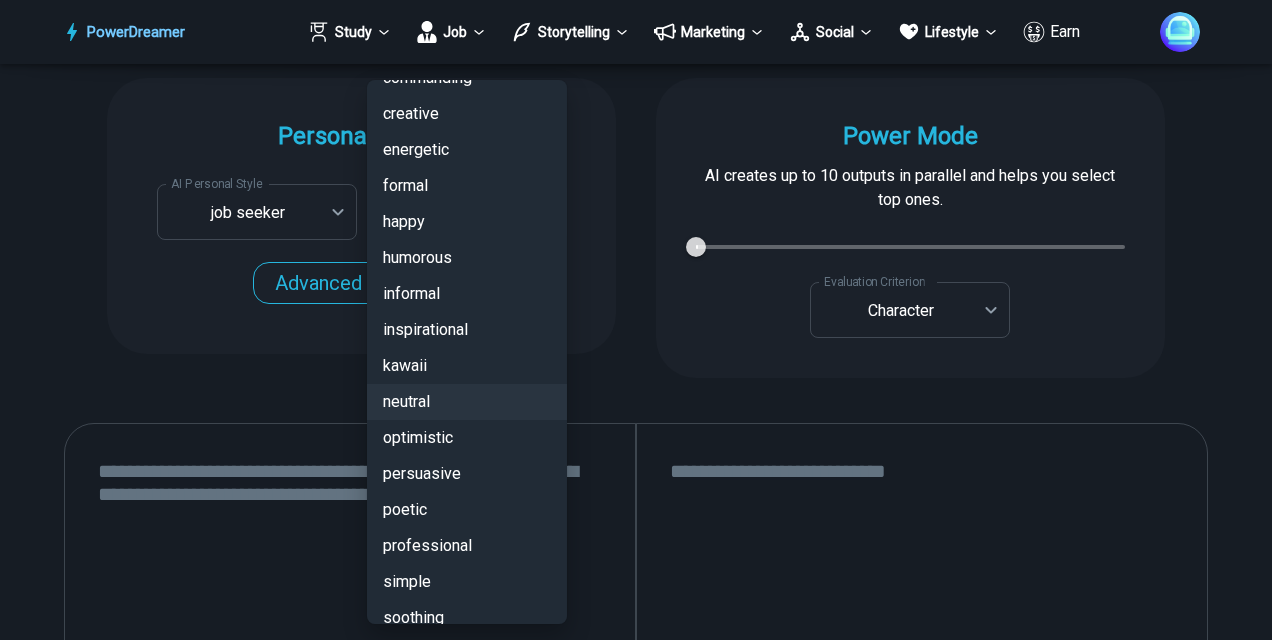 scroll, scrollTop: 192, scrollLeft: 0, axis: vertical 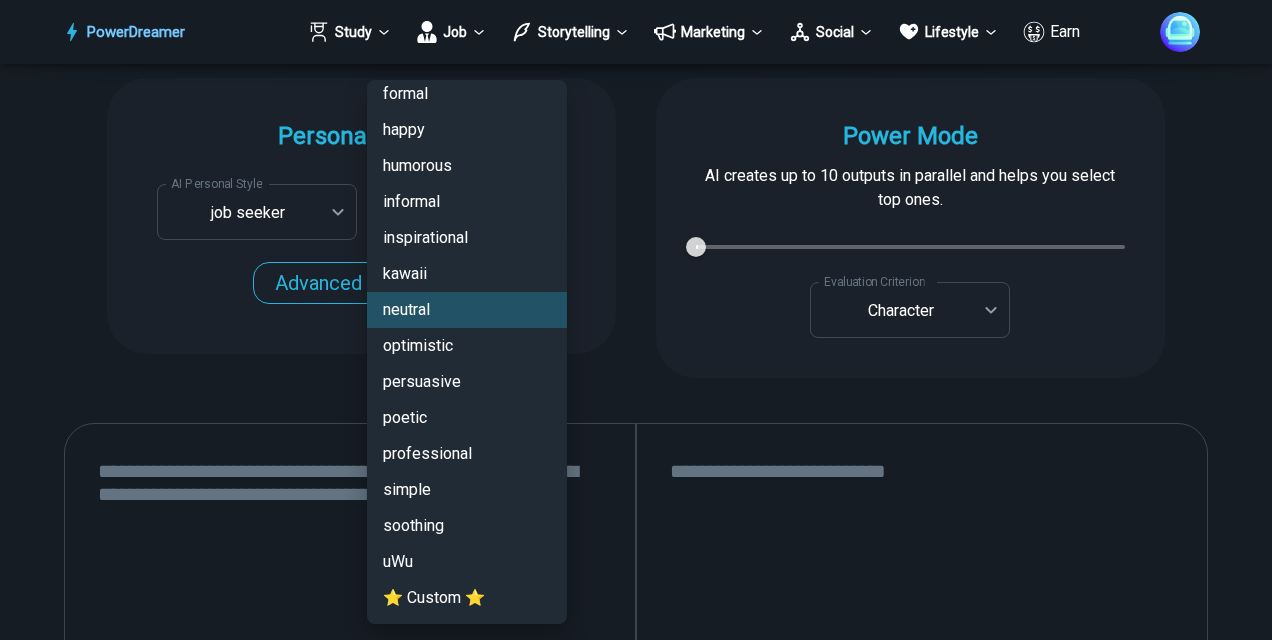 click on "professional" at bounding box center (467, 454) 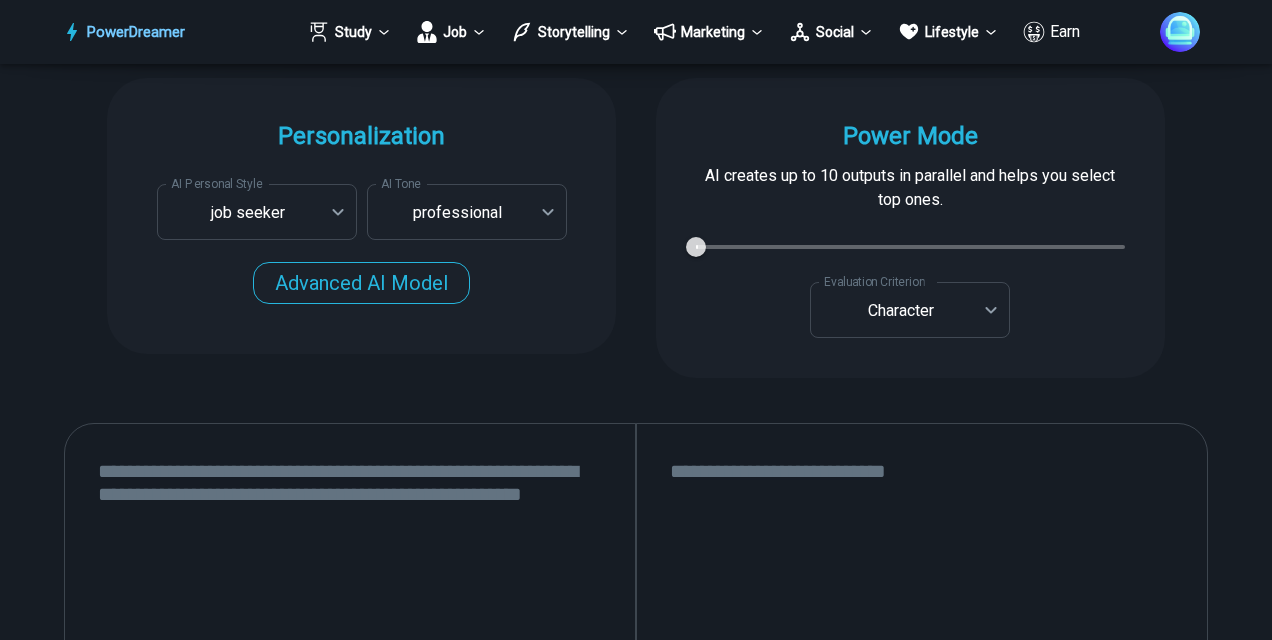 click at bounding box center [350, 690] 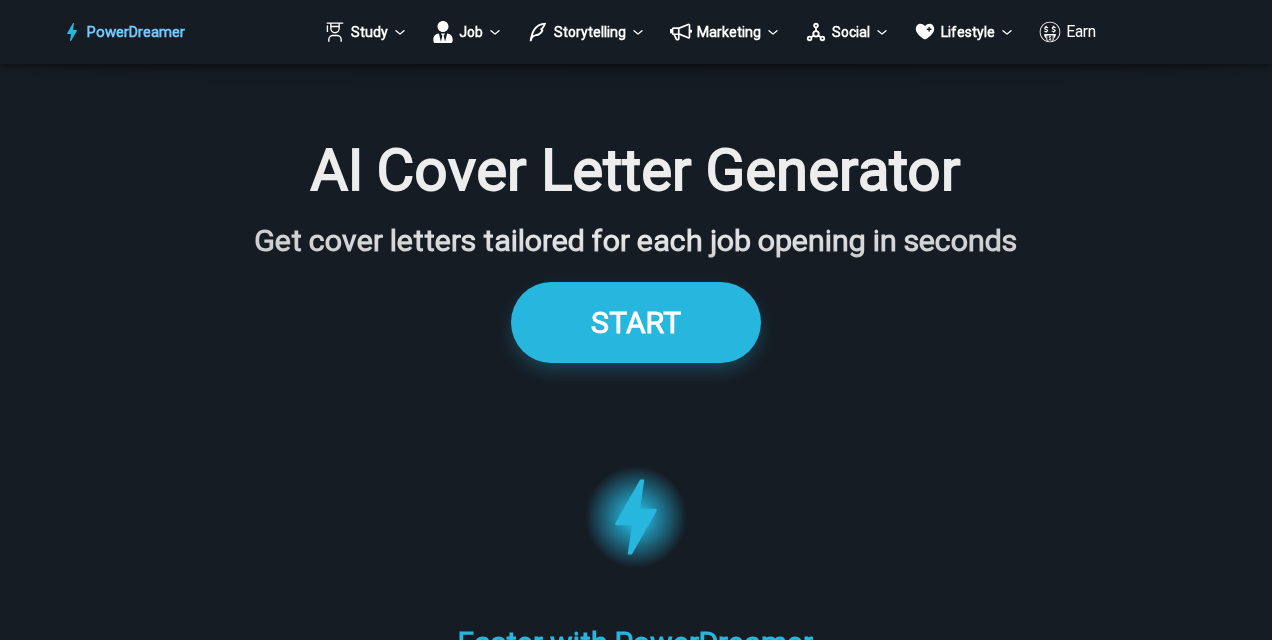 scroll, scrollTop: 2098, scrollLeft: 0, axis: vertical 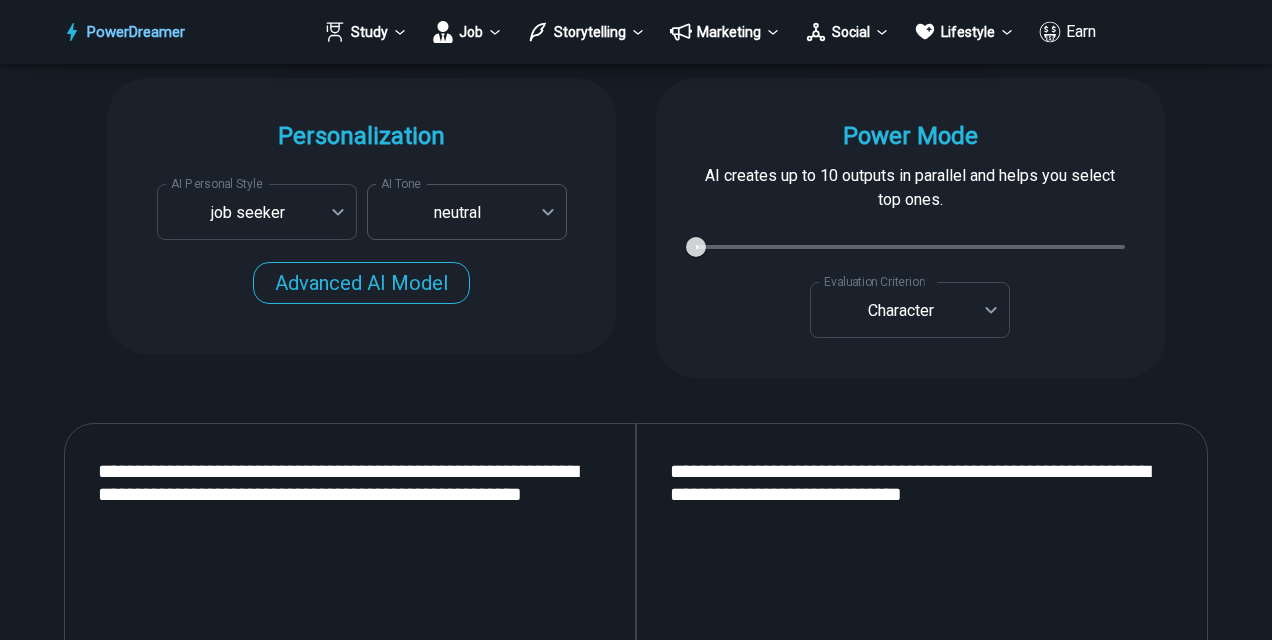 click on "PowerDreamer Study Job Storytelling Marketing Social Lifestyle Earn AI Cover Letter Generator Get cover letters tailored for each job opening in seconds START Faster with PowerDreamer 209,525  AI-Generated Outputs.  50,000+ Users. 60+ AI Tools. PowerDreamer saved me a ton of stress and even more time. Highly recommend. [PERSON_NAME] is a writer and producer with experience at Morning Rush, [US_STATE] PBS, Metro Weekly and The [US_STATE] Times I received a job offer [DATE] that your awesome website helped me get. Thank you! I will be singing your praises. [PERSON_NAME] signed up to PowerDreamer [DATE] and received his job offer [DATE] Absolutely love this program!! I'm usually hesitant to pay for anything without being able to try it for free first. However, I was desperate to get resume writing help and this program far exceeded my expectations! I have been telling anyone I know looking for a job to try it. [PERSON_NAME] [PERSON_NAME], Product Manager in E-Commerce [PERSON_NAME] [PERSON_NAME] [PERSON_NAME] AI Tone" at bounding box center [636, 1439] 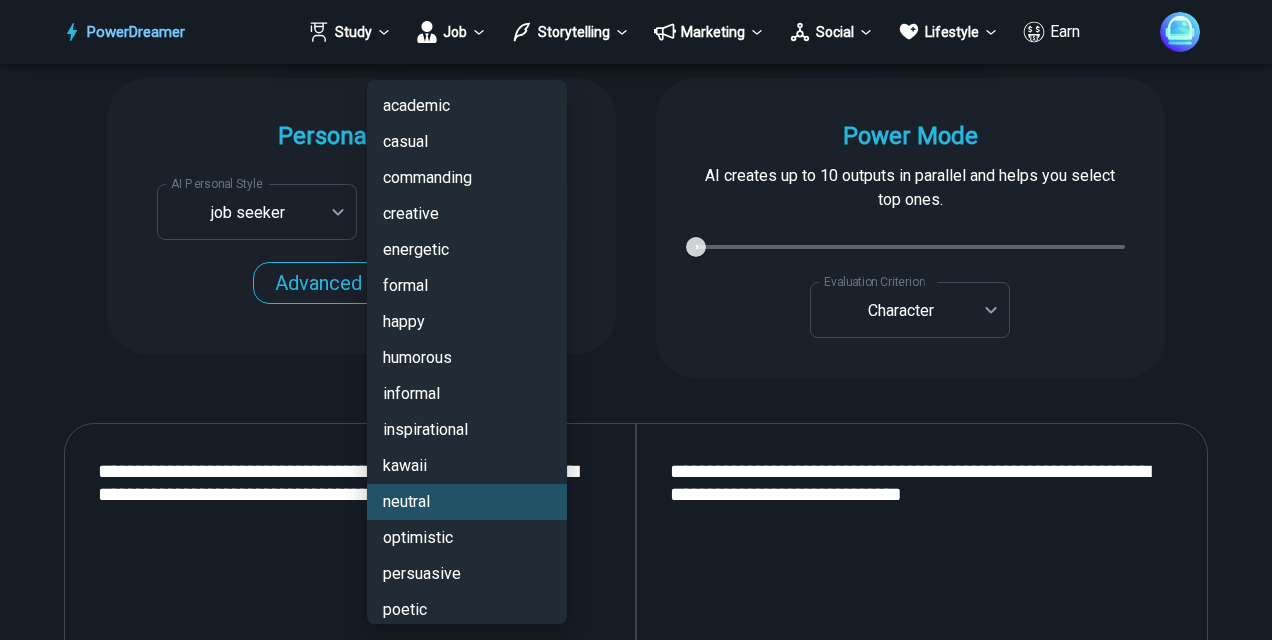 scroll, scrollTop: 100, scrollLeft: 0, axis: vertical 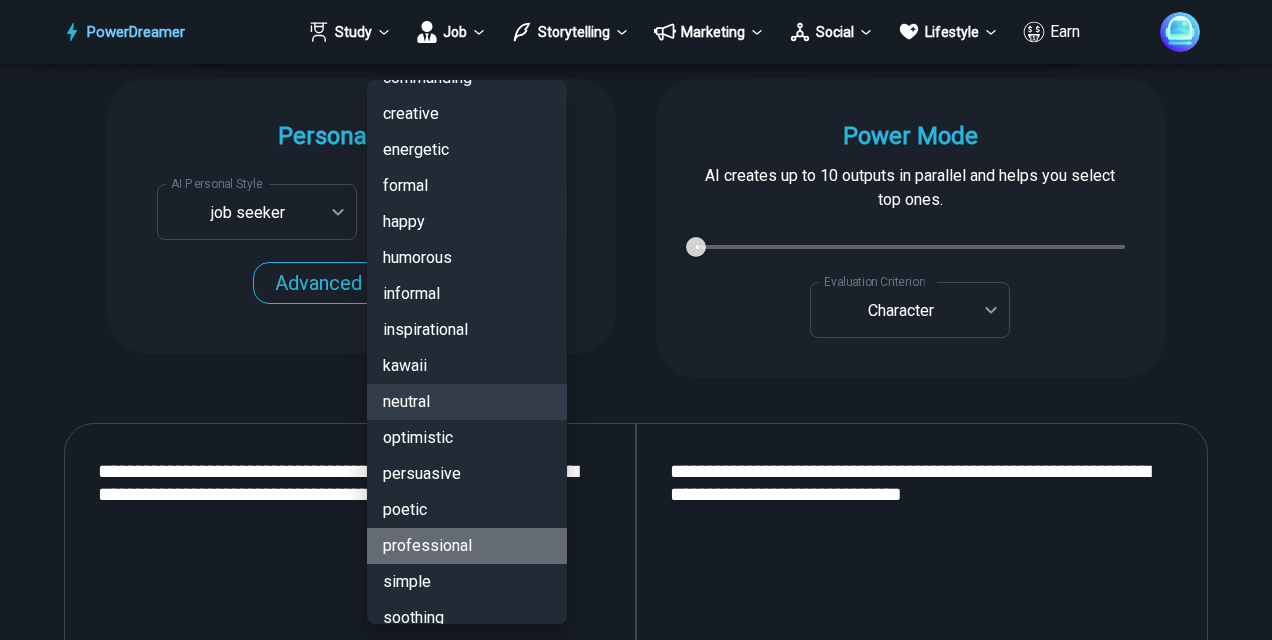 click on "professional" at bounding box center [467, 546] 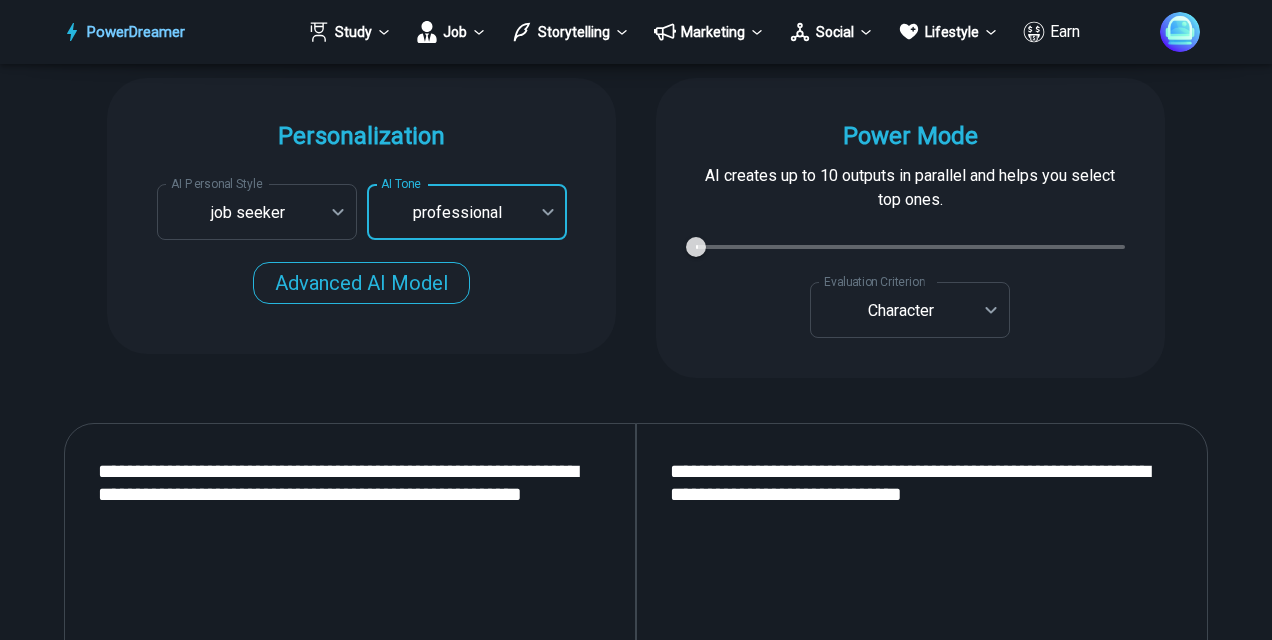 click on "**********" at bounding box center (350, 690) 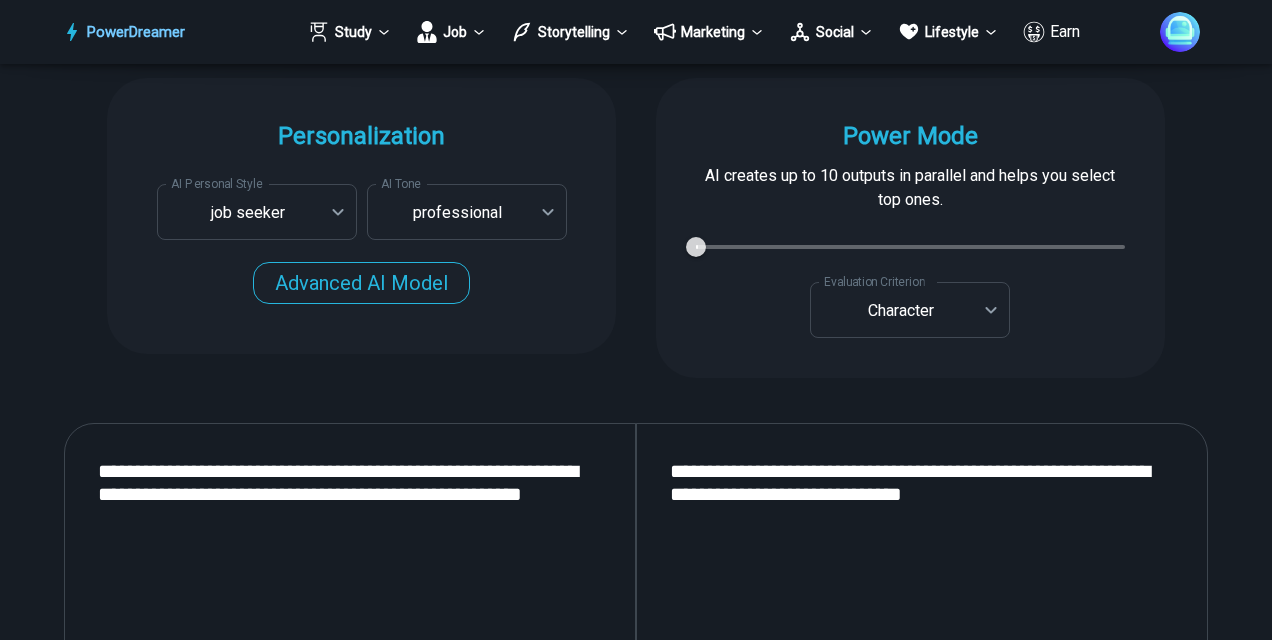 drag, startPoint x: 220, startPoint y: 526, endPoint x: 96, endPoint y: 462, distance: 139.54211 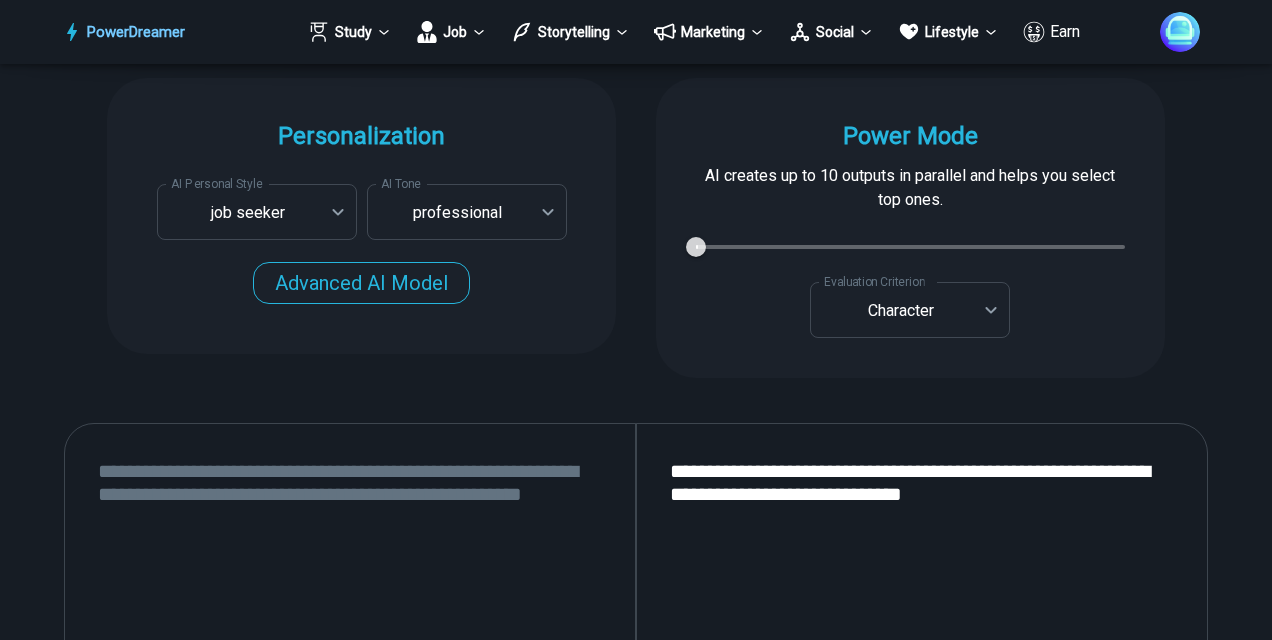 type 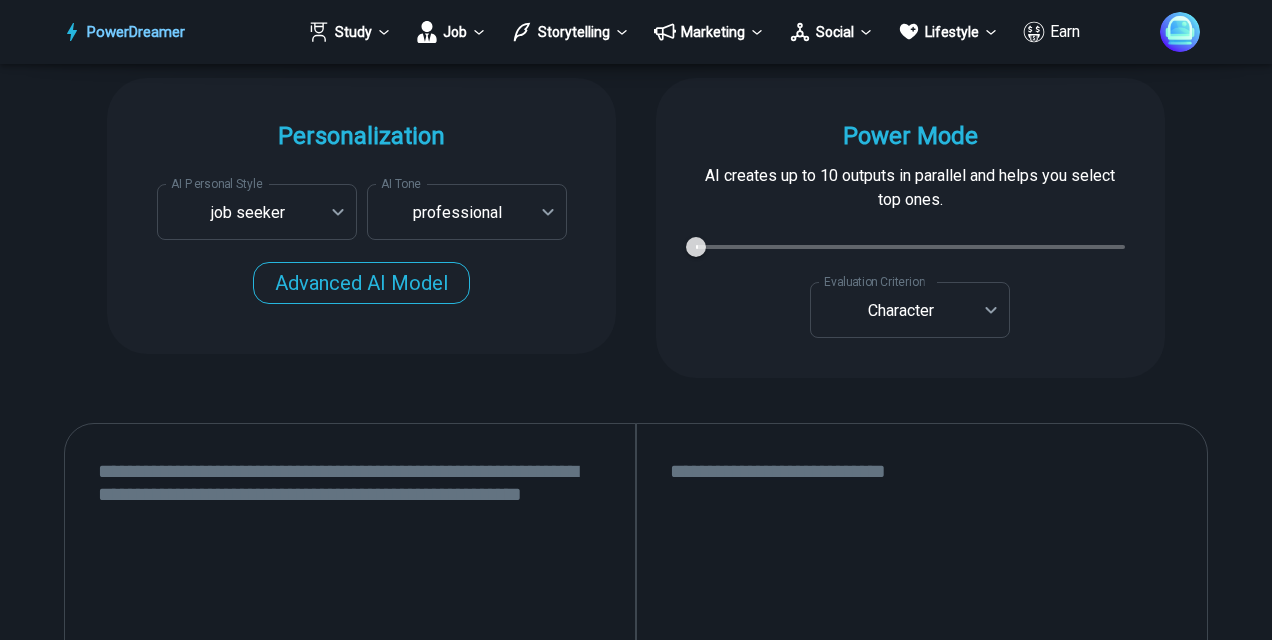 type 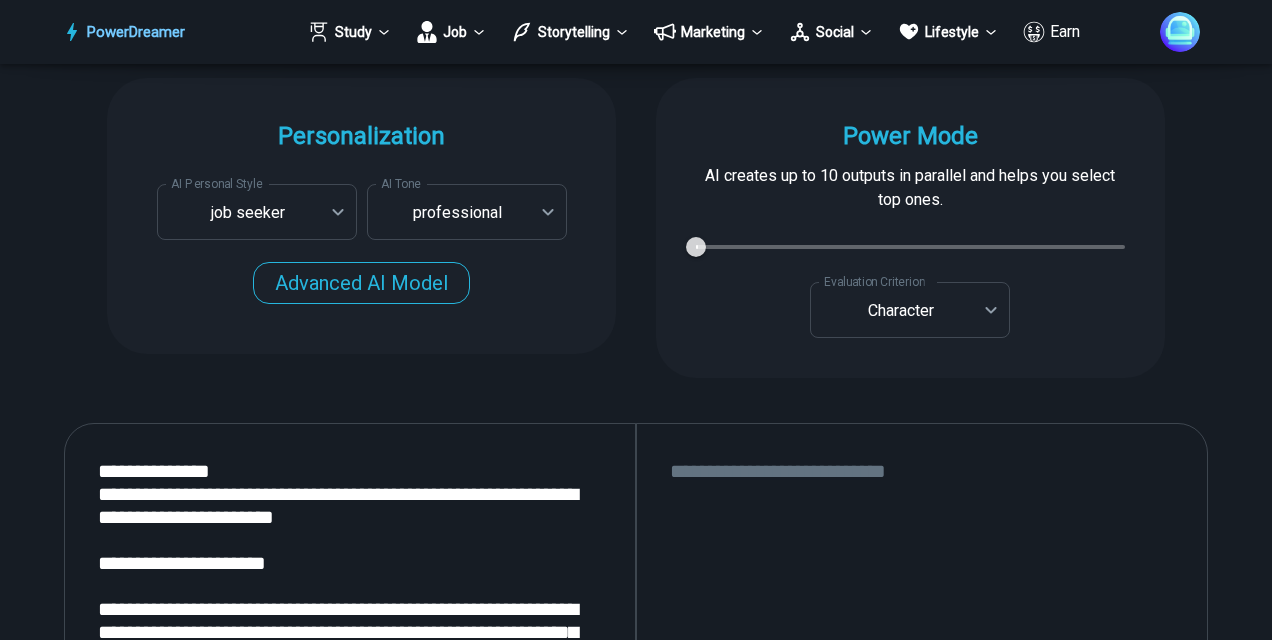 scroll, scrollTop: 2398, scrollLeft: 0, axis: vertical 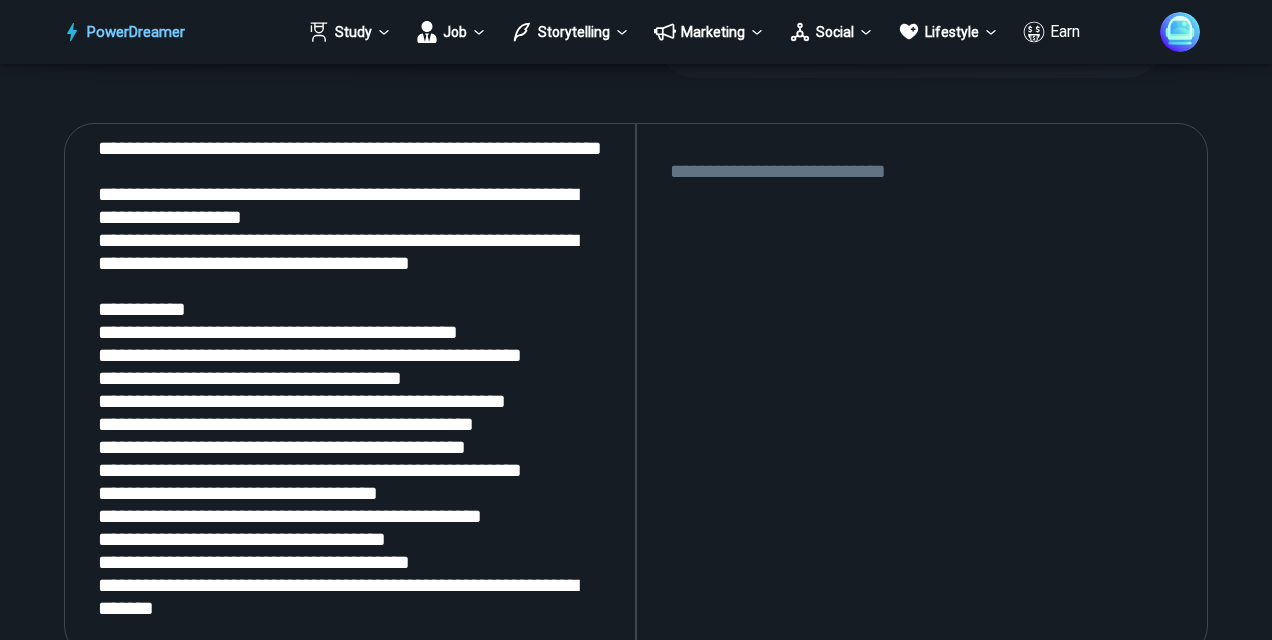 type on "**********" 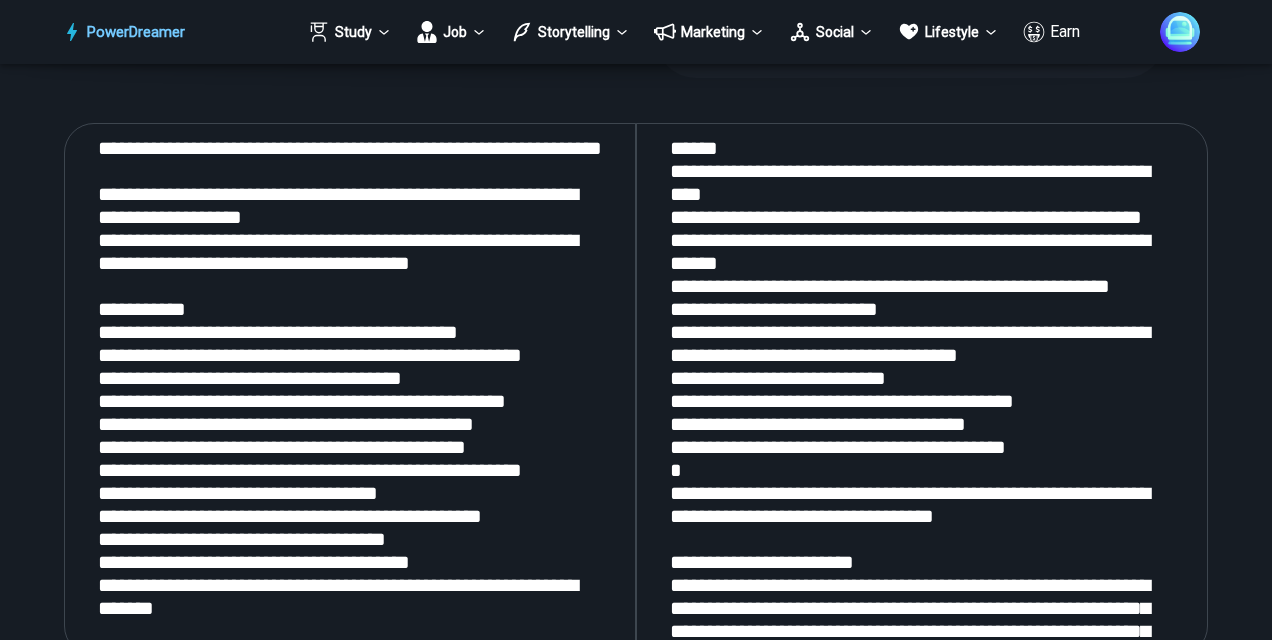 scroll, scrollTop: 0, scrollLeft: 0, axis: both 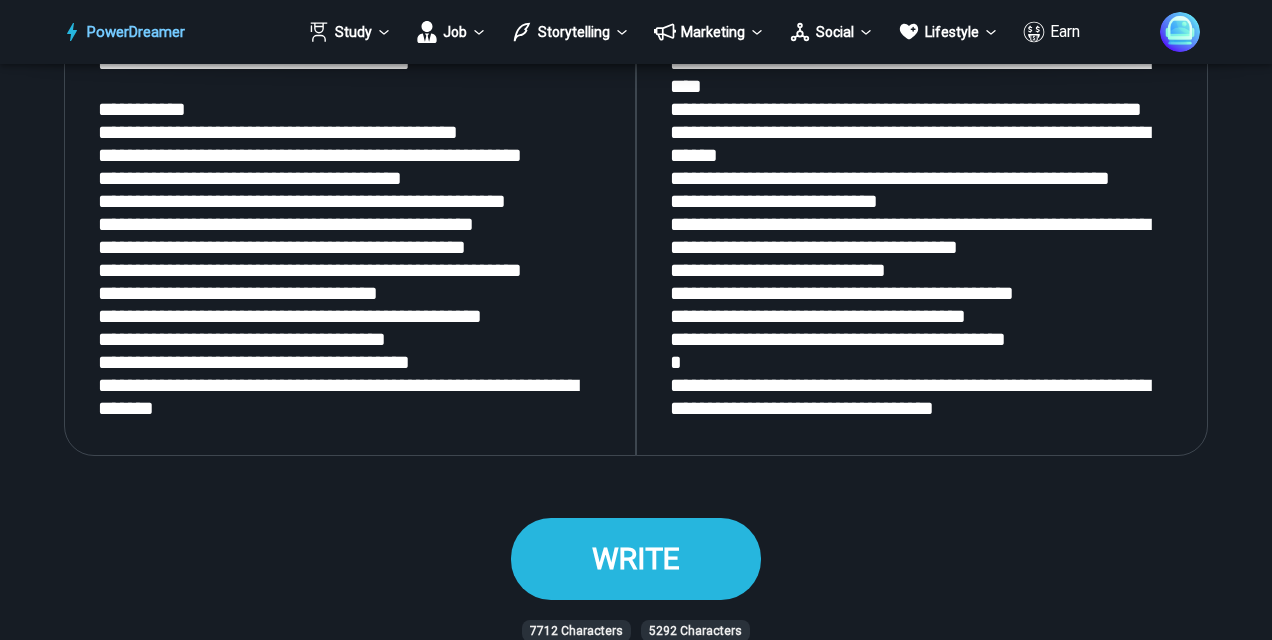 click on "WRITE" at bounding box center [636, 558] 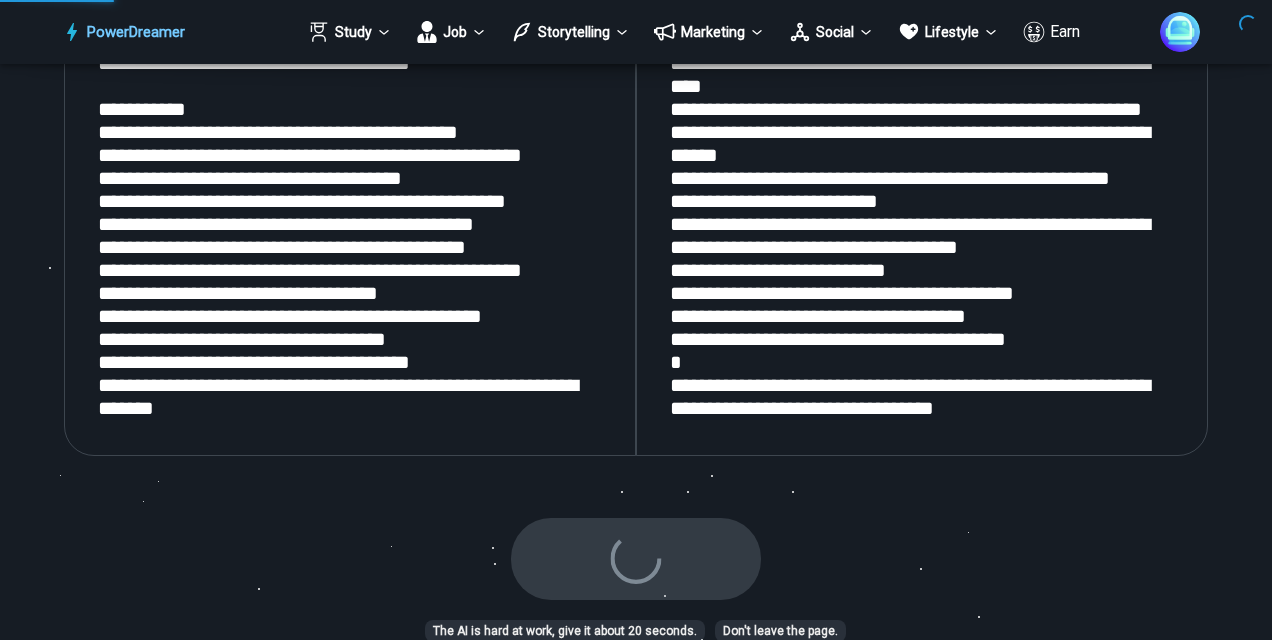 scroll, scrollTop: 3816, scrollLeft: 0, axis: vertical 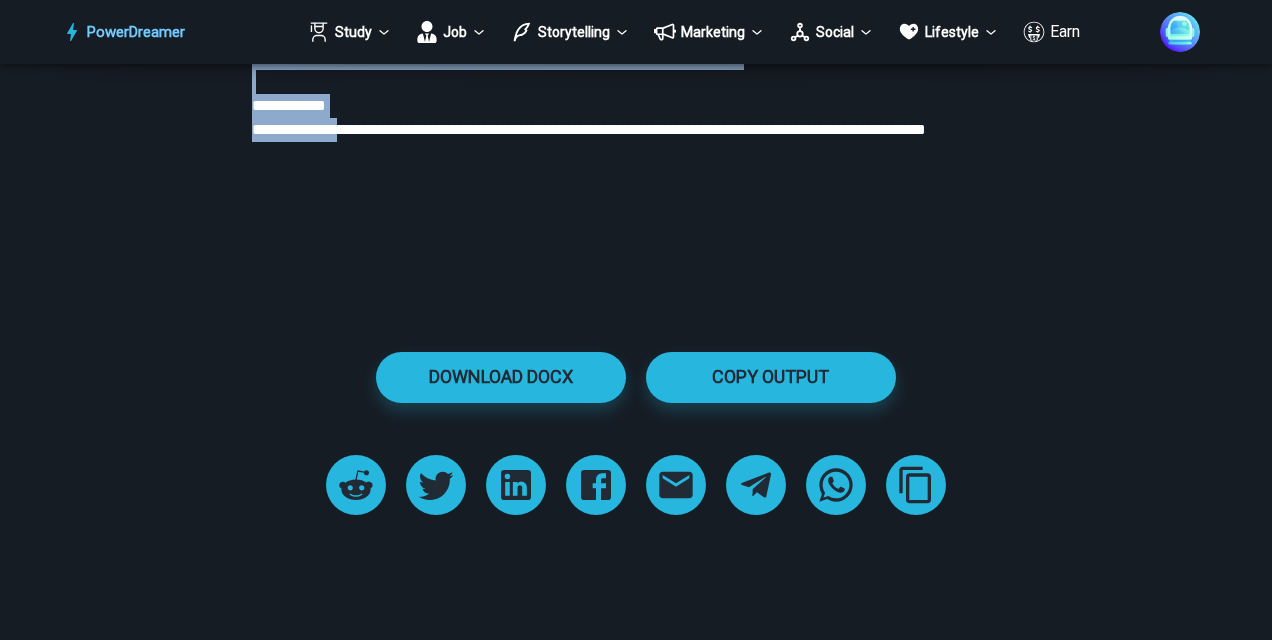 drag, startPoint x: 254, startPoint y: 189, endPoint x: 364, endPoint y: 272, distance: 137.80058 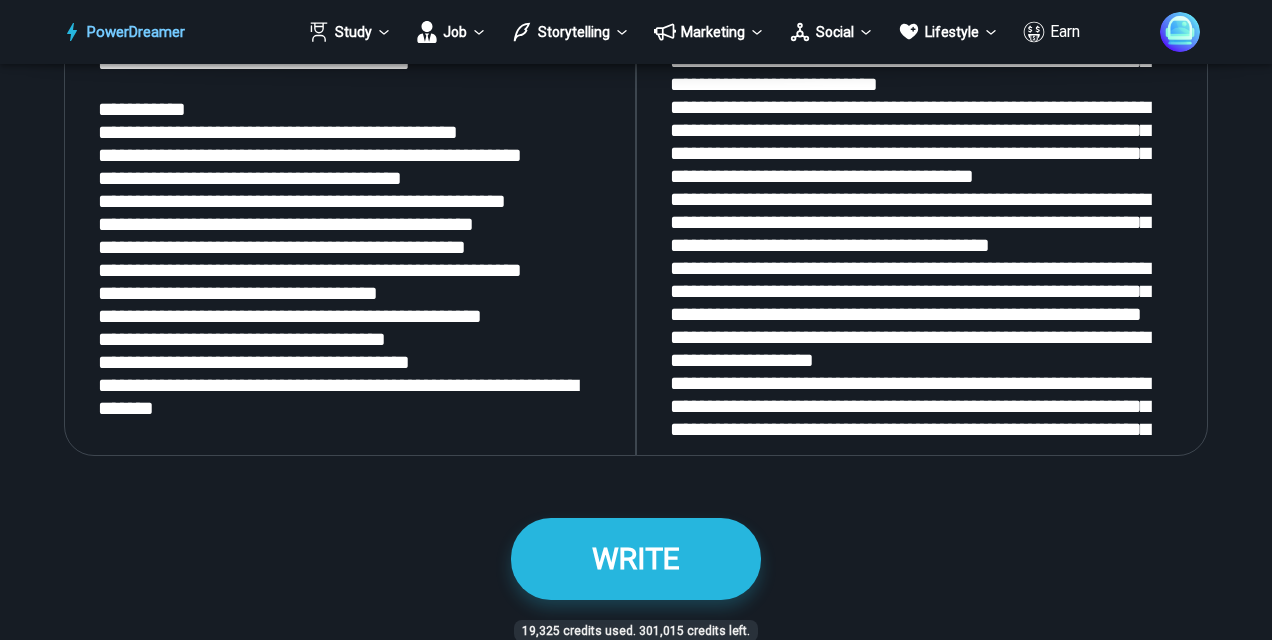 scroll, scrollTop: 2198, scrollLeft: 0, axis: vertical 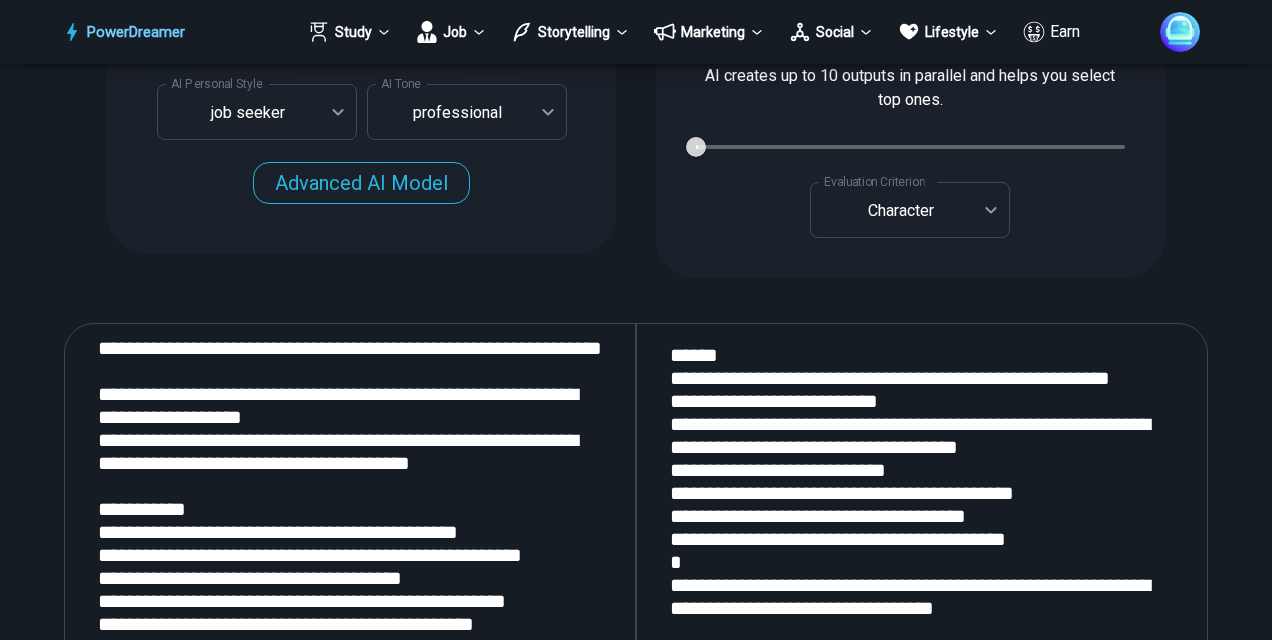 drag, startPoint x: 678, startPoint y: 370, endPoint x: 846, endPoint y: 464, distance: 192.50974 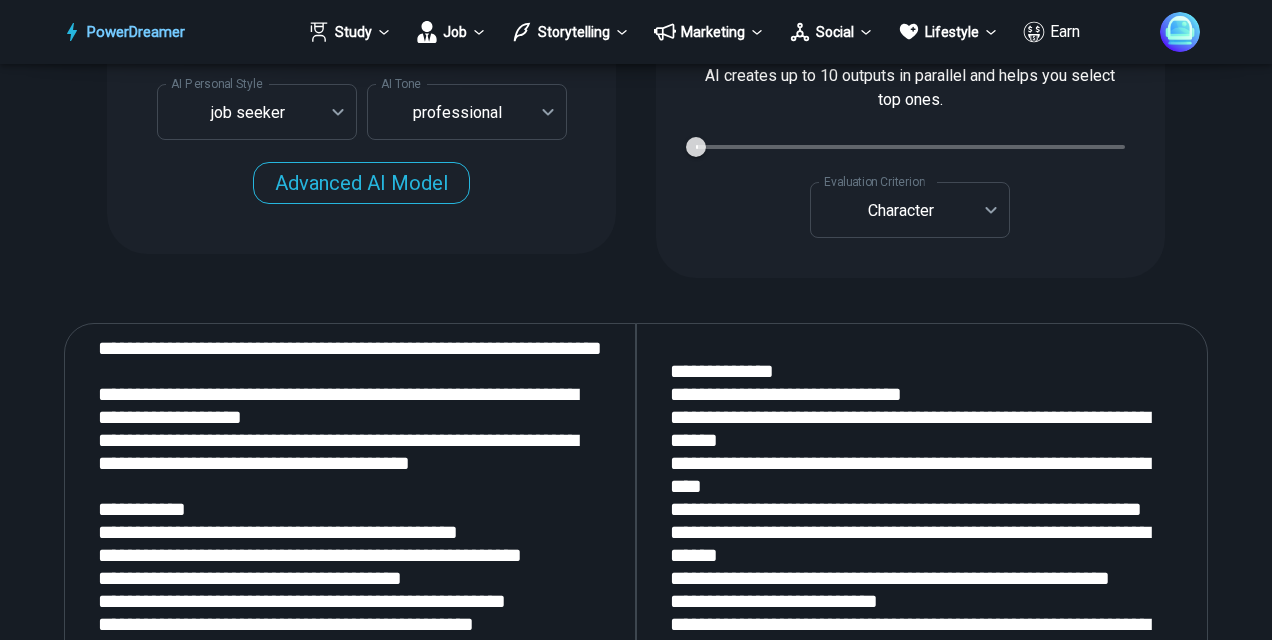 click at bounding box center [922, 590] 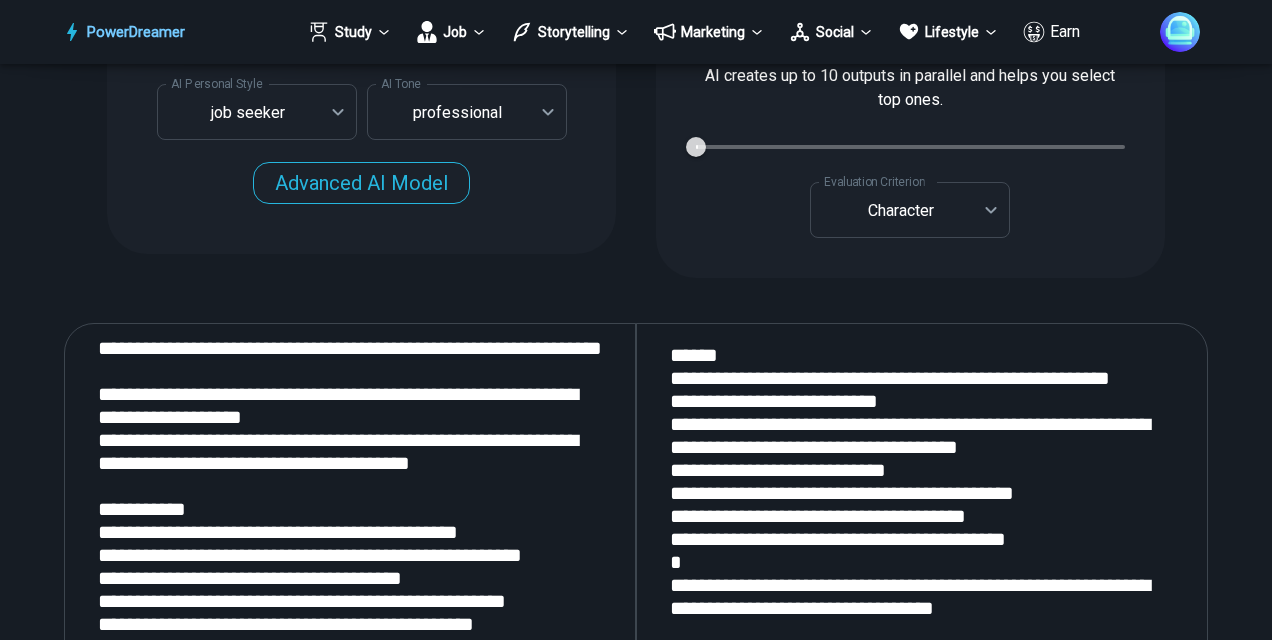 scroll, scrollTop: 300, scrollLeft: 0, axis: vertical 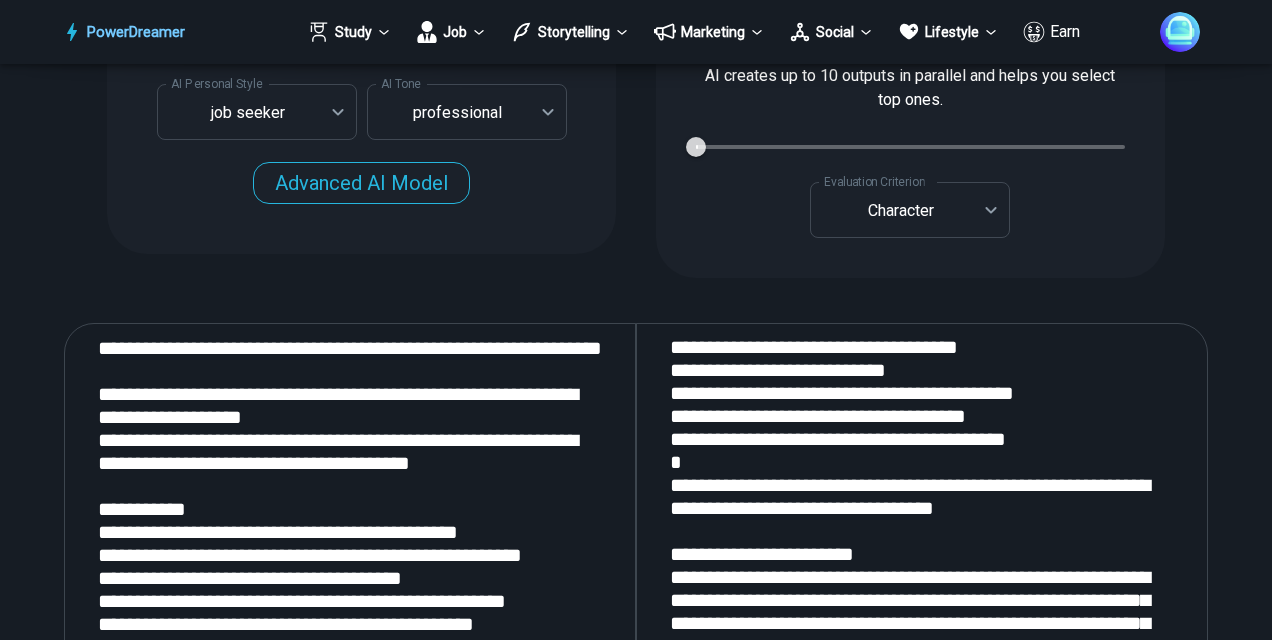 drag, startPoint x: 698, startPoint y: 380, endPoint x: 1083, endPoint y: 458, distance: 392.82184 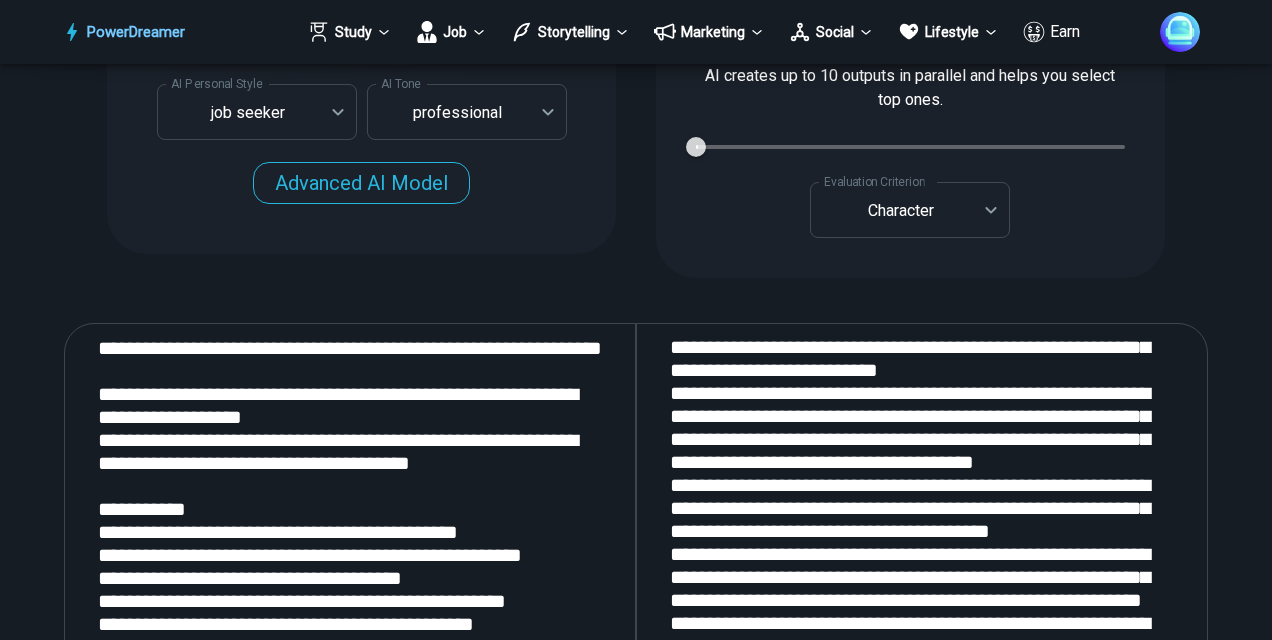scroll, scrollTop: 18, scrollLeft: 0, axis: vertical 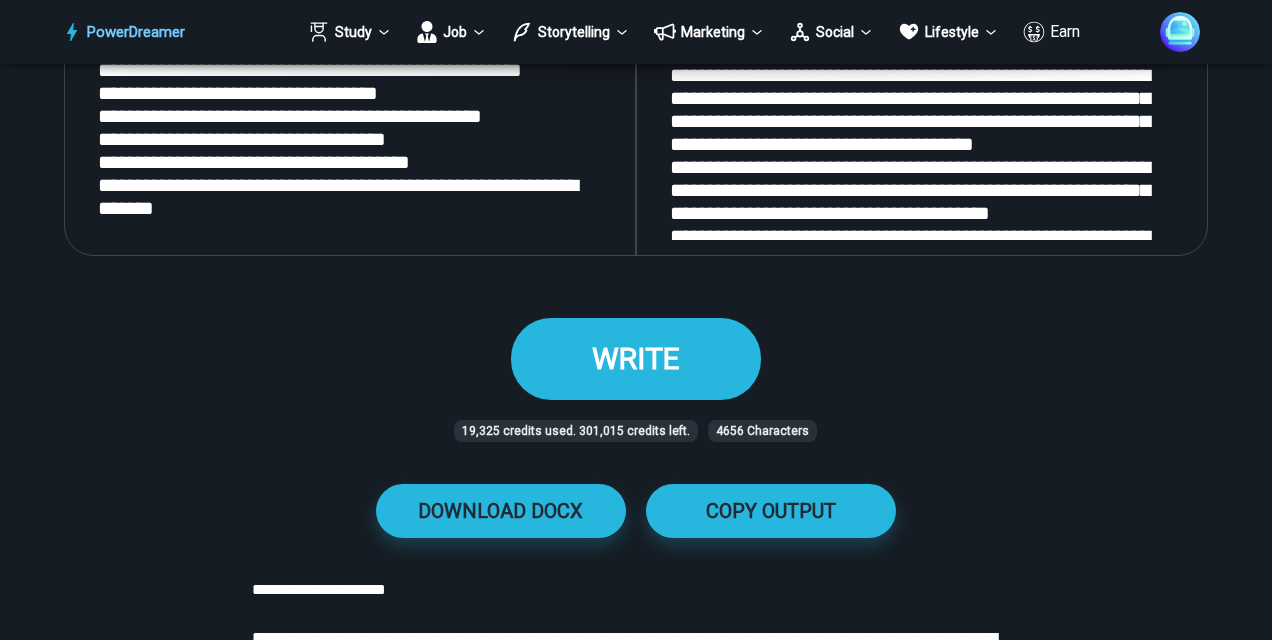 type on "**********" 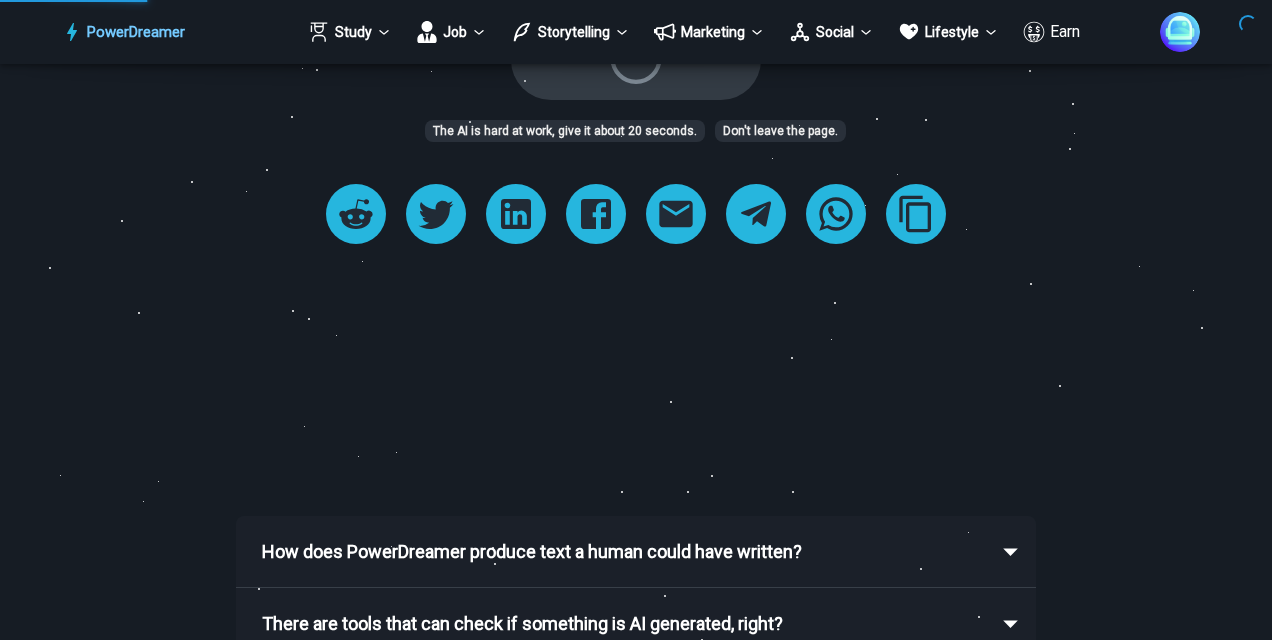 scroll, scrollTop: 3198, scrollLeft: 0, axis: vertical 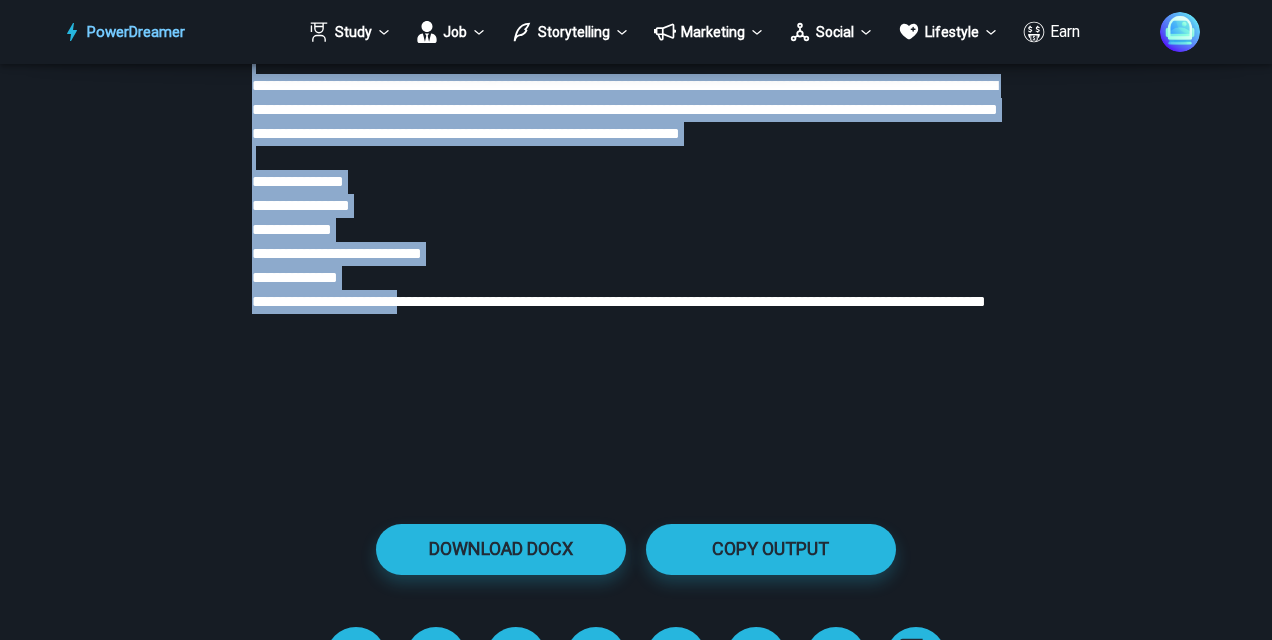 drag, startPoint x: 253, startPoint y: 186, endPoint x: 441, endPoint y: 446, distance: 320.84888 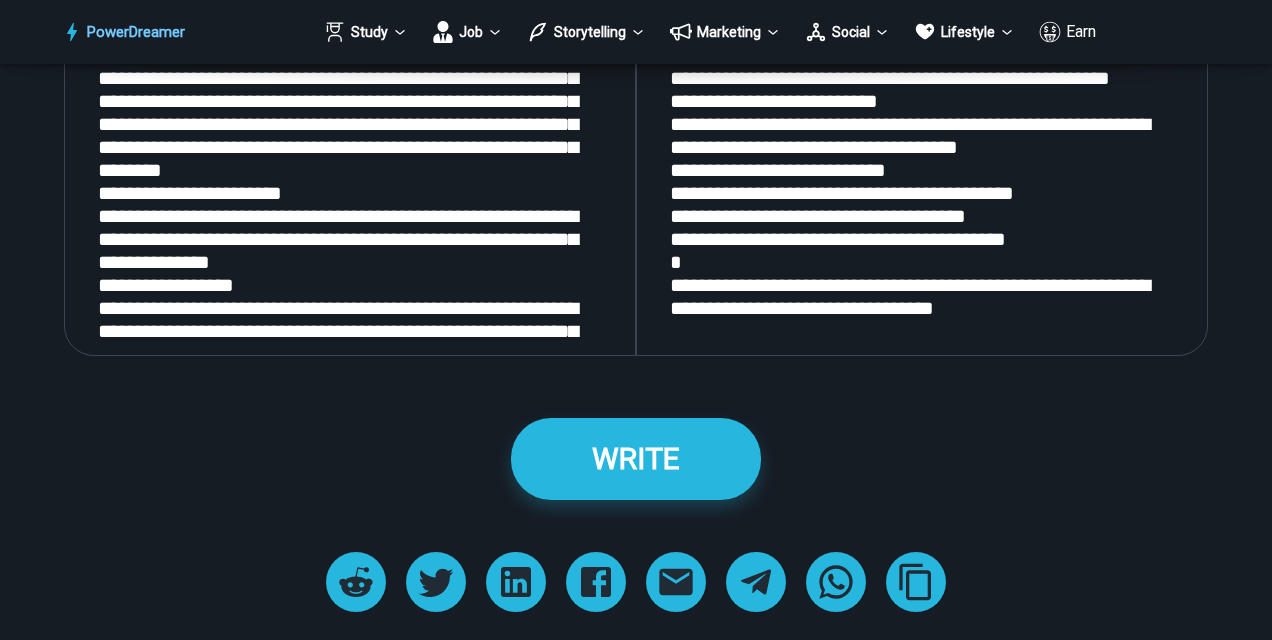 scroll, scrollTop: 2166, scrollLeft: 0, axis: vertical 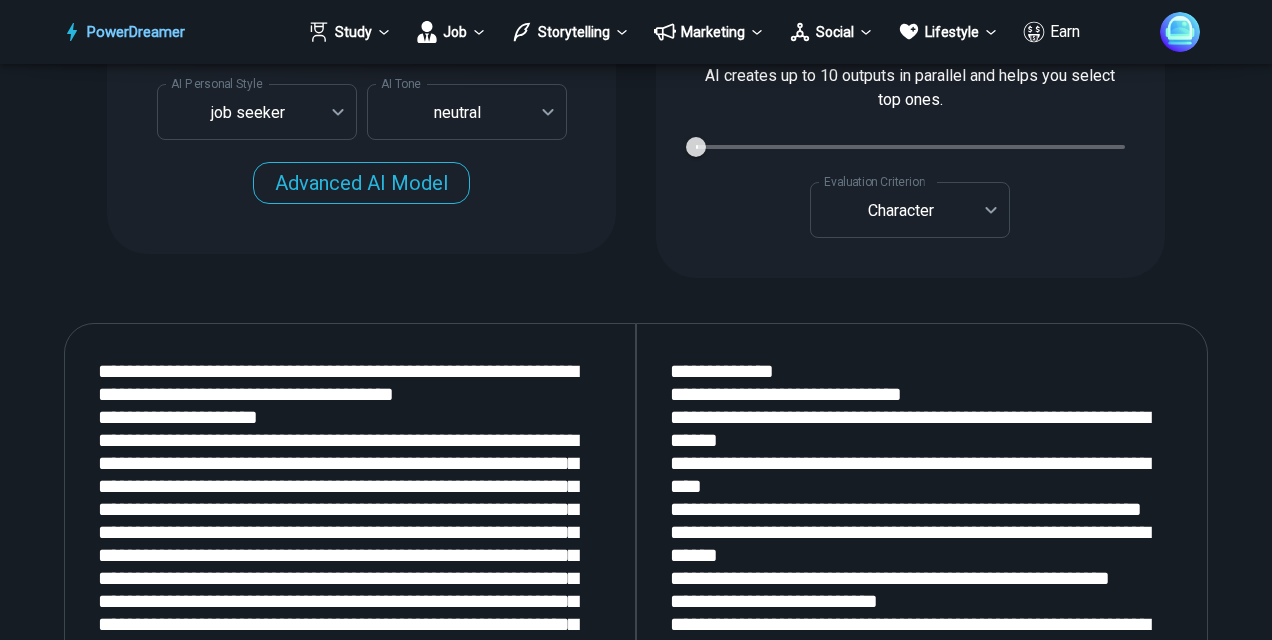 click at bounding box center [922, 590] 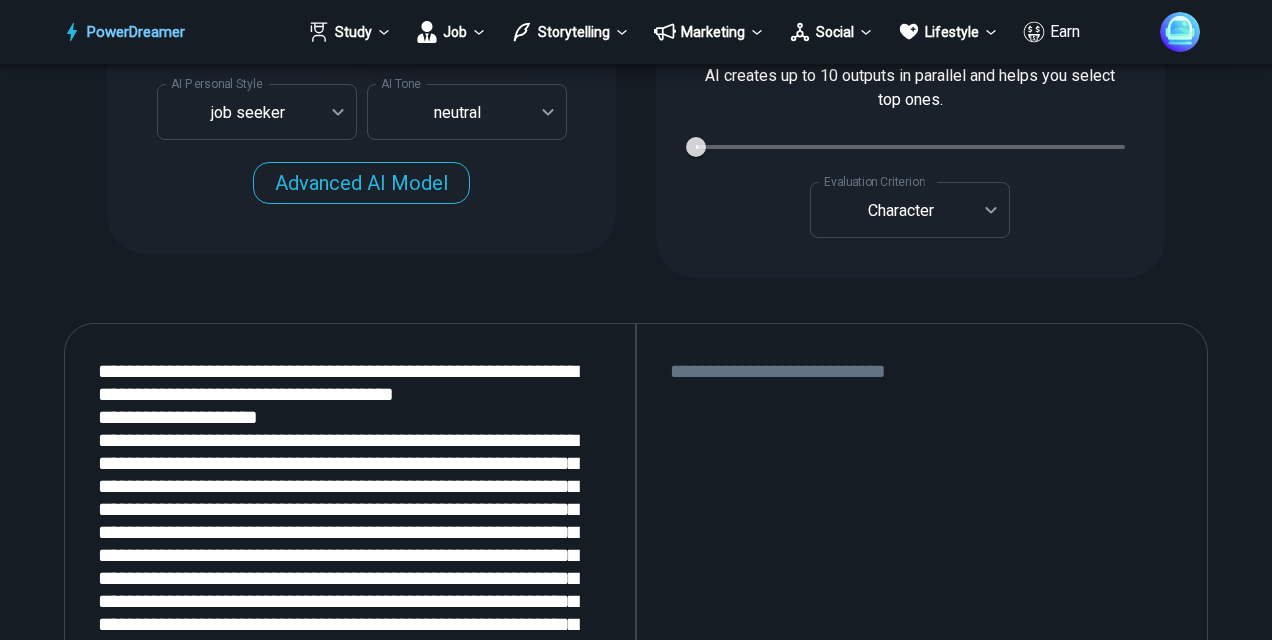 paste on "**********" 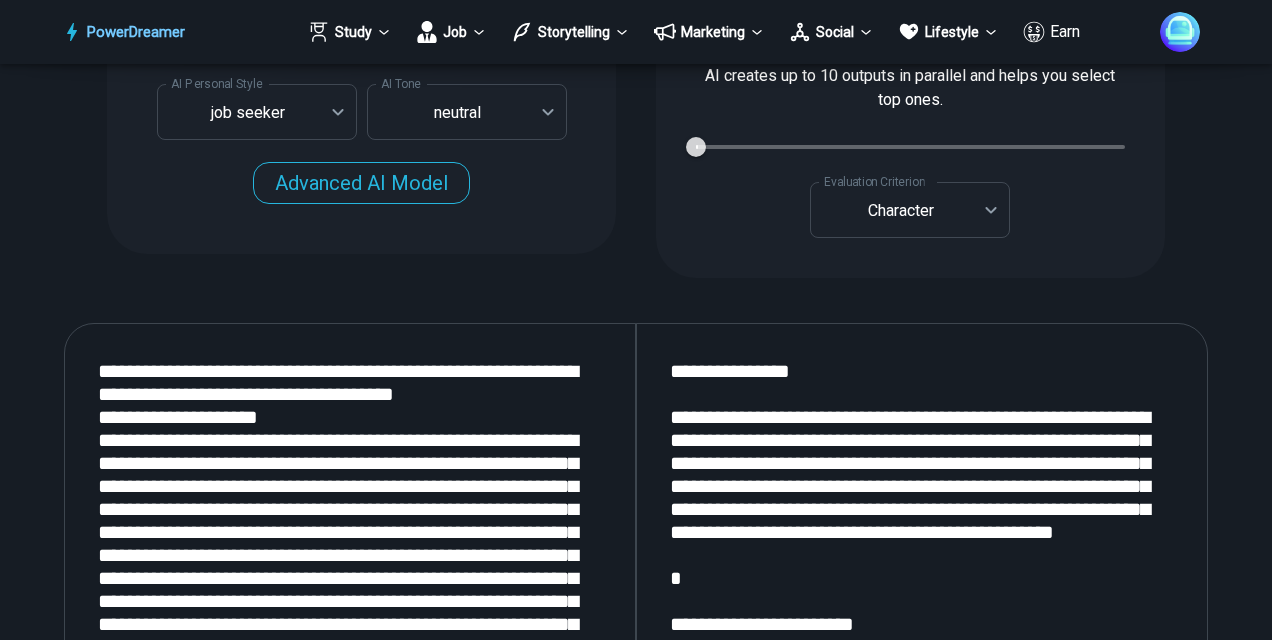 scroll, scrollTop: 2366, scrollLeft: 0, axis: vertical 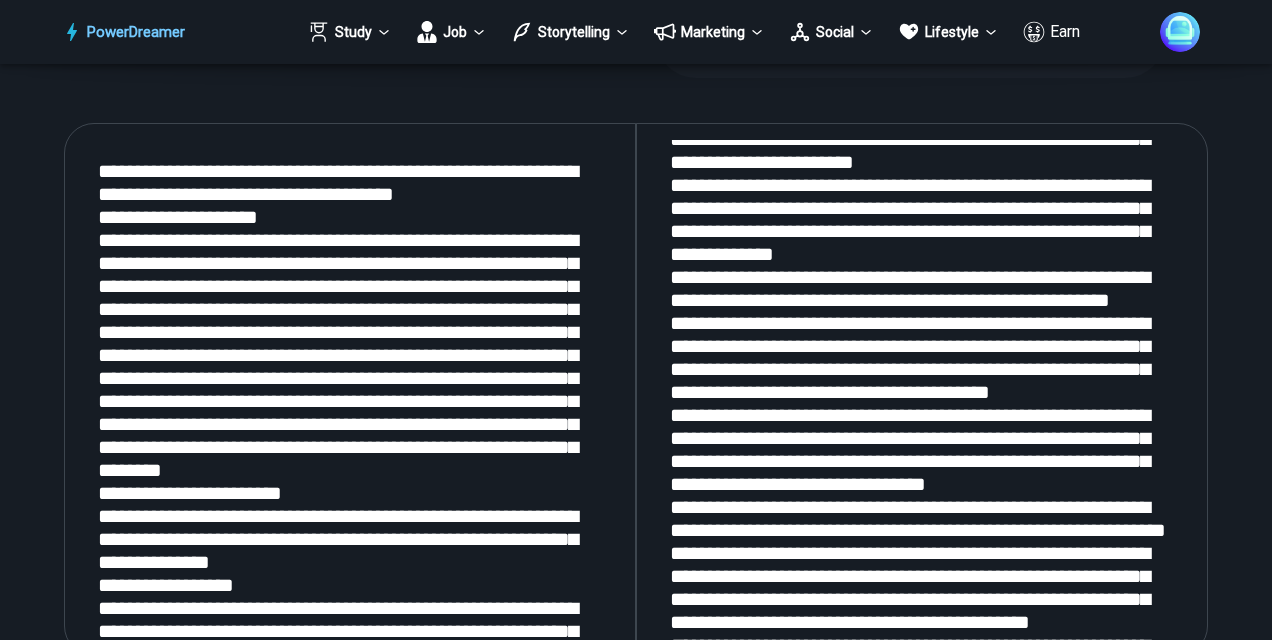 click at bounding box center (922, 390) 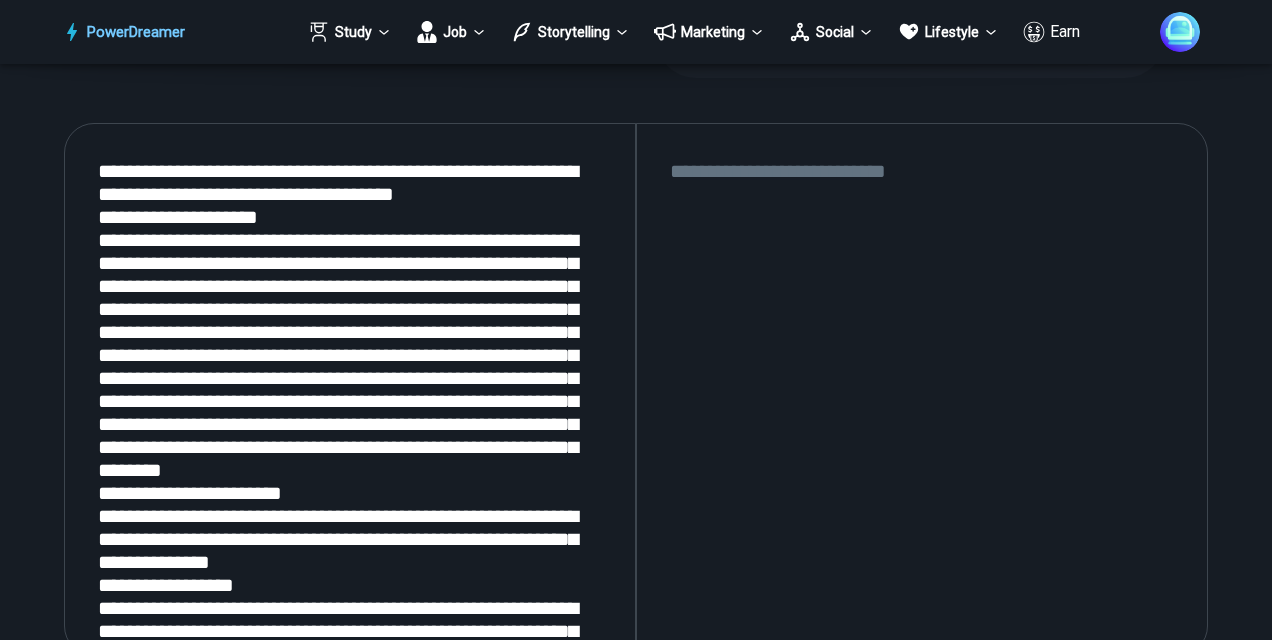 scroll, scrollTop: 0, scrollLeft: 0, axis: both 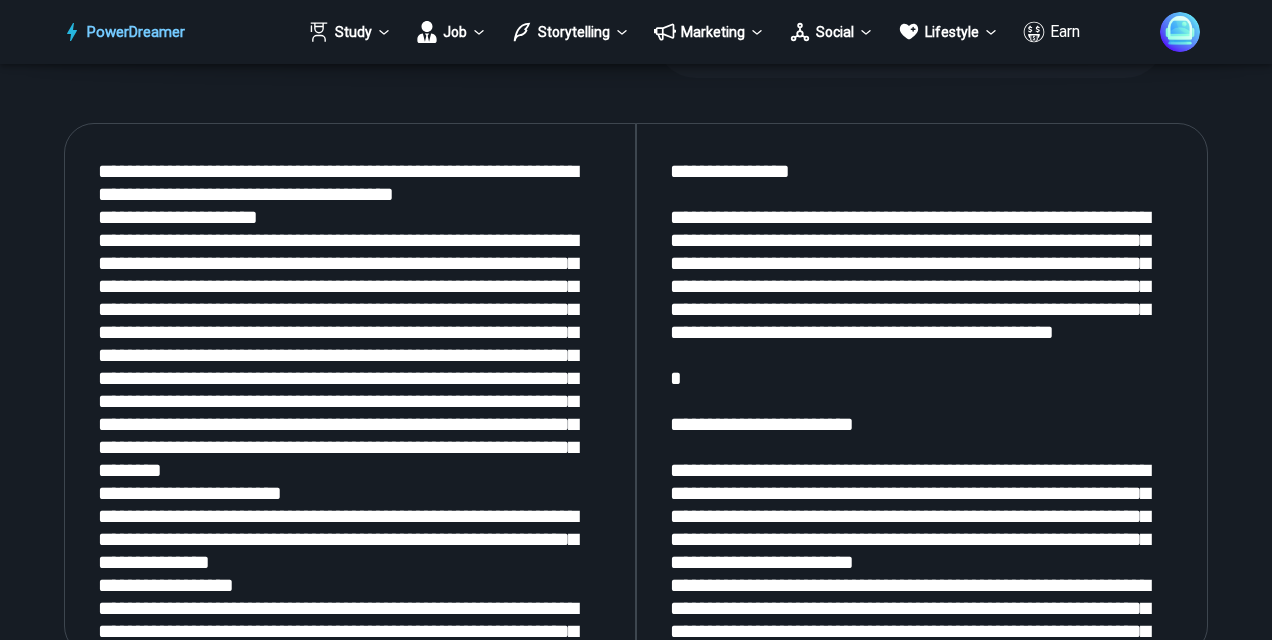 type on "**********" 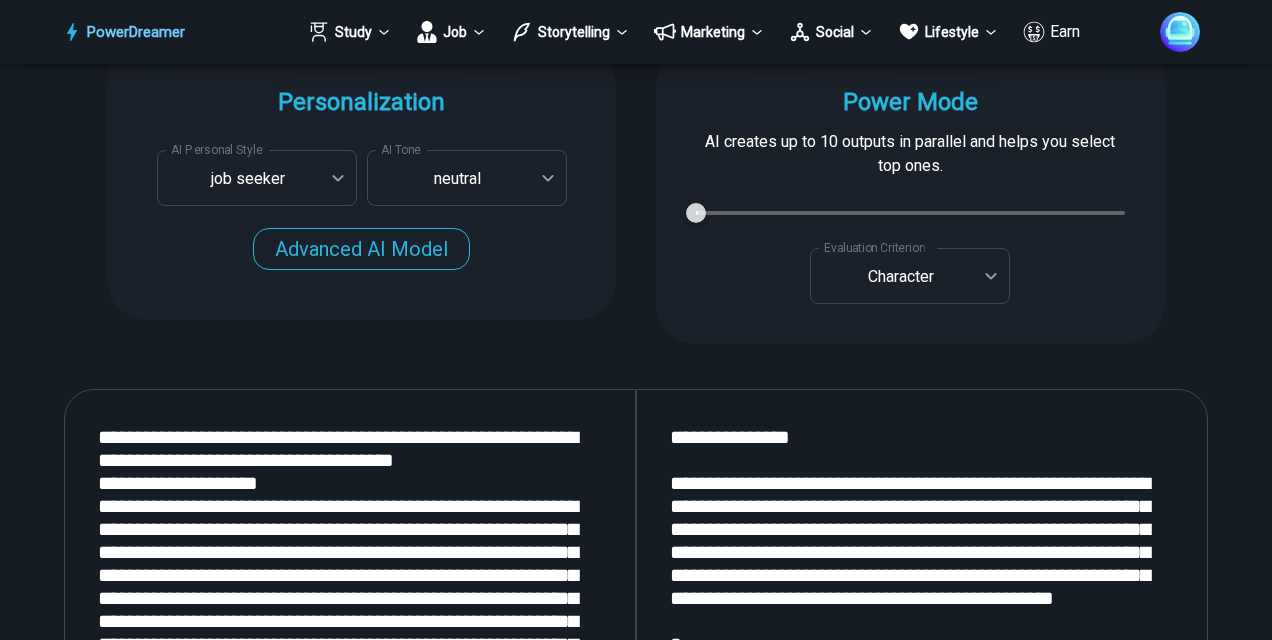 scroll, scrollTop: 2400, scrollLeft: 0, axis: vertical 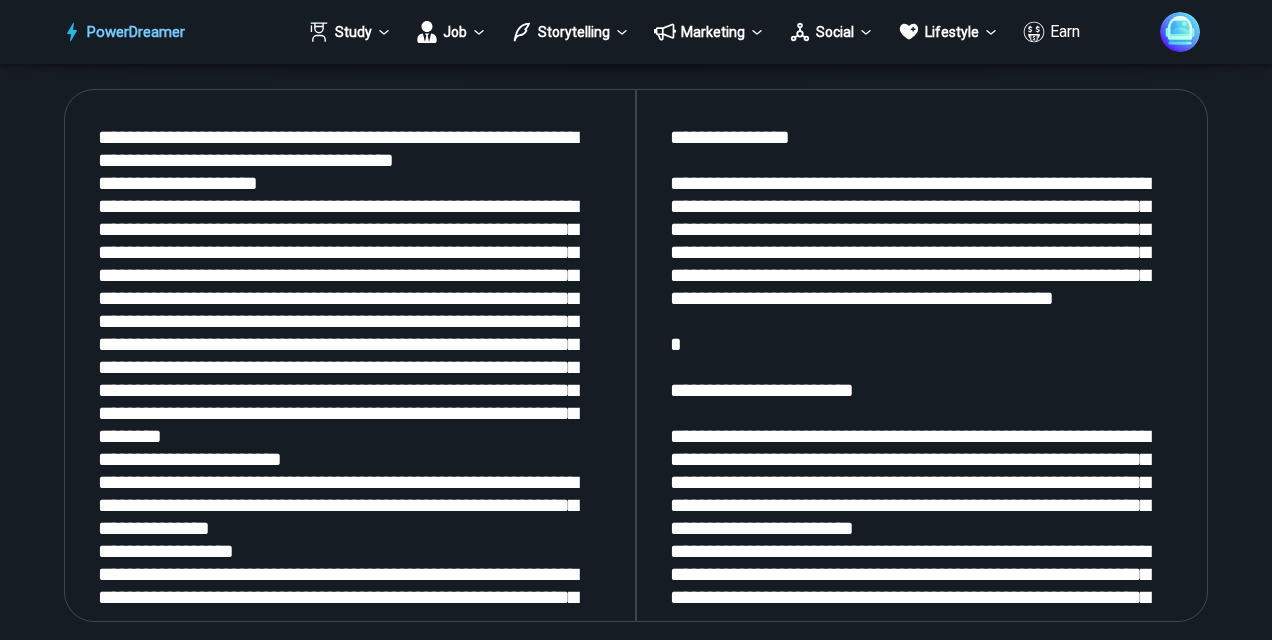click at bounding box center (350, 356) 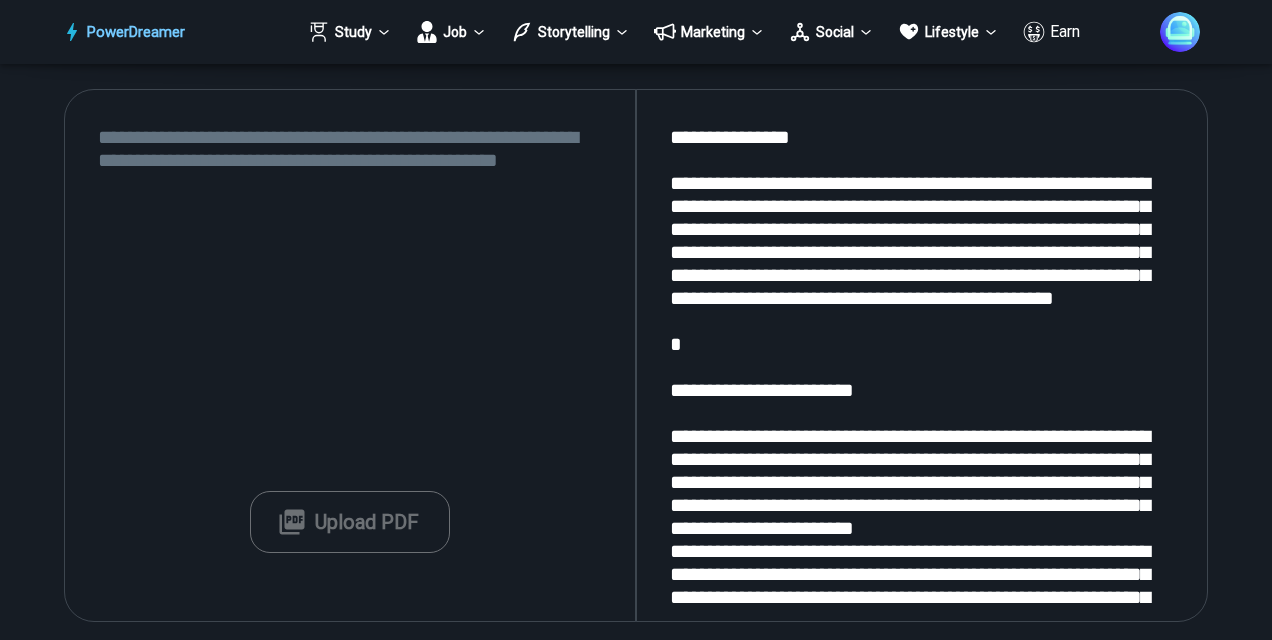 paste on "**********" 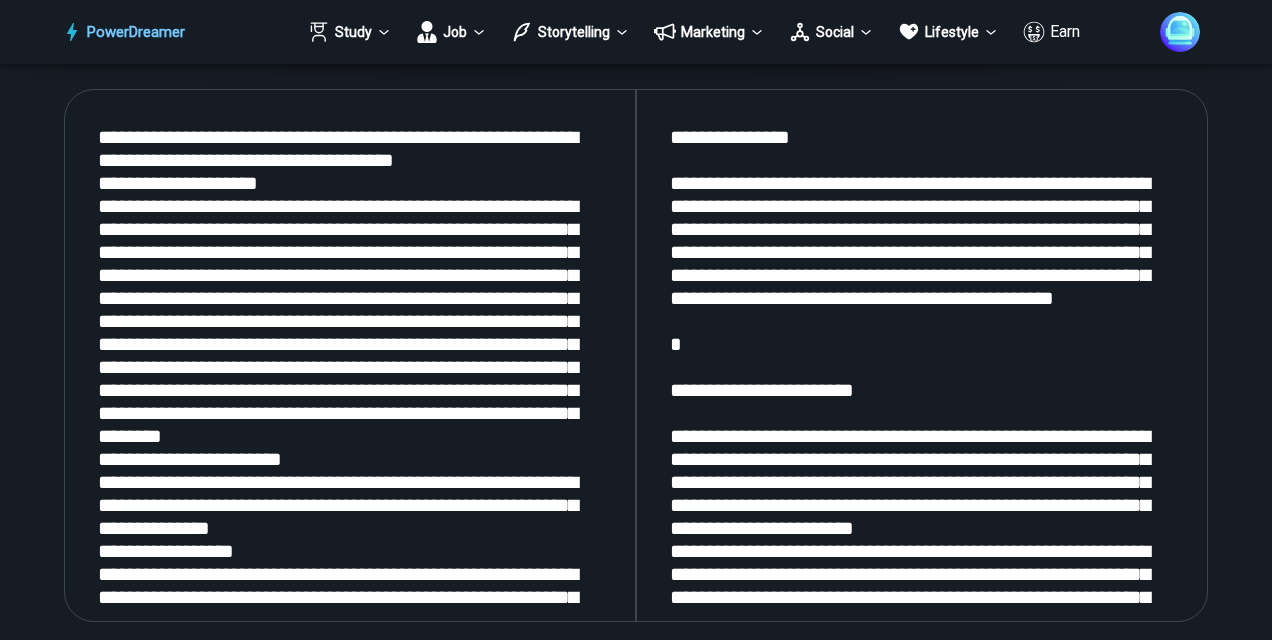 scroll, scrollTop: 6604, scrollLeft: 0, axis: vertical 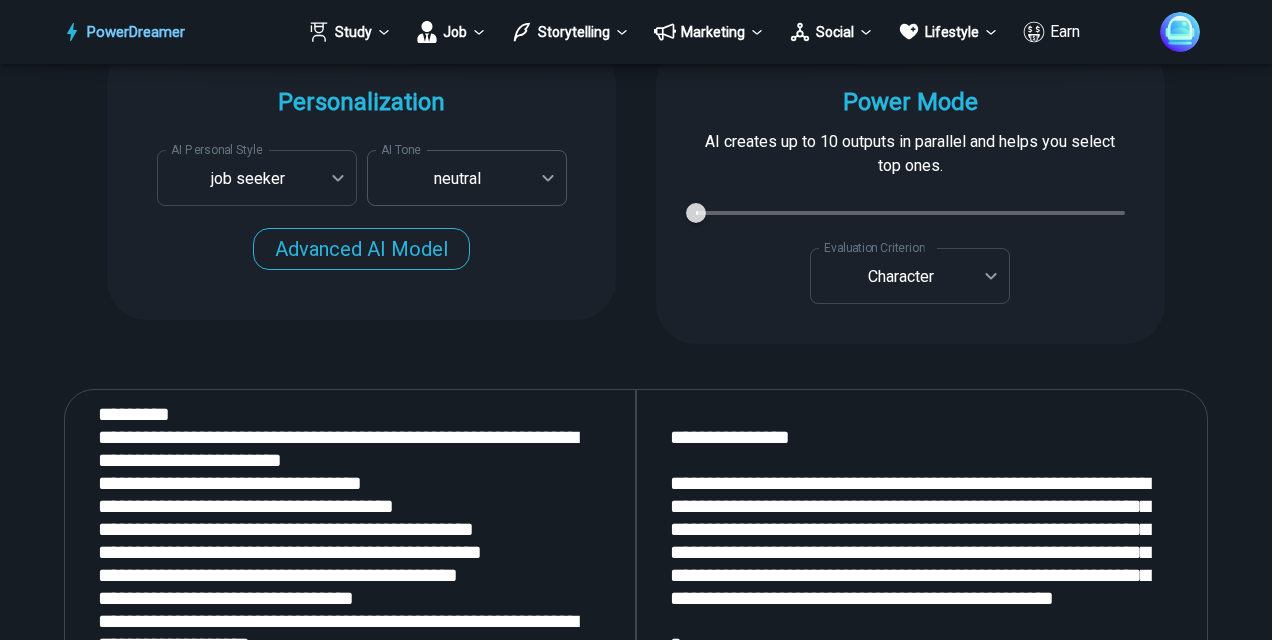 click on "PowerDreamer Study Job Storytelling Marketing Social Lifestyle Earn AI Resume Writer Tailors your resume for each job opening in seconds START Faster with PowerDreamer 213,355  AI-Generated Outputs.  50,000+ Users. 60+ AI Tools. PowerDreamer saved me a ton of stress and even more time. Highly recommend. [PERSON_NAME] is a writer and producer with experience at Morning Rush, [US_STATE] PBS, Metro Weekly and The [US_STATE] Times I received a job offer [DATE] that your awesome website helped me get. Thank you! I will be singing your praises. [PERSON_NAME] signed up to PowerDreamer [DATE] and received his job offer [DATE] Absolutely love this program!! I'm usually hesitant to pay for anything without being able to try it for free first. However, I was desperate to get resume writing help and this program far exceeded my expectations! I have been telling anyone I know looking for a job to try it. [PERSON_NAME] [PERSON_NAME], Product Manager in E-Commerce [PERSON_NAME] [PERSON_NAME] [PERSON_NAME] Personalization AI Tone" at bounding box center (636, 2795) 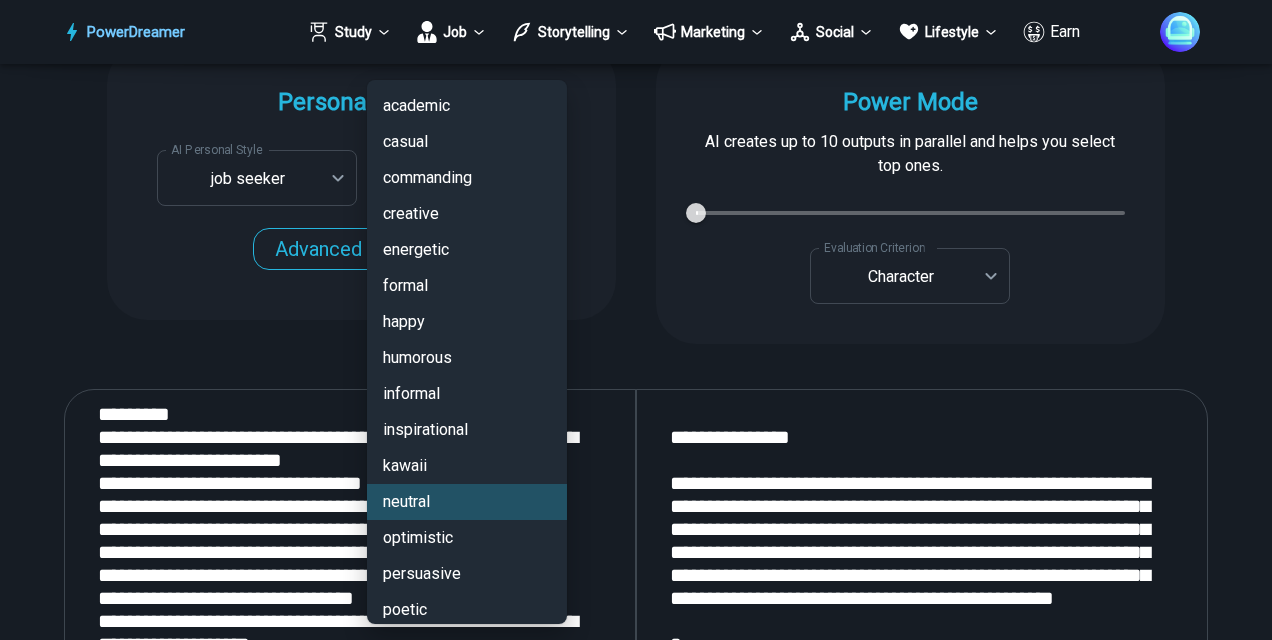 scroll, scrollTop: 192, scrollLeft: 0, axis: vertical 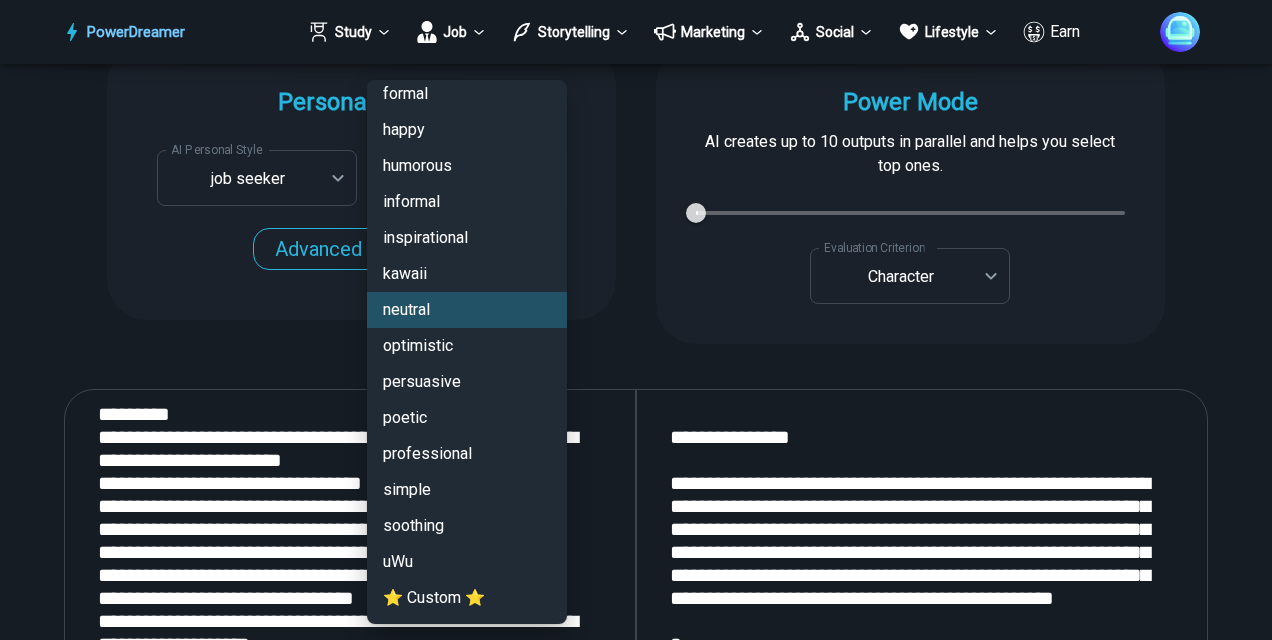 click on "professional" at bounding box center (467, 454) 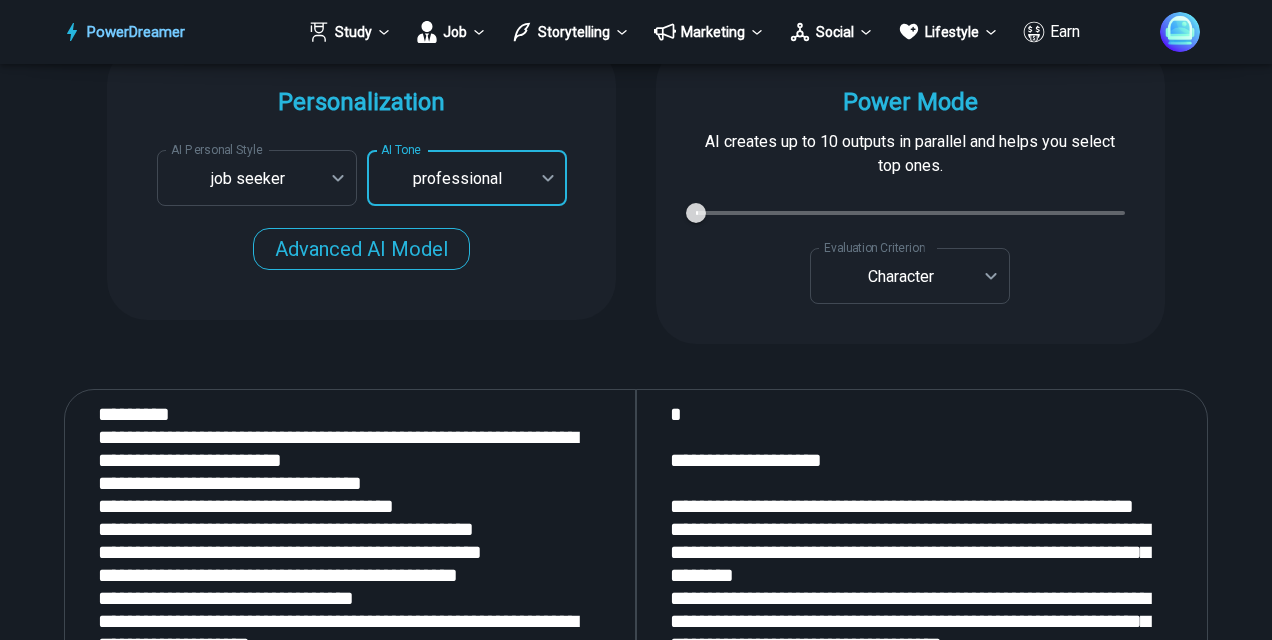 scroll, scrollTop: 3610, scrollLeft: 0, axis: vertical 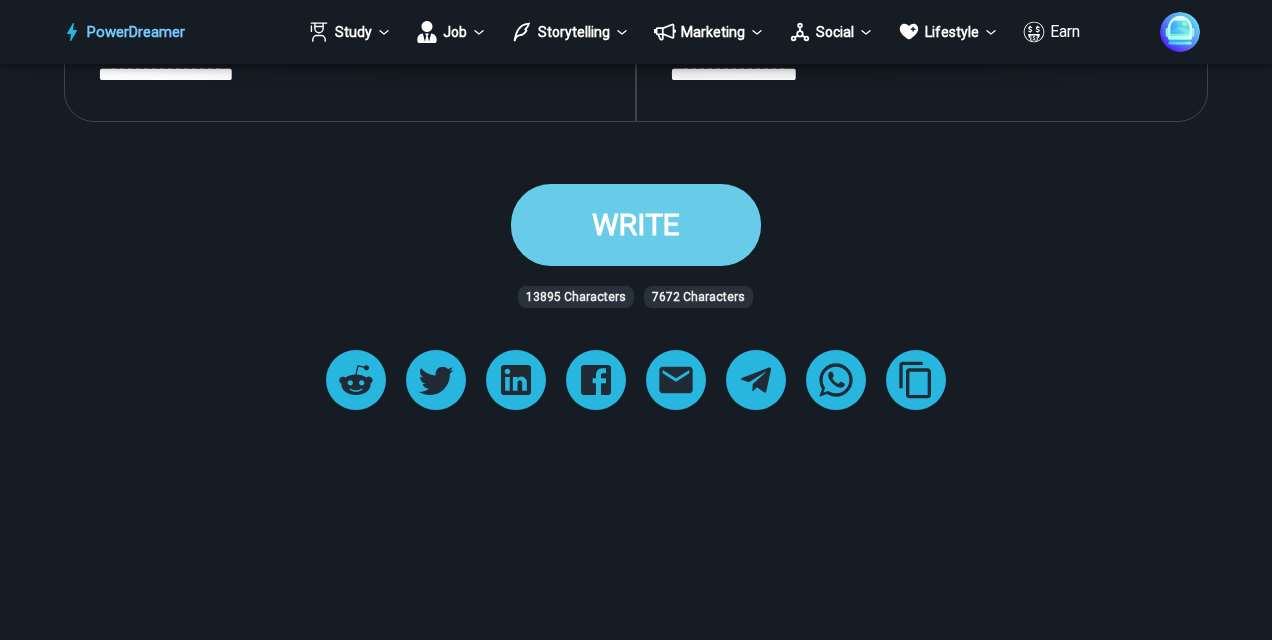 click on "WRITE" at bounding box center (636, 224) 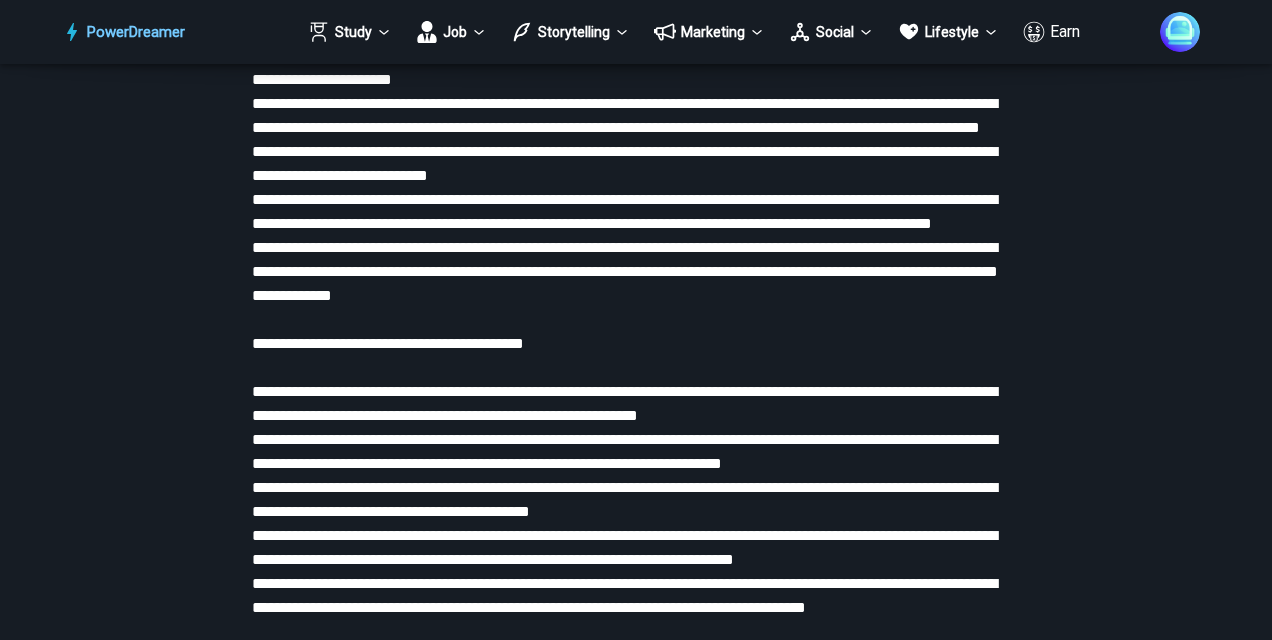 scroll, scrollTop: 4100, scrollLeft: 0, axis: vertical 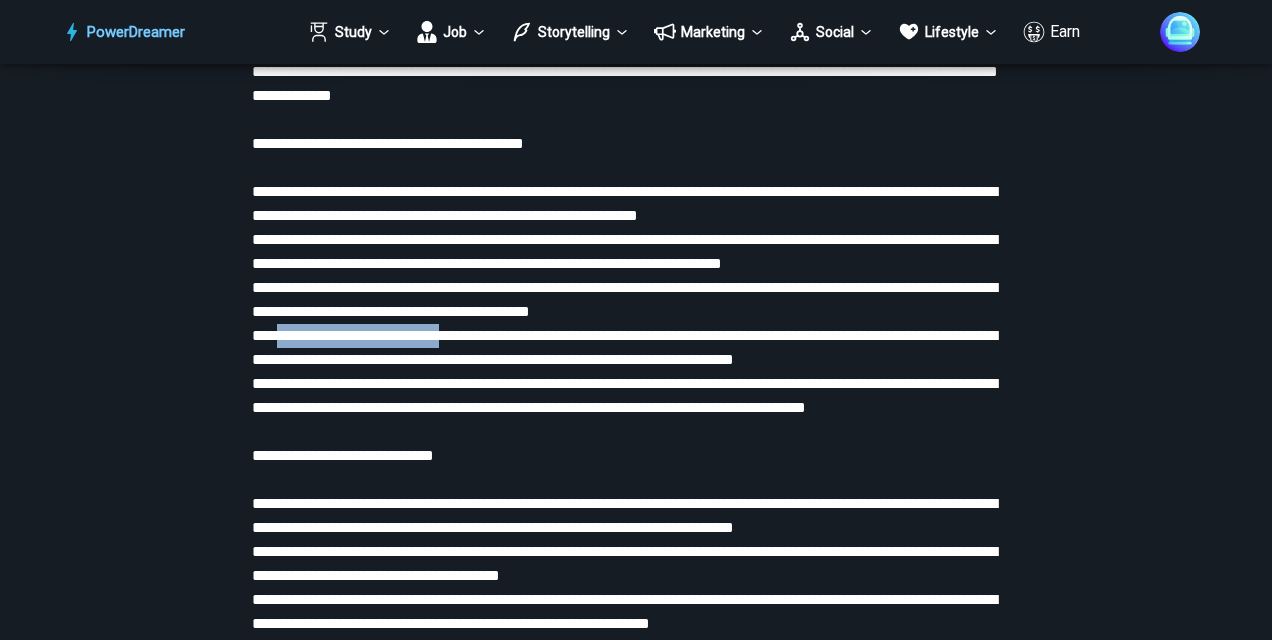 drag, startPoint x: 274, startPoint y: 400, endPoint x: 466, endPoint y: 414, distance: 192.50974 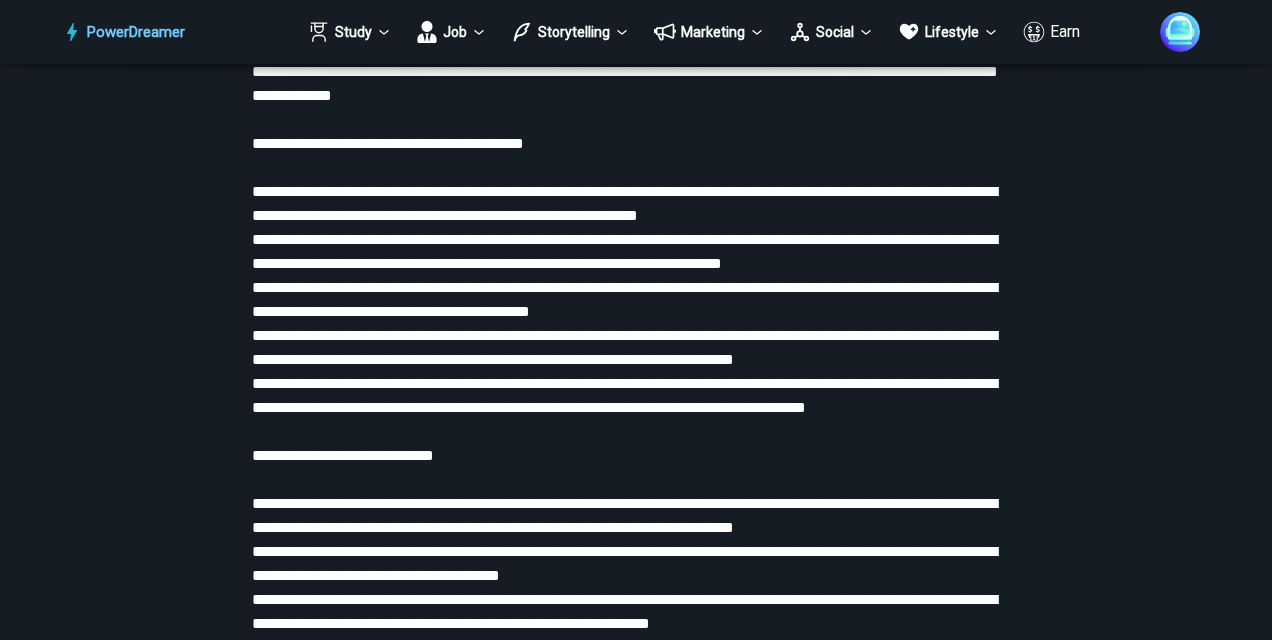 click at bounding box center (636, 1368) 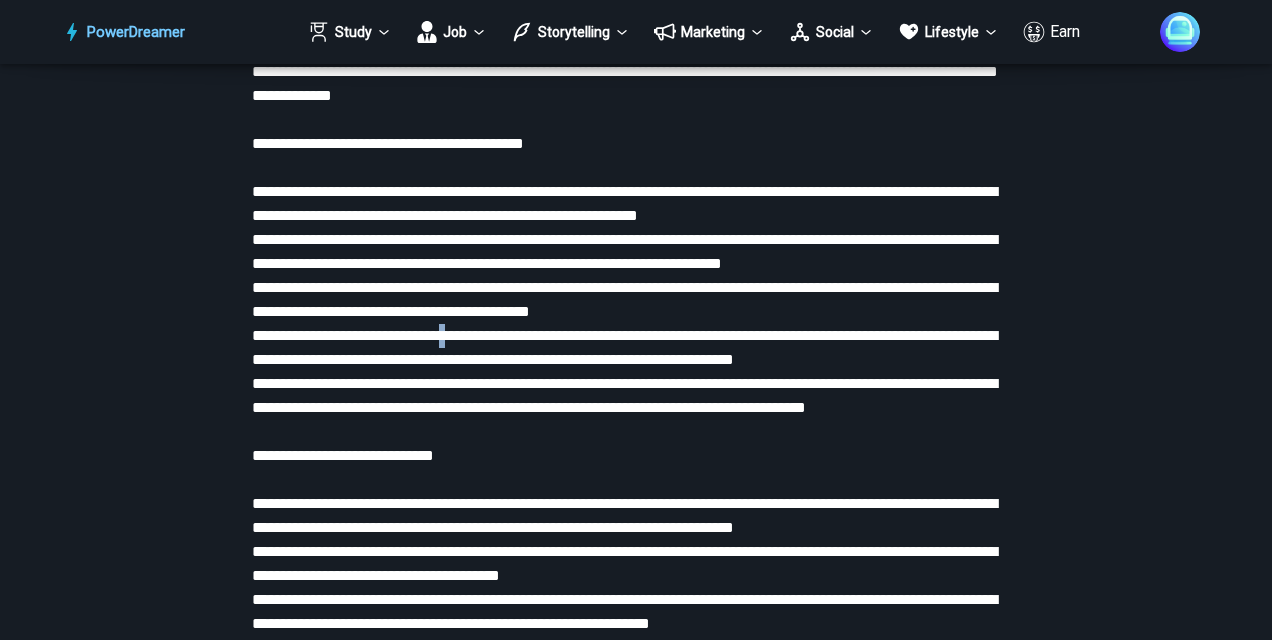 scroll, scrollTop: 4200, scrollLeft: 0, axis: vertical 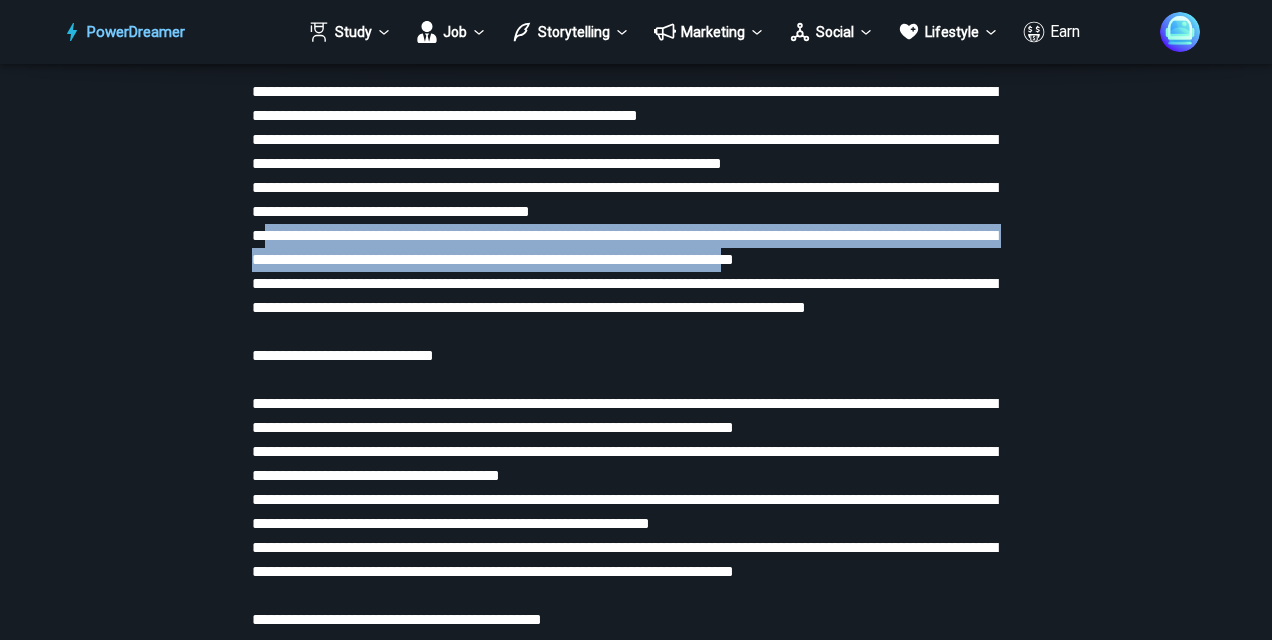 drag, startPoint x: 264, startPoint y: 306, endPoint x: 937, endPoint y: 337, distance: 673.71356 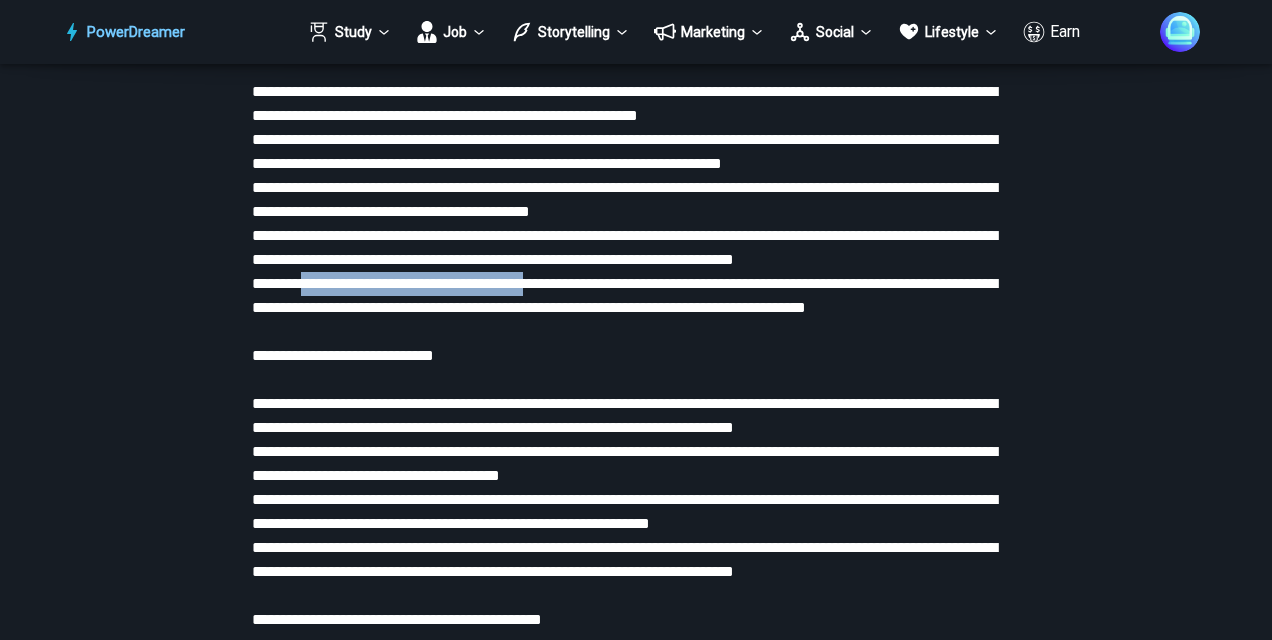 drag, startPoint x: 309, startPoint y: 350, endPoint x: 557, endPoint y: 358, distance: 248.129 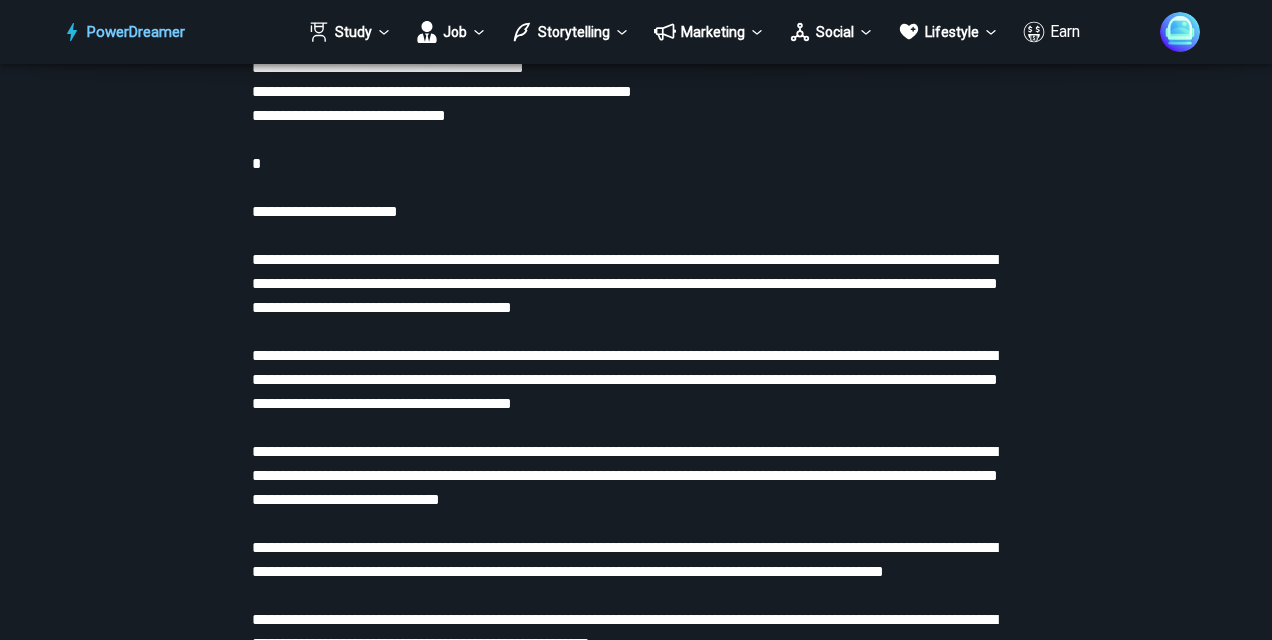 scroll, scrollTop: 6700, scrollLeft: 0, axis: vertical 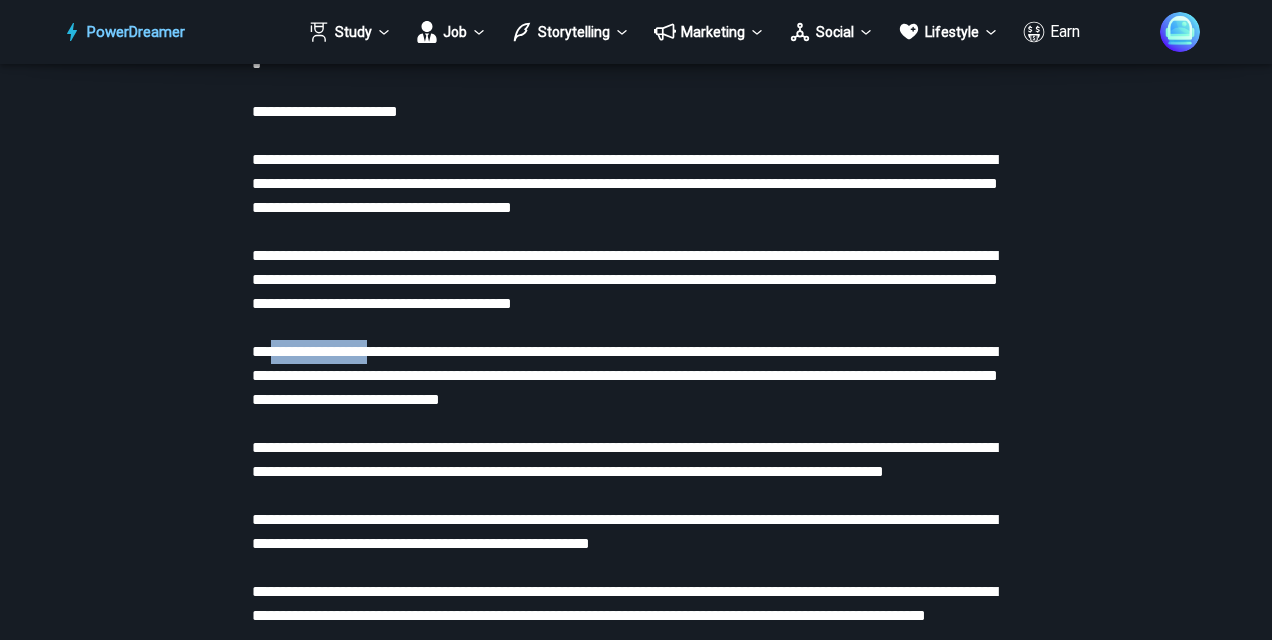 drag, startPoint x: 268, startPoint y: 472, endPoint x: 378, endPoint y: 472, distance: 110 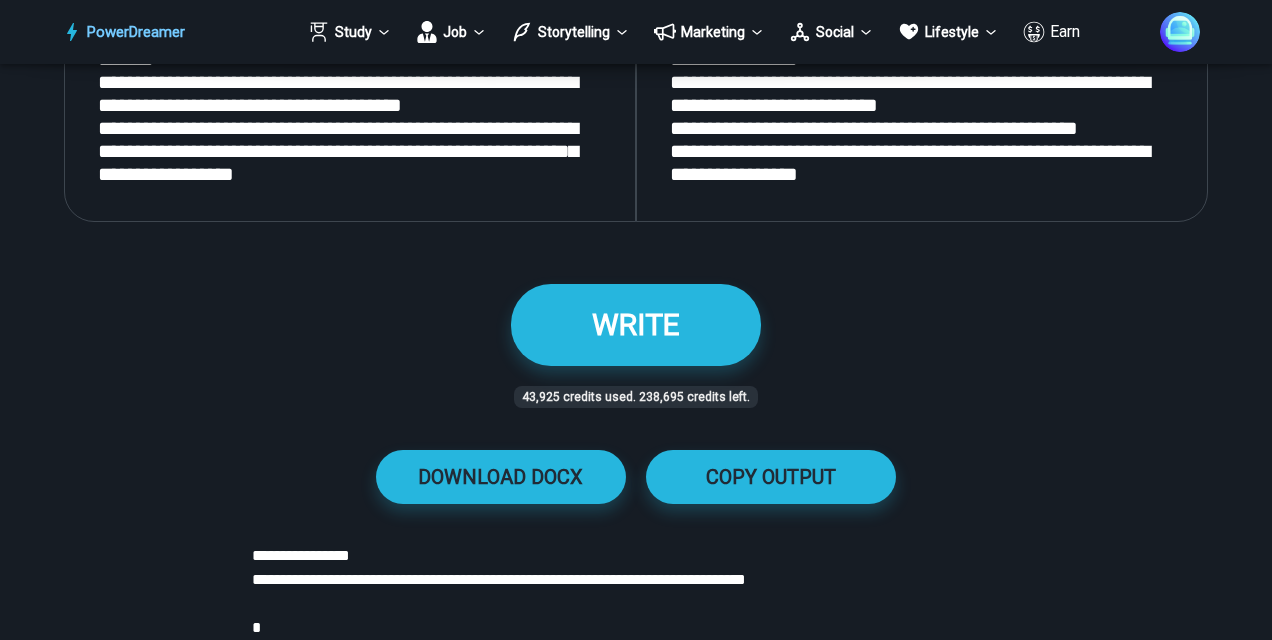 scroll, scrollTop: 3000, scrollLeft: 0, axis: vertical 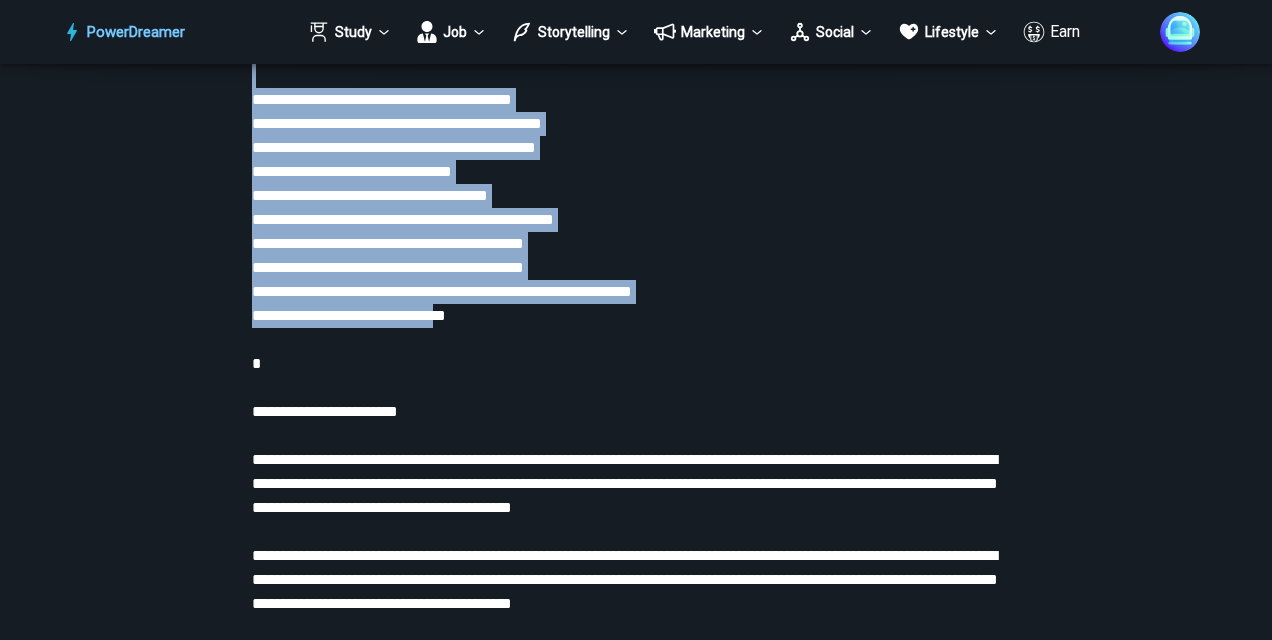 drag, startPoint x: 254, startPoint y: 352, endPoint x: 498, endPoint y: 446, distance: 261.4804 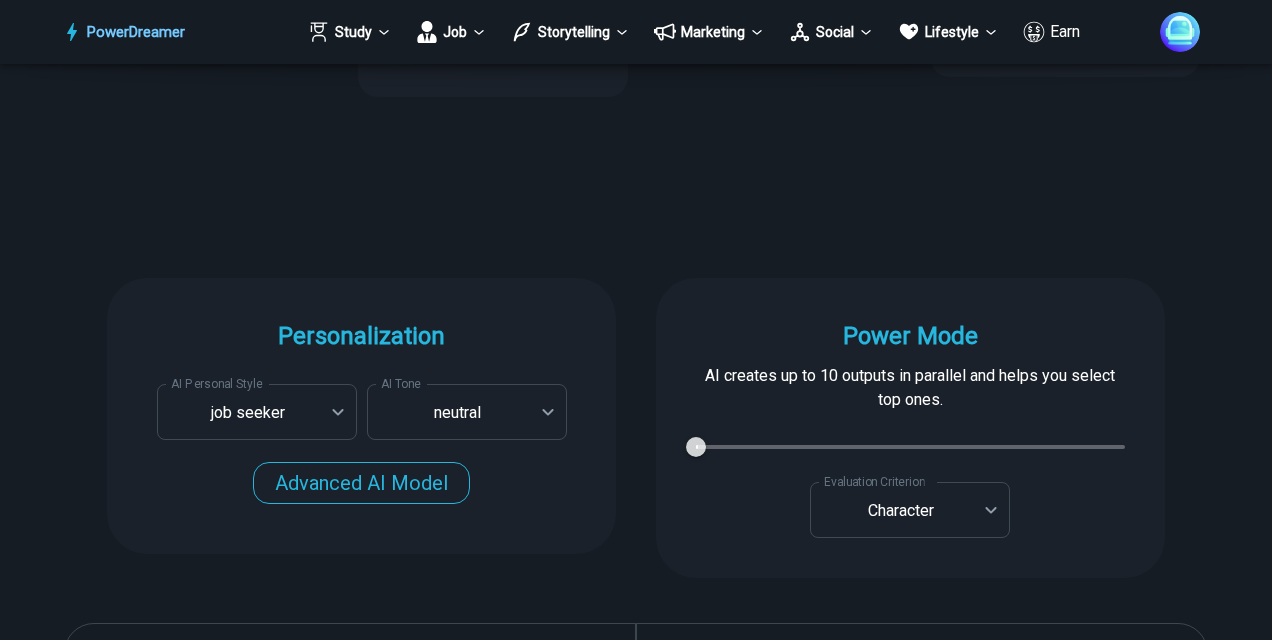 scroll, scrollTop: 1798, scrollLeft: 0, axis: vertical 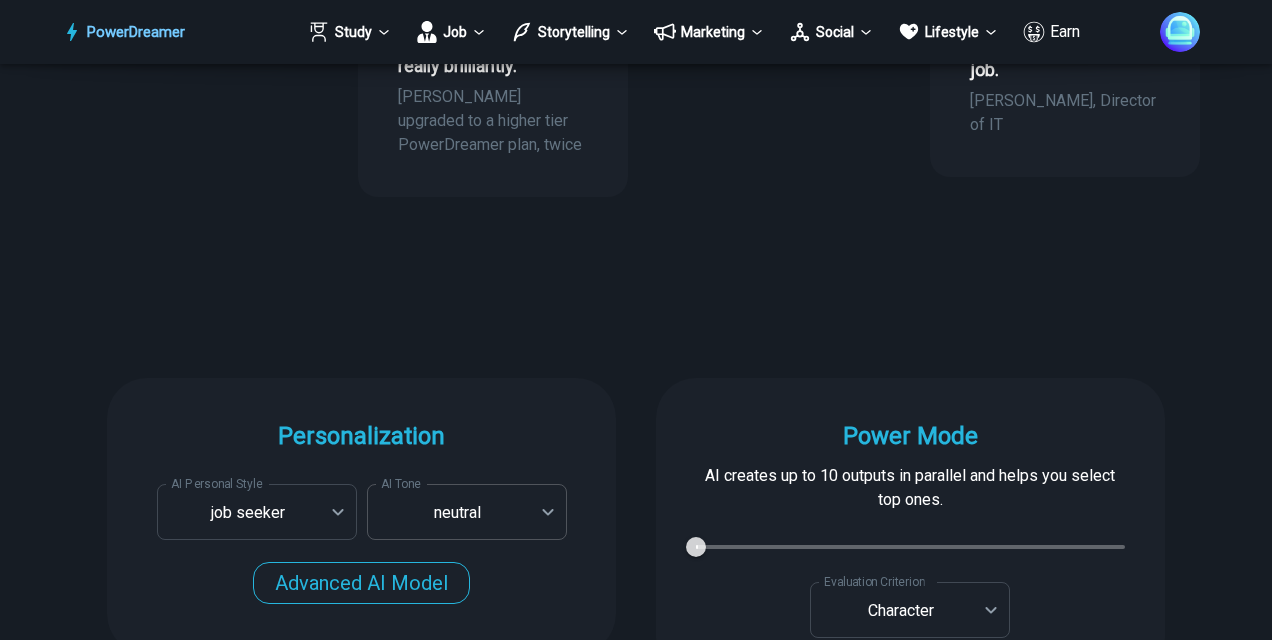 click on "PowerDreamer Study Job Storytelling Marketing Social Lifestyle Earn AI Cover Letter Generator Get cover letters tailored for each job opening in seconds START Faster with PowerDreamer 213,361  AI-Generated Outputs.  50,000+ Users. 60+ AI Tools. PowerDreamer saved me a ton of stress and even more time. Highly recommend. [PERSON_NAME] is a writer and producer with experience at Morning Rush, [US_STATE] PBS, Metro Weekly and The [US_STATE] Times I received a job offer [DATE] that your awesome website helped me get. Thank you! I will be singing your praises. [PERSON_NAME] signed up to PowerDreamer [DATE] and received his job offer [DATE] Absolutely love this program!! I'm usually hesitant to pay for anything without being able to try it for free first. However, I was desperate to get resume writing help and this program far exceeded my expectations! I have been telling anyone I know looking for a job to try it. [PERSON_NAME] [PERSON_NAME], Product Manager in E-Commerce [PERSON_NAME] [PERSON_NAME] [PERSON_NAME] AI Tone" at bounding box center [636, 1727] 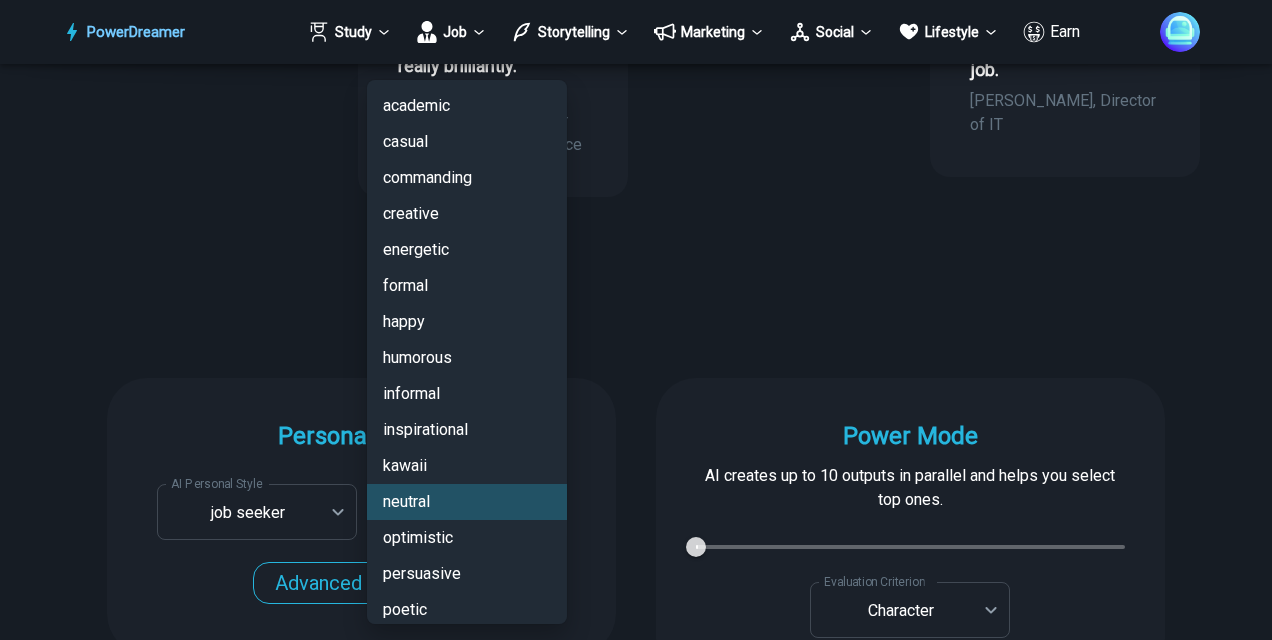 scroll, scrollTop: 192, scrollLeft: 0, axis: vertical 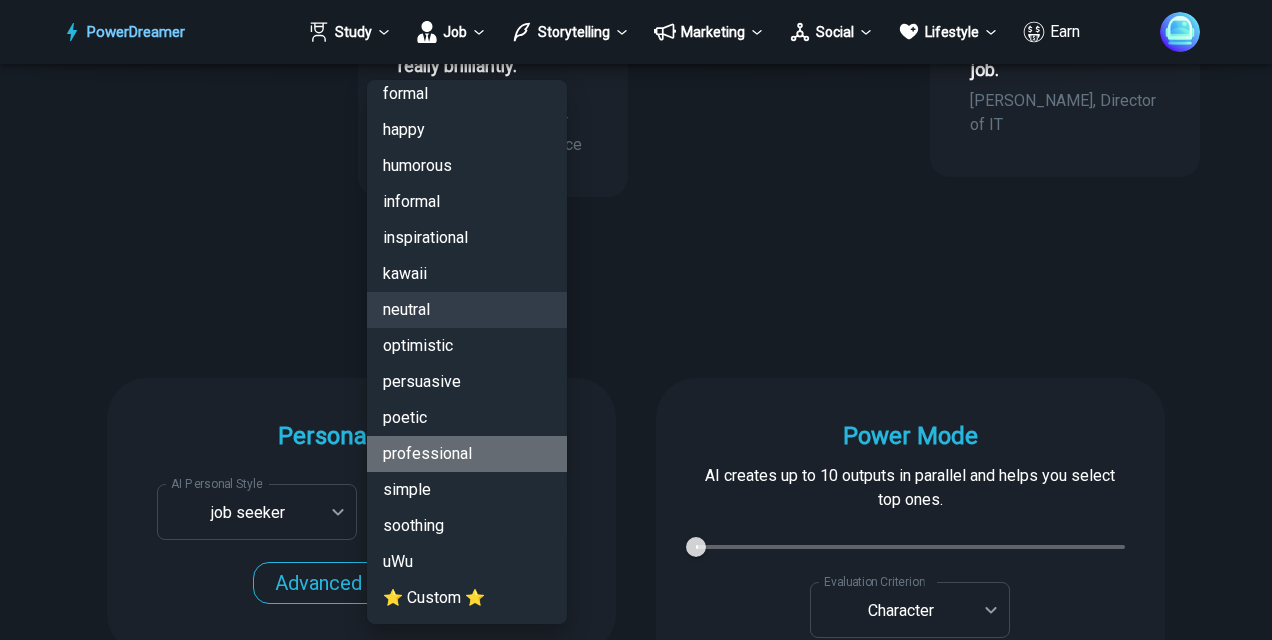click on "professional" at bounding box center (467, 454) 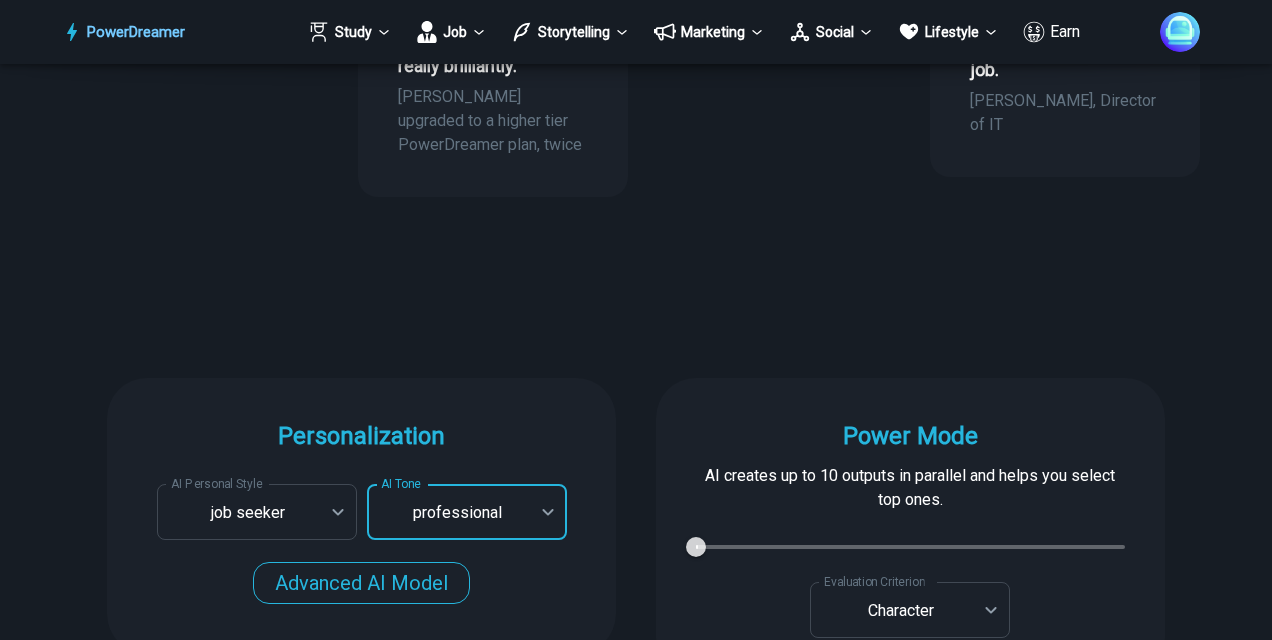 scroll, scrollTop: 2098, scrollLeft: 0, axis: vertical 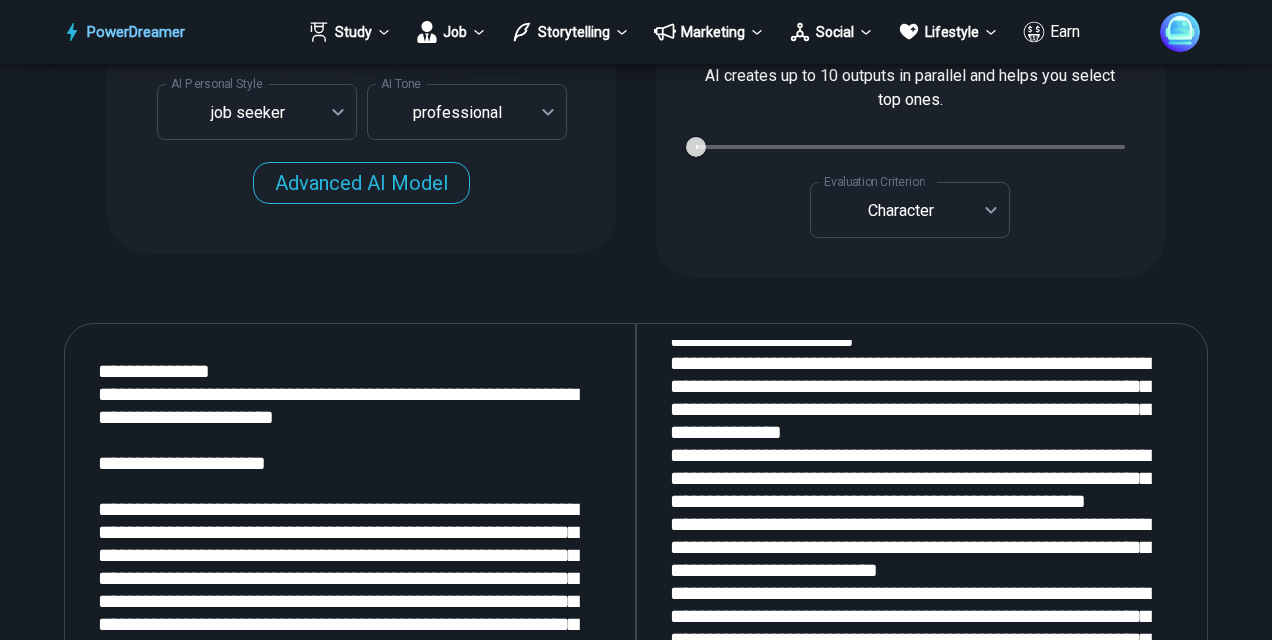 click at bounding box center [350, 590] 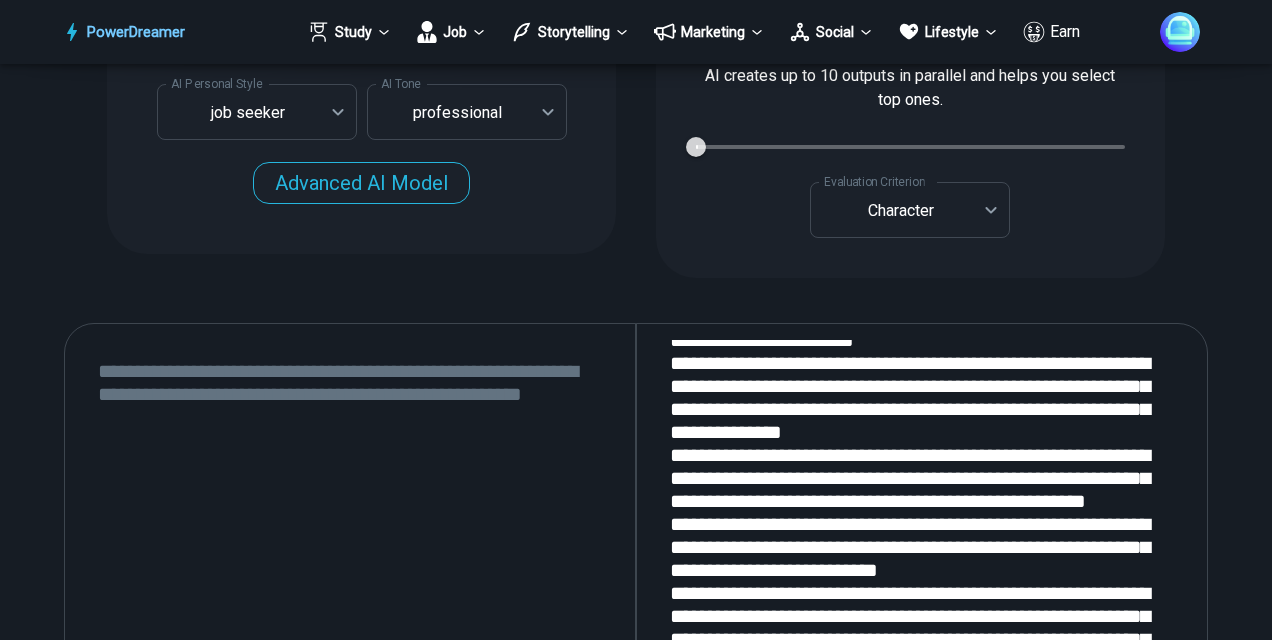 paste on "**********" 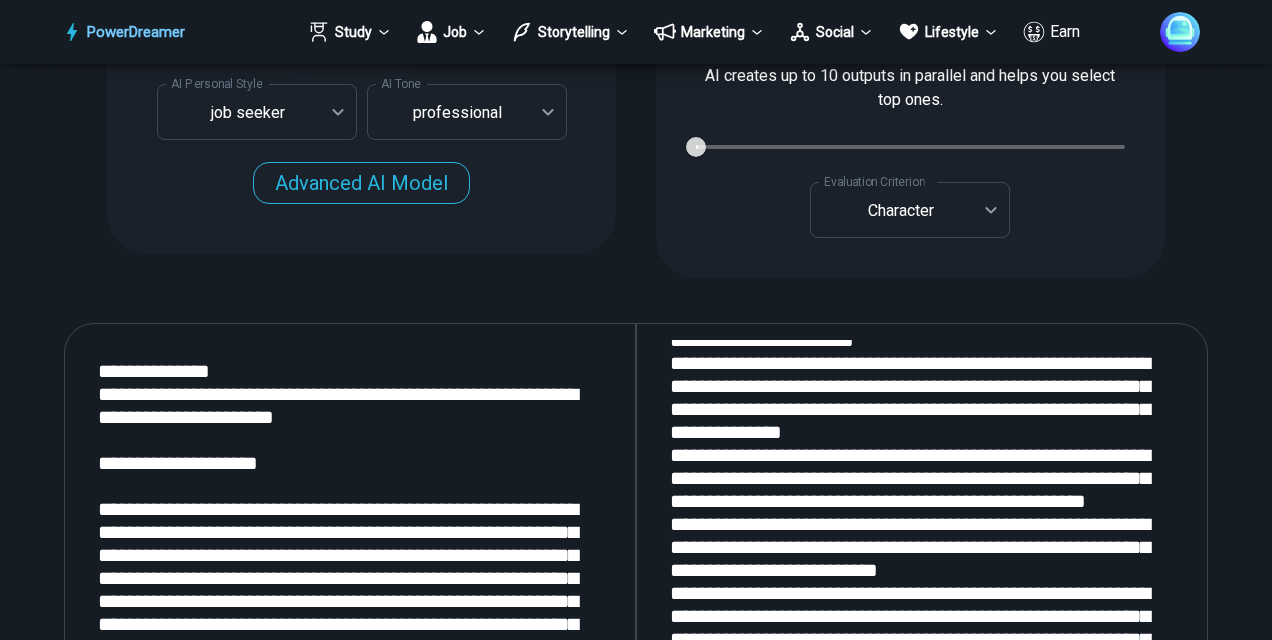 scroll, scrollTop: 2398, scrollLeft: 0, axis: vertical 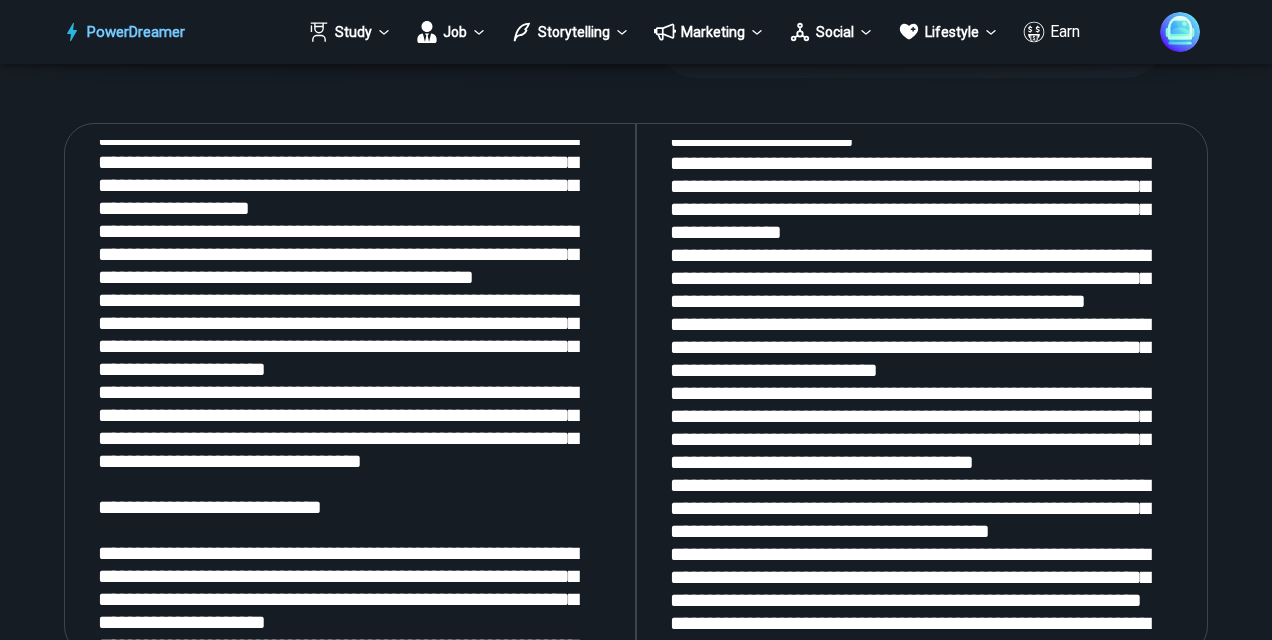 type on "**********" 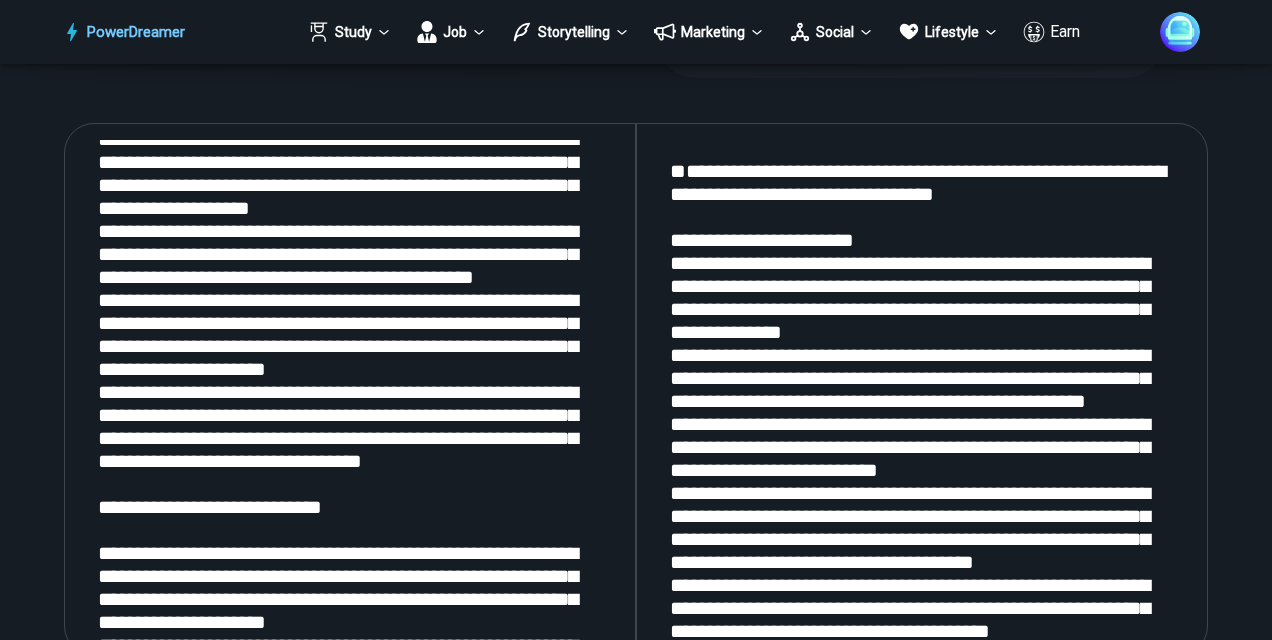 drag, startPoint x: 667, startPoint y: 186, endPoint x: 966, endPoint y: 524, distance: 451.27042 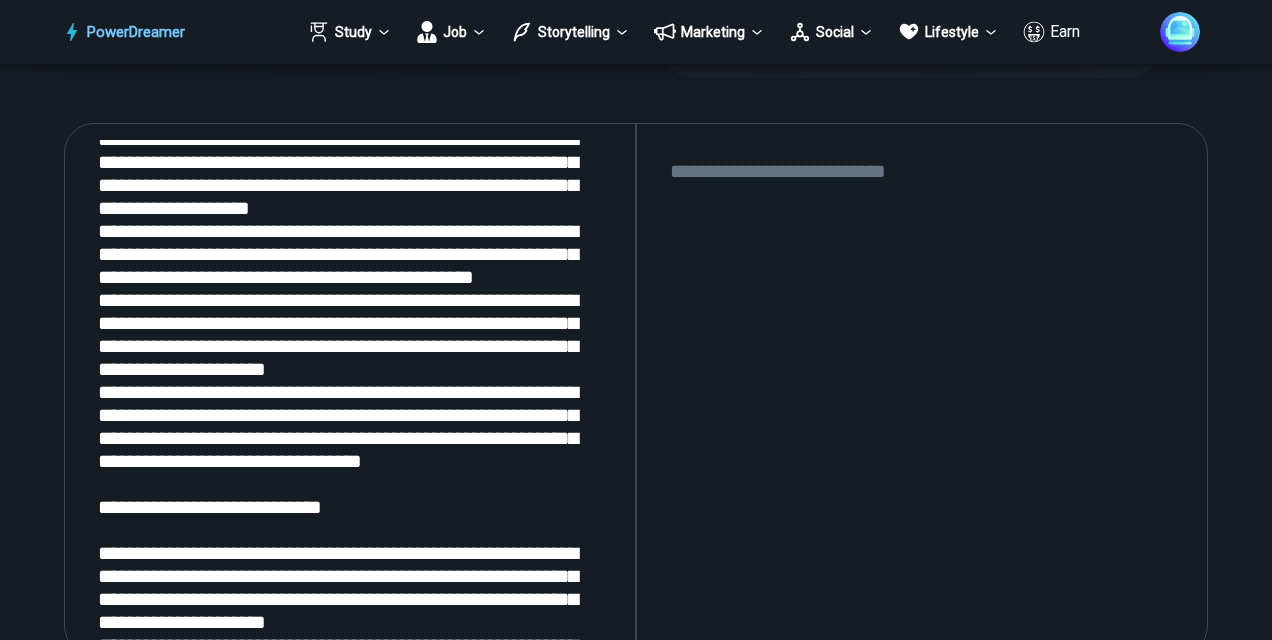 click at bounding box center [922, 390] 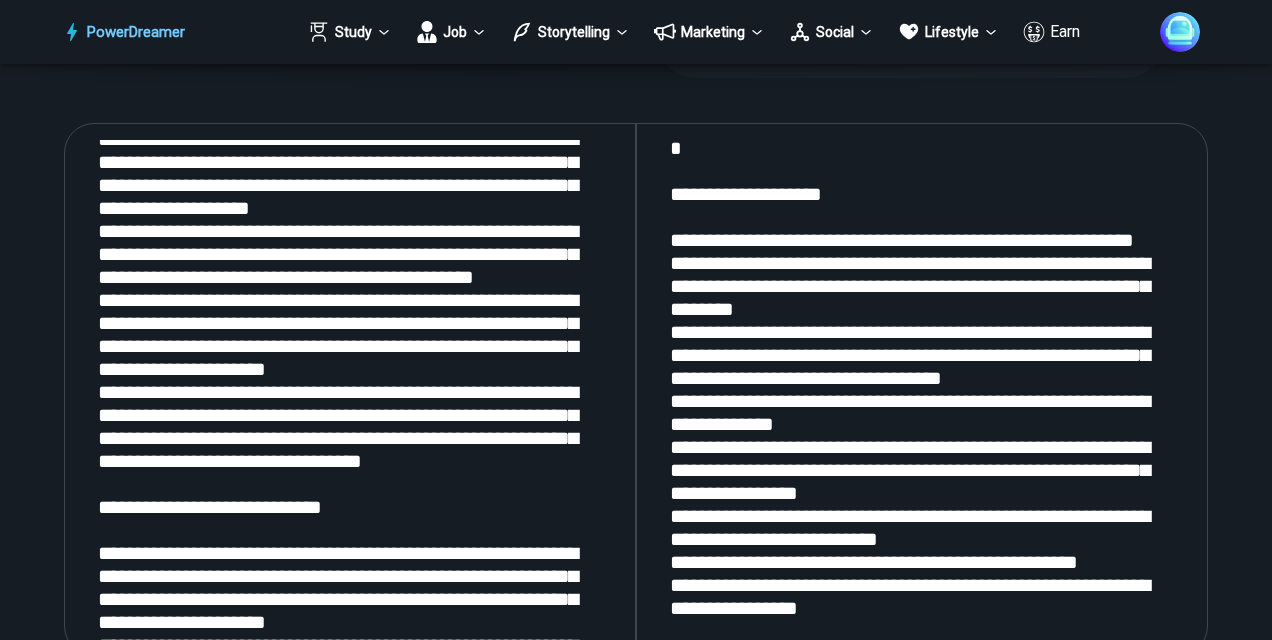 scroll, scrollTop: 4162, scrollLeft: 0, axis: vertical 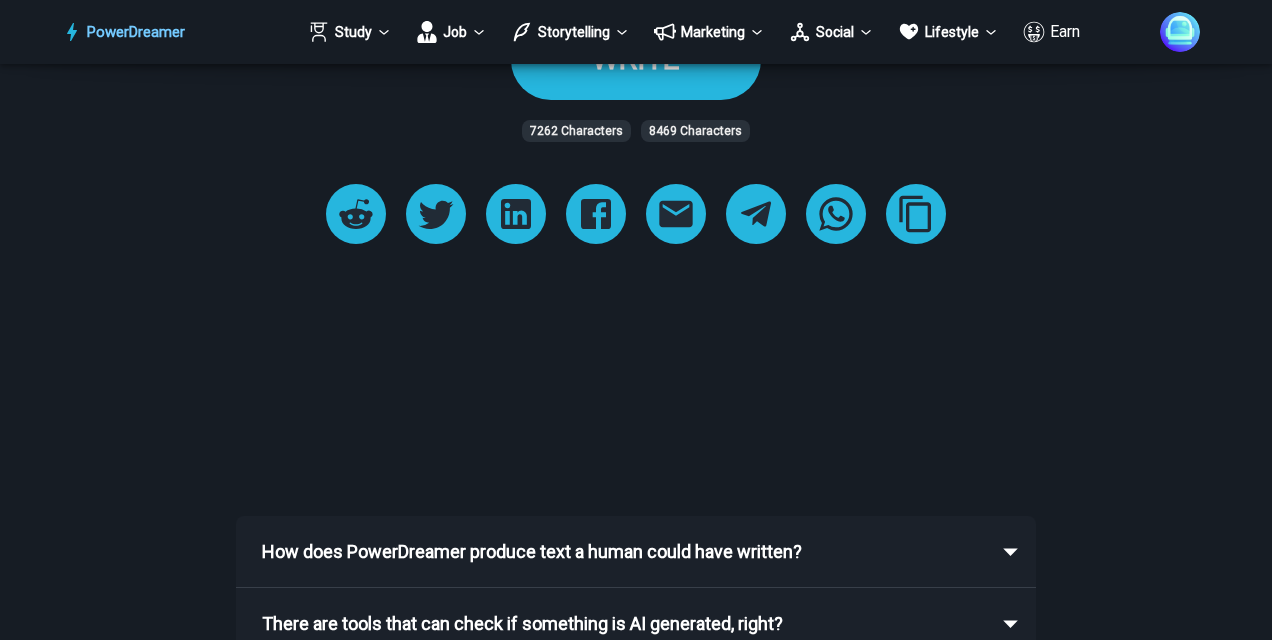 type on "**********" 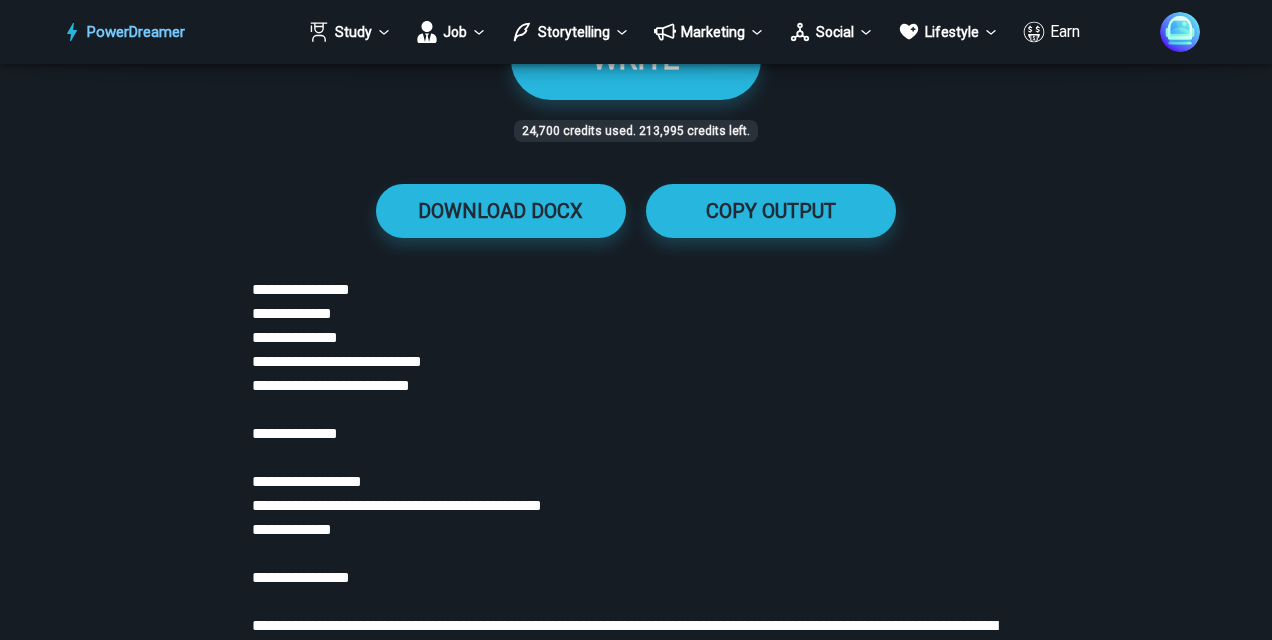 scroll, scrollTop: 3198, scrollLeft: 0, axis: vertical 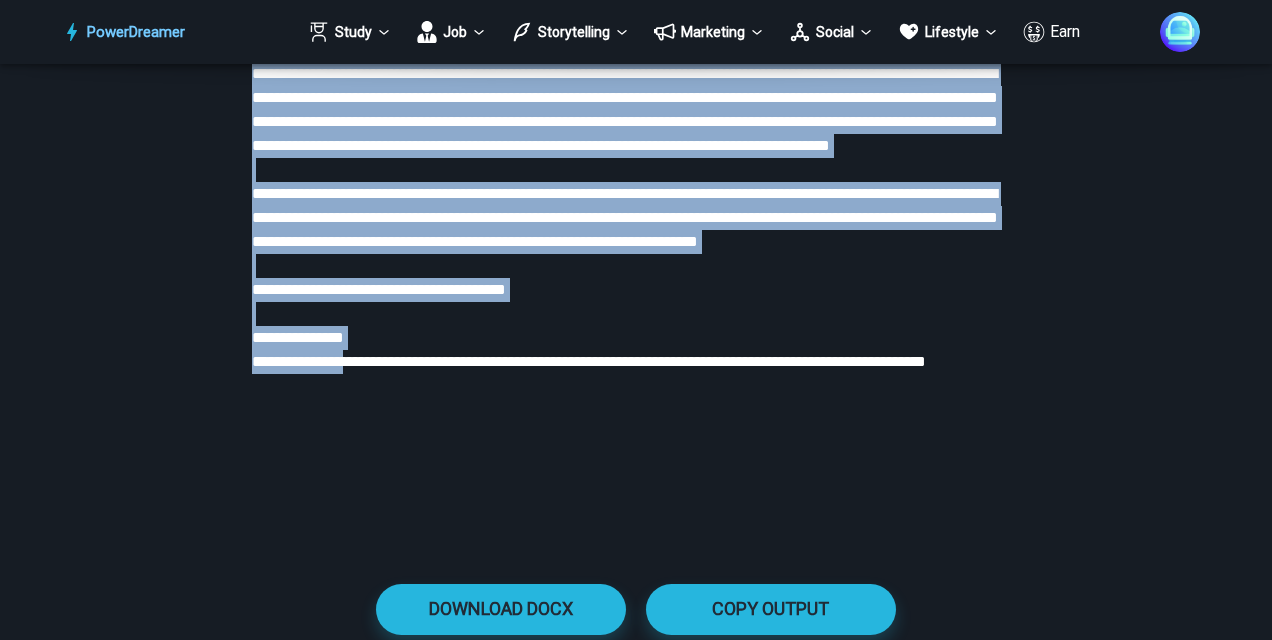 drag, startPoint x: 254, startPoint y: 184, endPoint x: 366, endPoint y: 504, distance: 339.03394 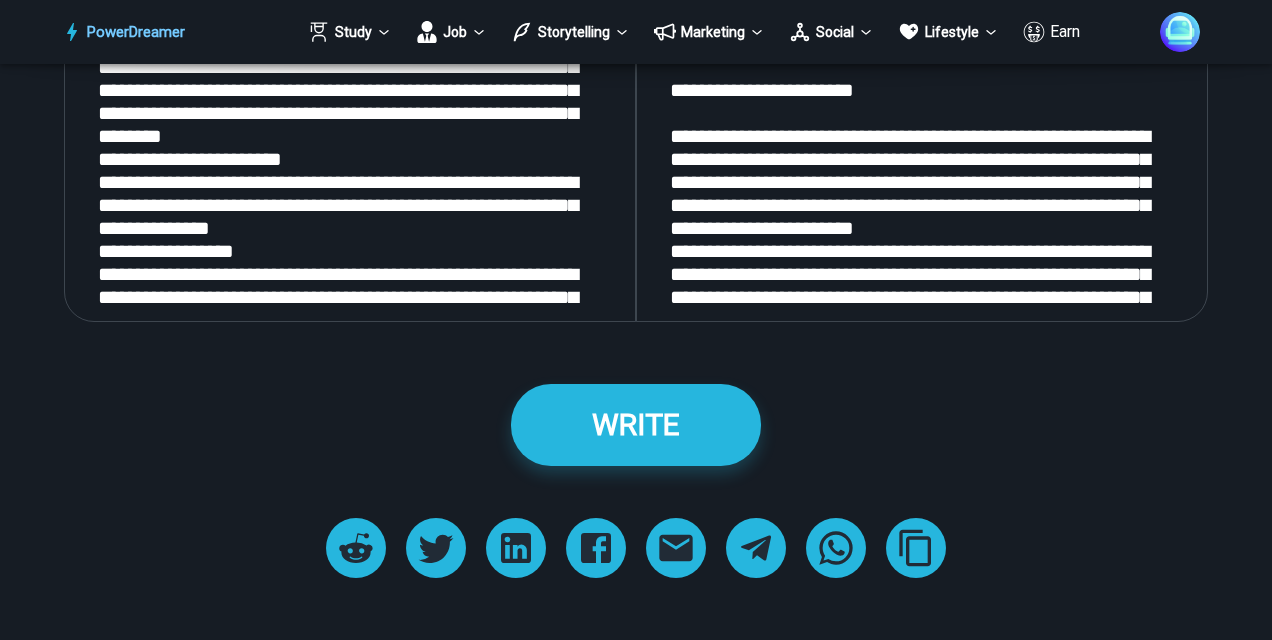 scroll, scrollTop: 2200, scrollLeft: 0, axis: vertical 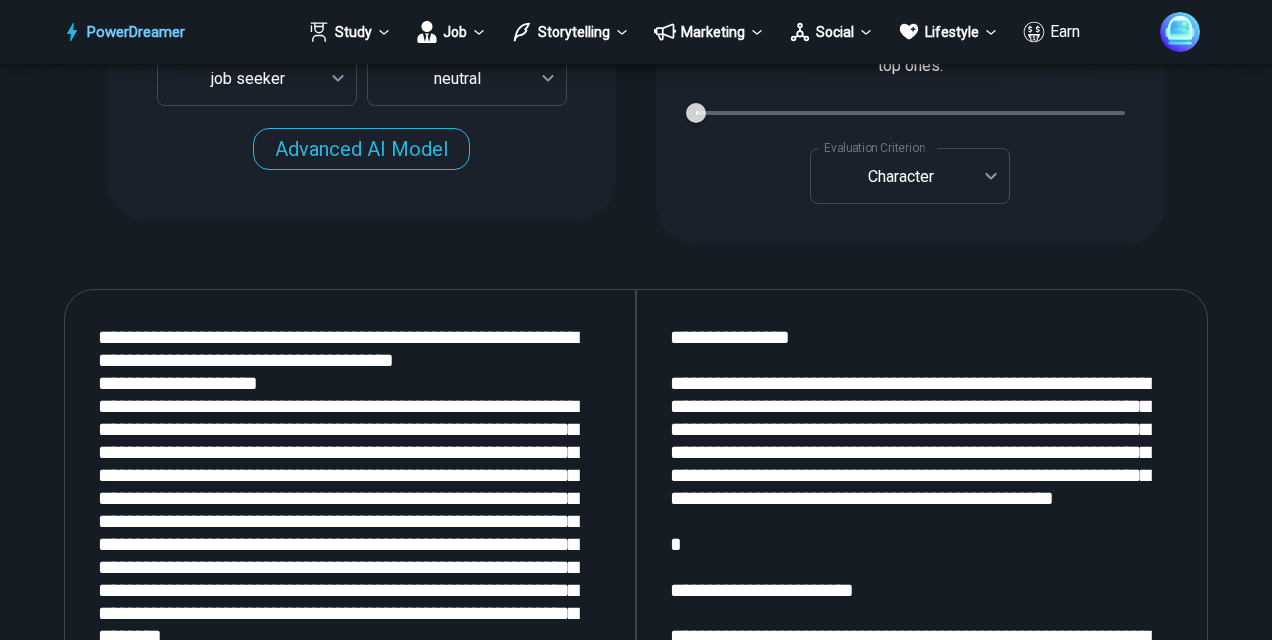 click at bounding box center [350, 556] 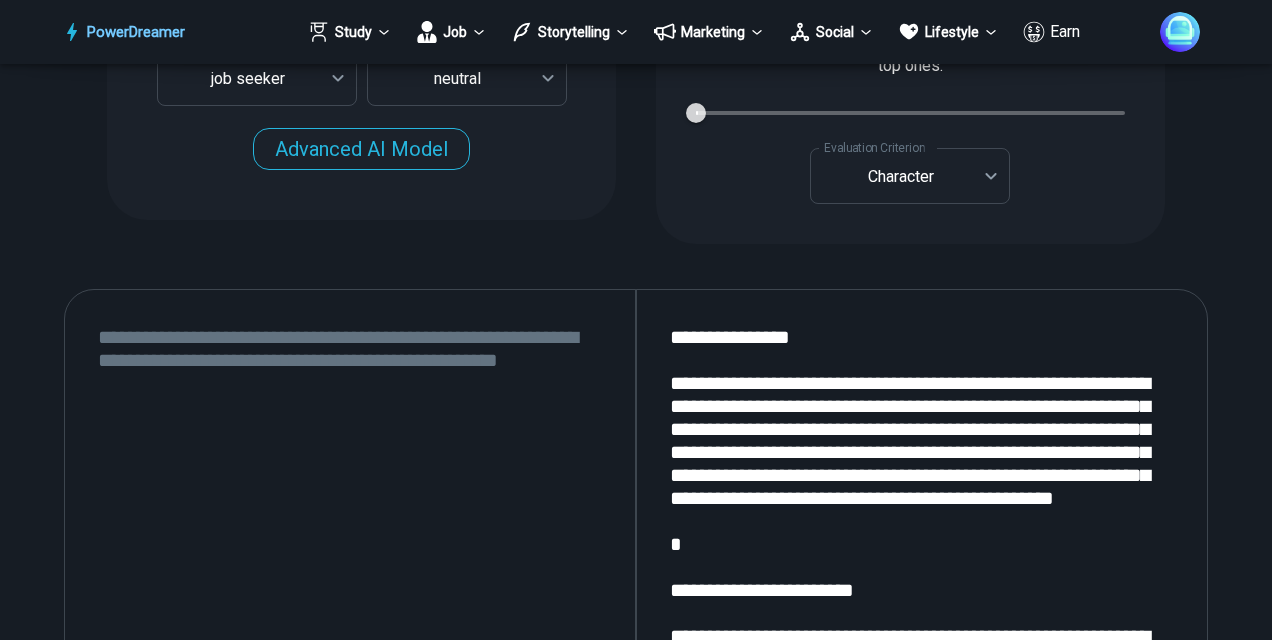 paste on "**********" 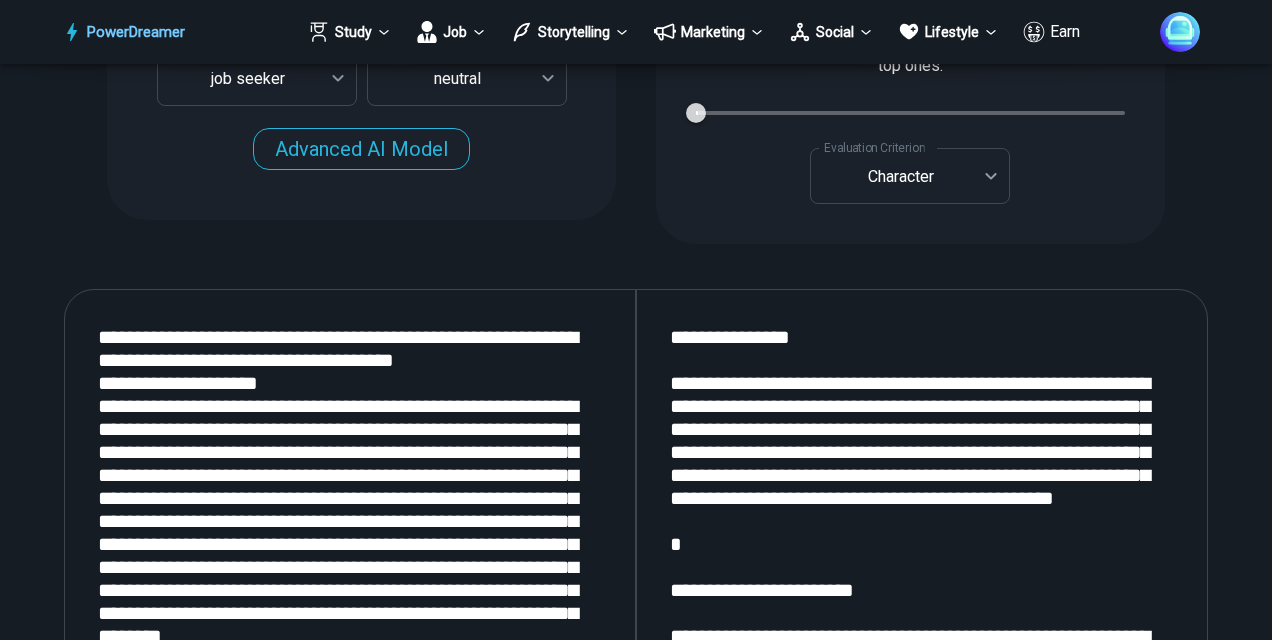 scroll, scrollTop: 2366, scrollLeft: 0, axis: vertical 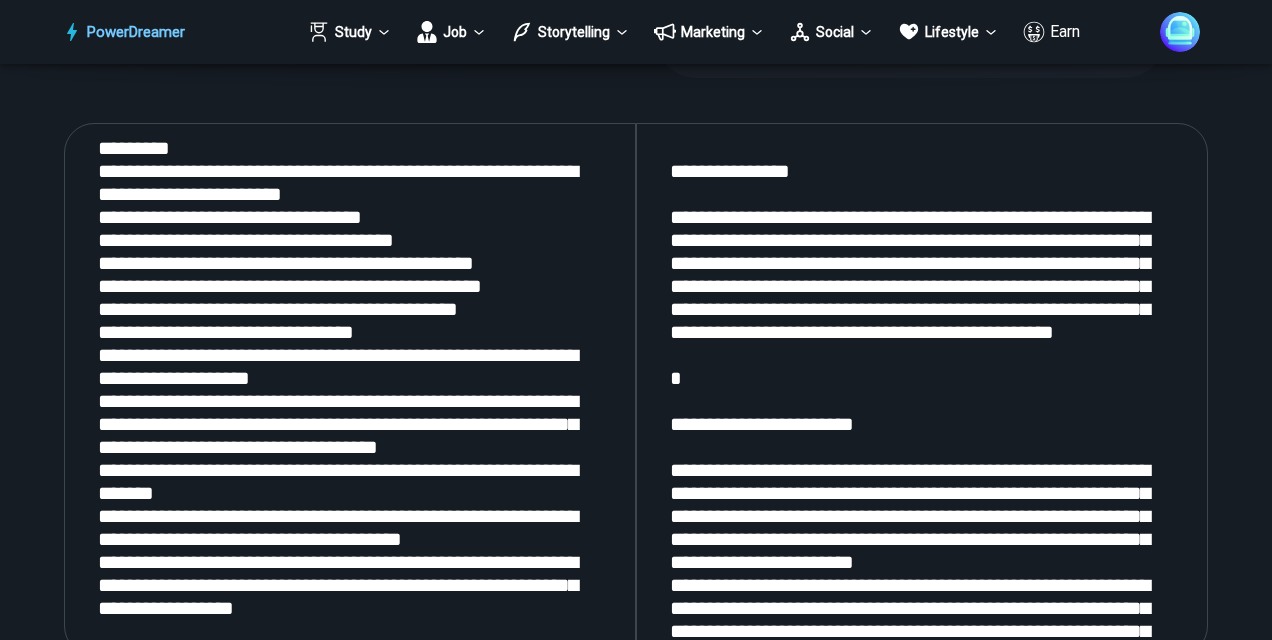 click at bounding box center [922, 390] 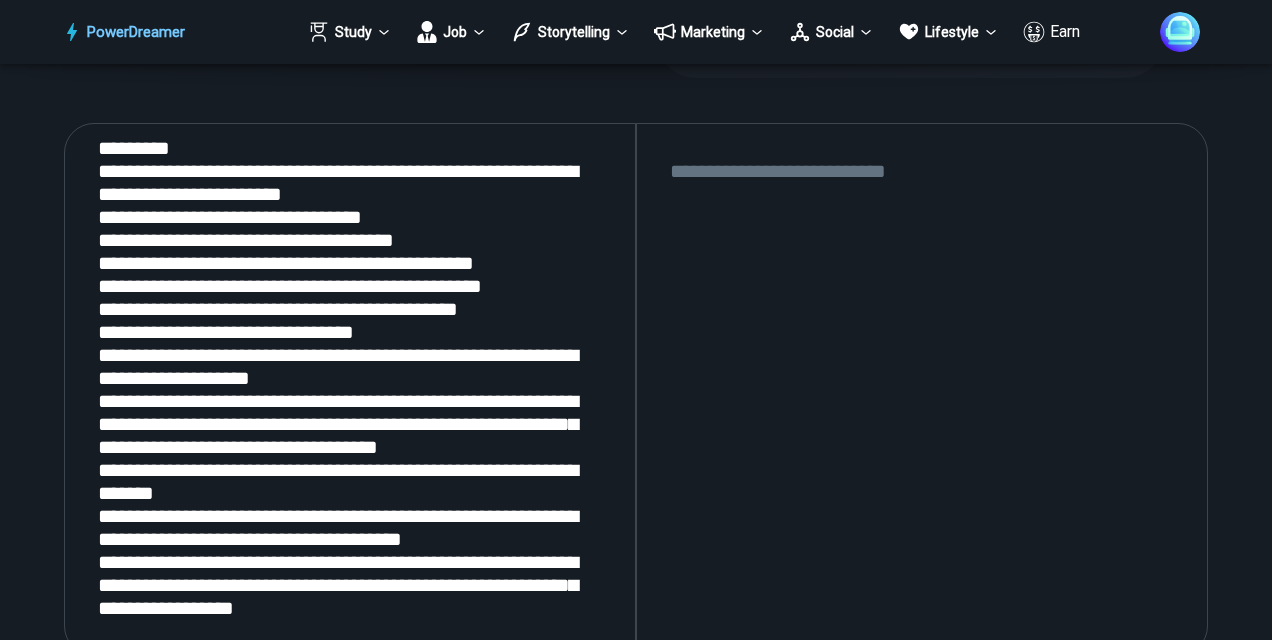 scroll, scrollTop: 2066, scrollLeft: 0, axis: vertical 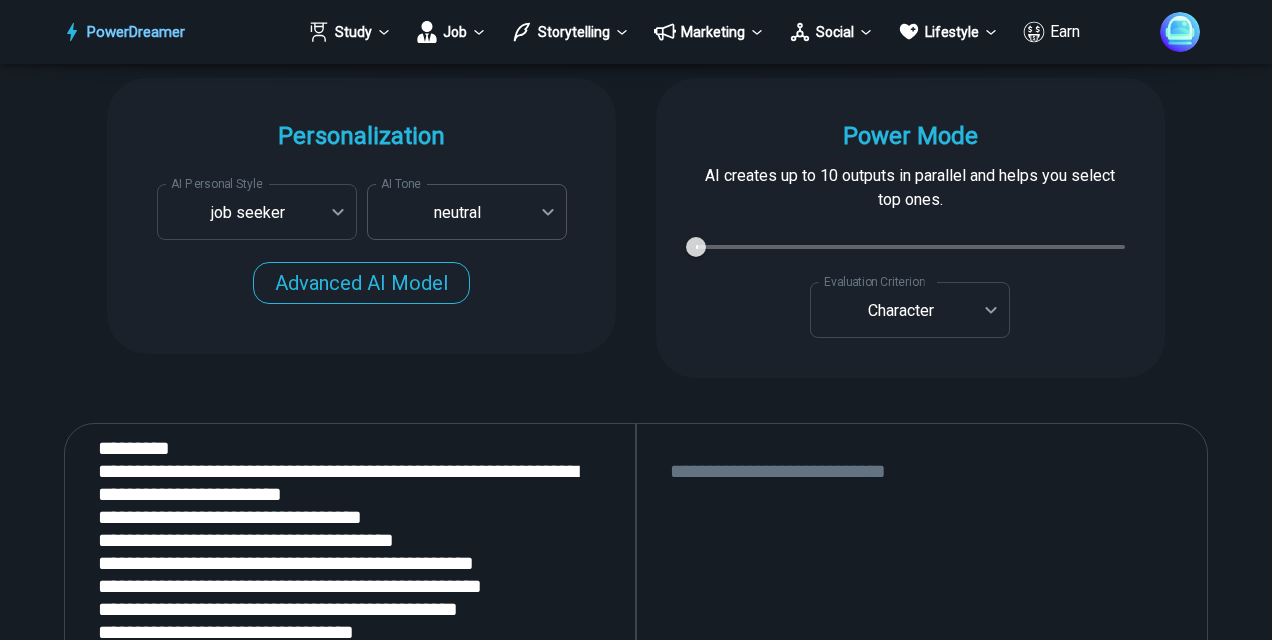 type 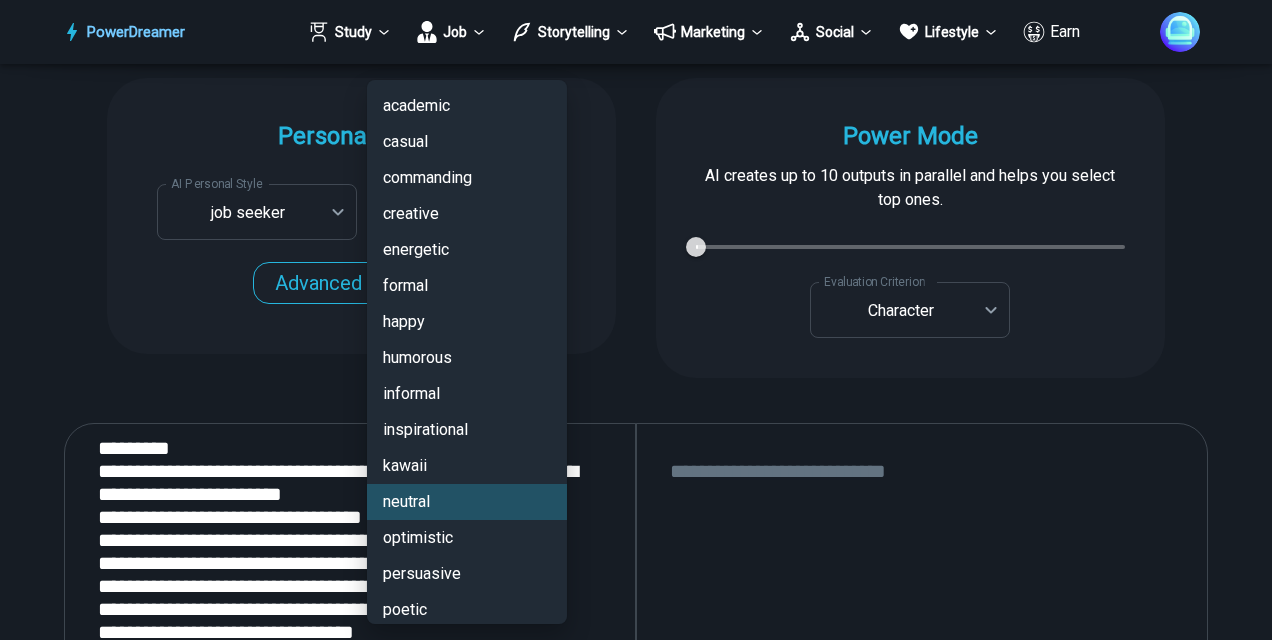 scroll, scrollTop: 192, scrollLeft: 0, axis: vertical 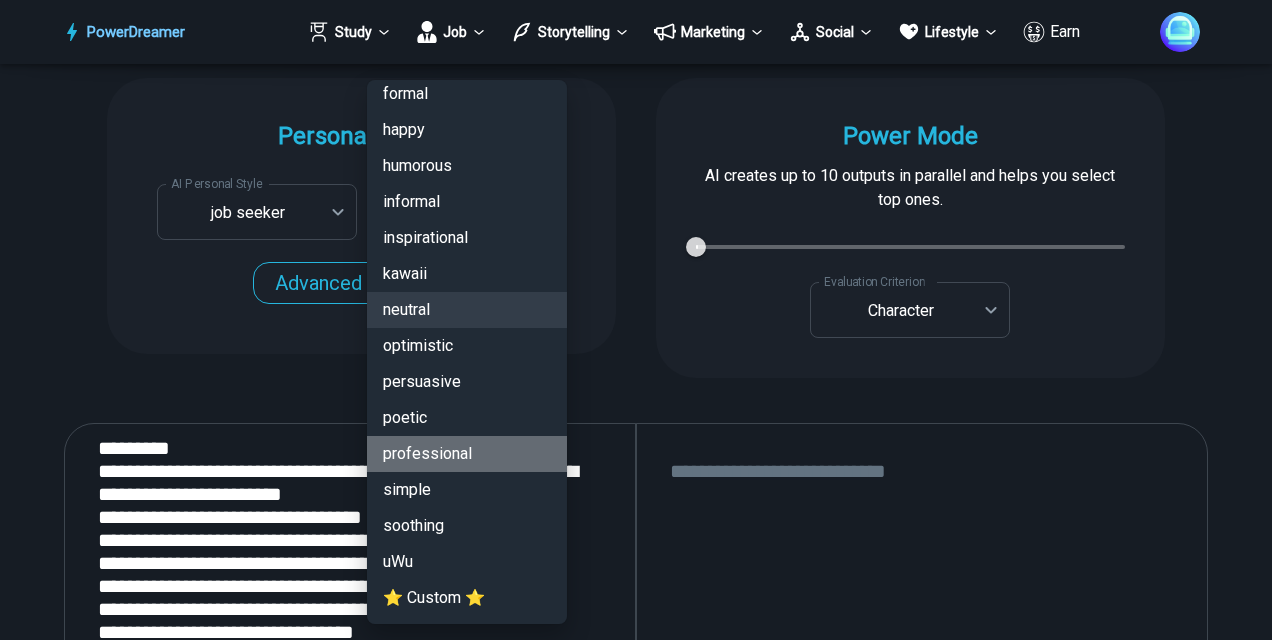 click on "professional" at bounding box center [467, 454] 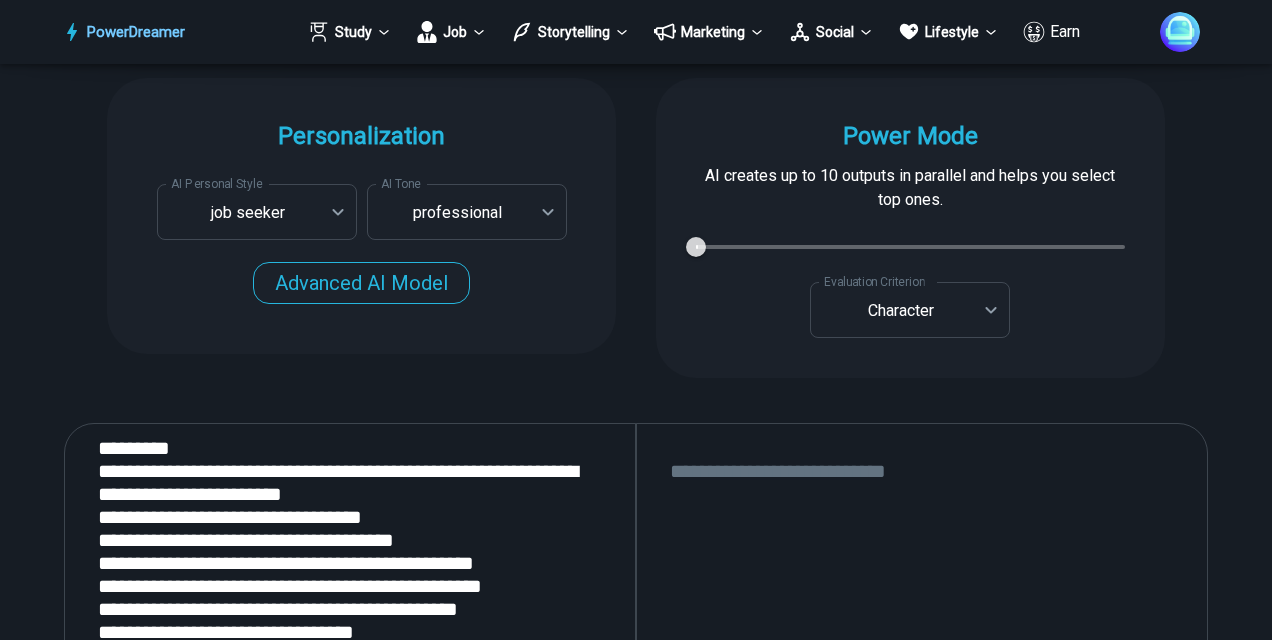 click at bounding box center (922, 690) 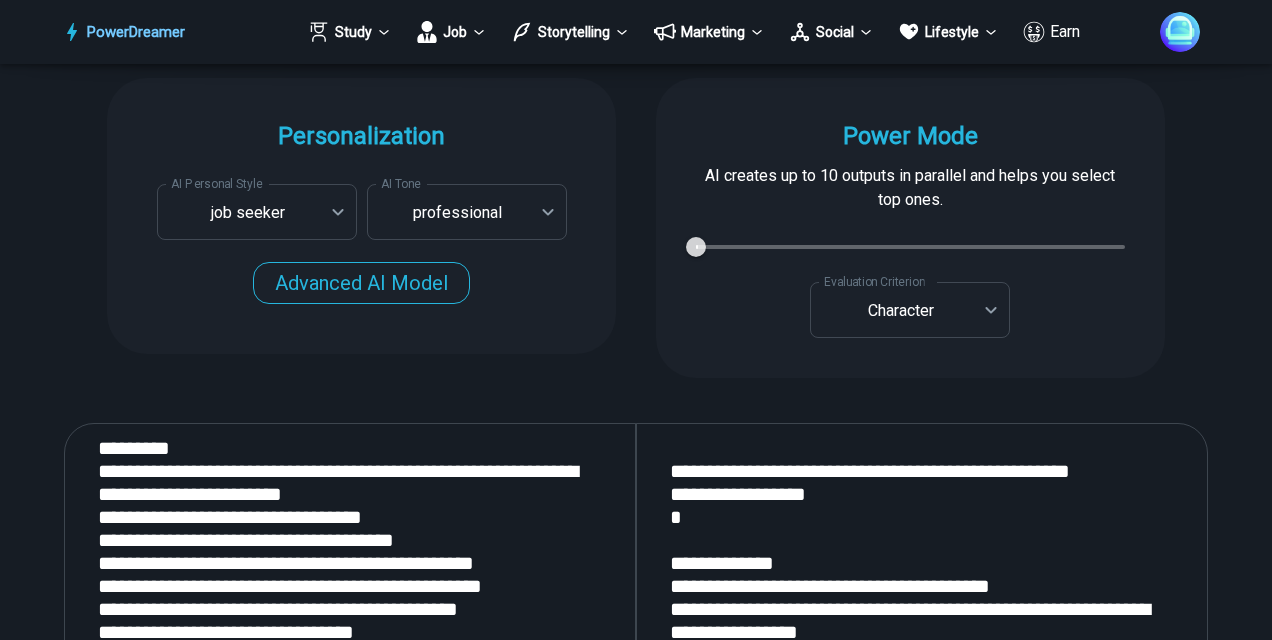scroll, scrollTop: 2366, scrollLeft: 0, axis: vertical 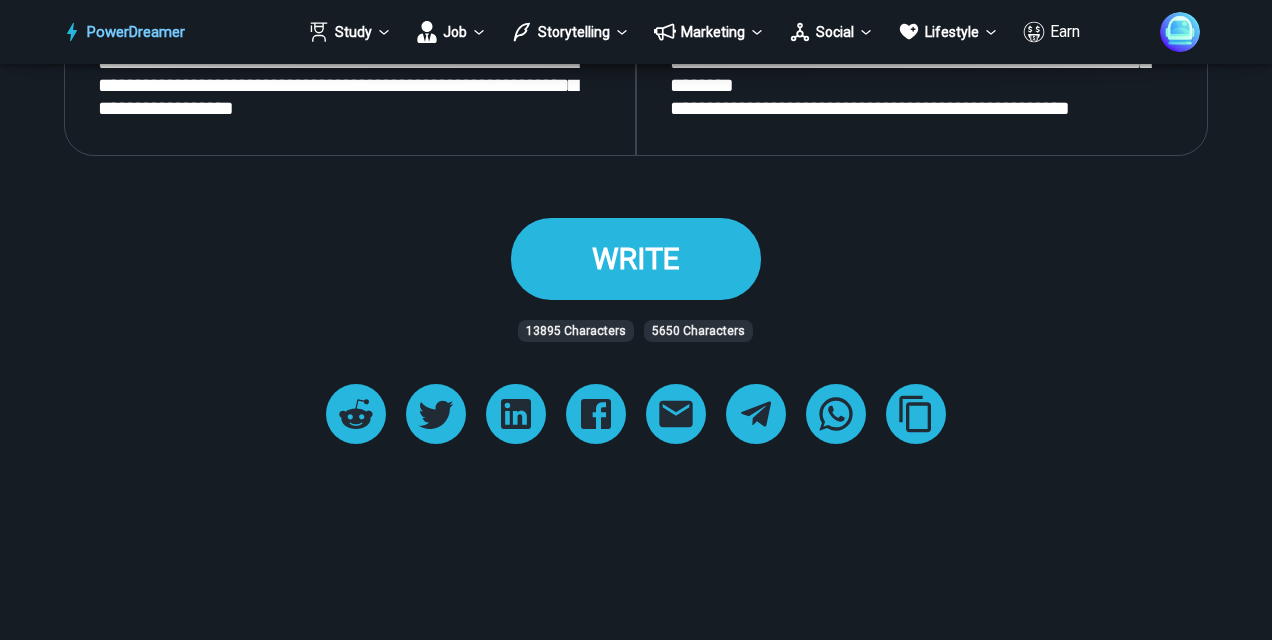 type on "**********" 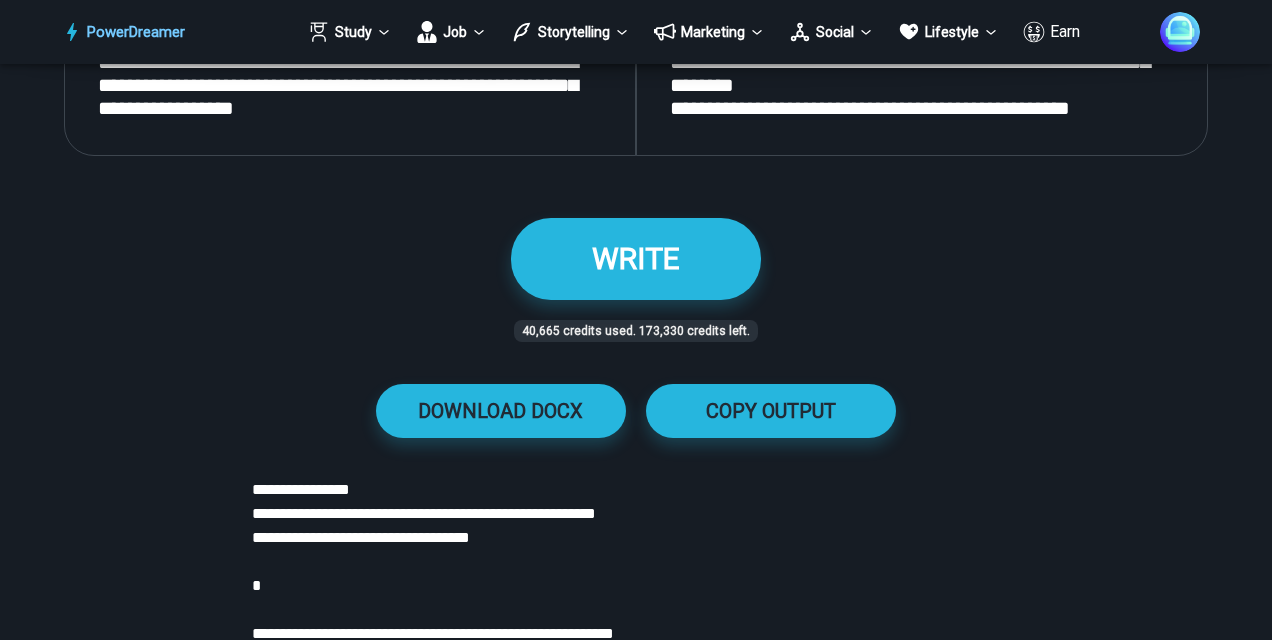 scroll, scrollTop: 3166, scrollLeft: 0, axis: vertical 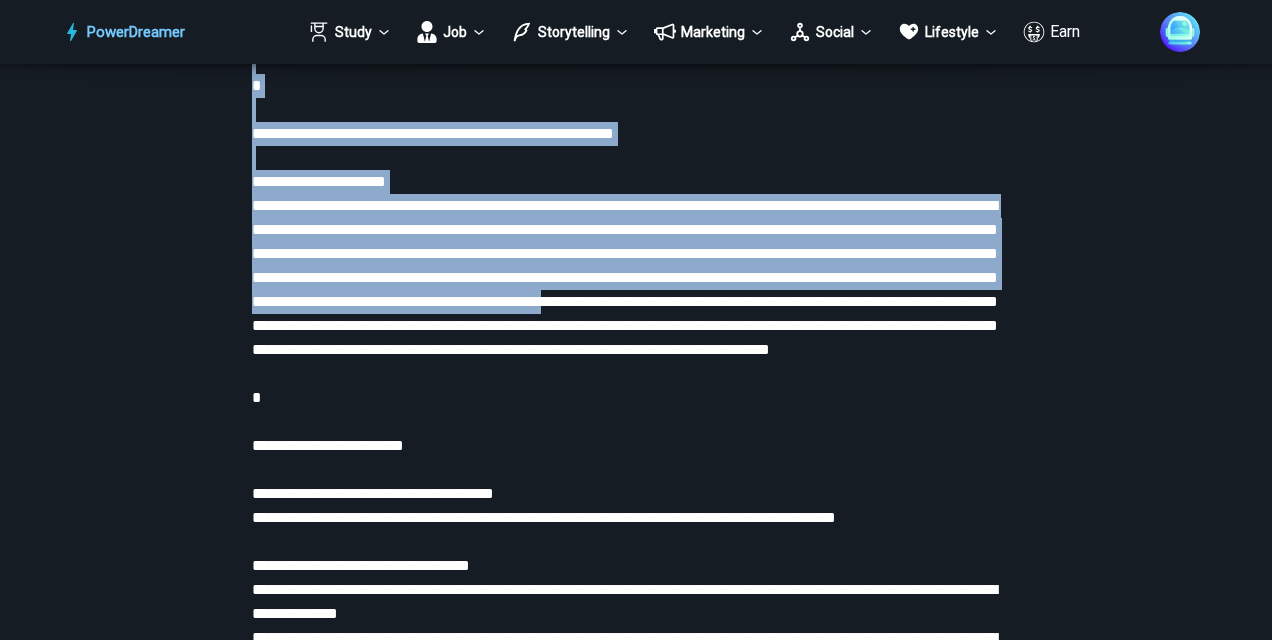 drag, startPoint x: 253, startPoint y: 184, endPoint x: 466, endPoint y: 332, distance: 259.3704 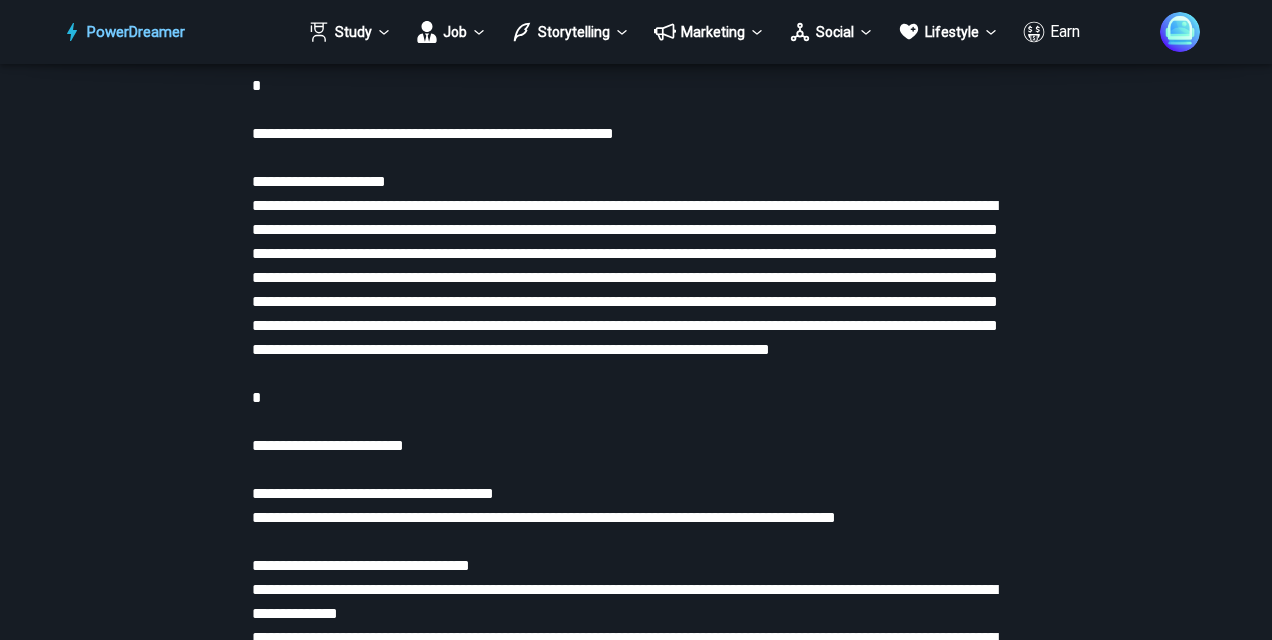 drag, startPoint x: 466, startPoint y: 332, endPoint x: 429, endPoint y: 343, distance: 38.600517 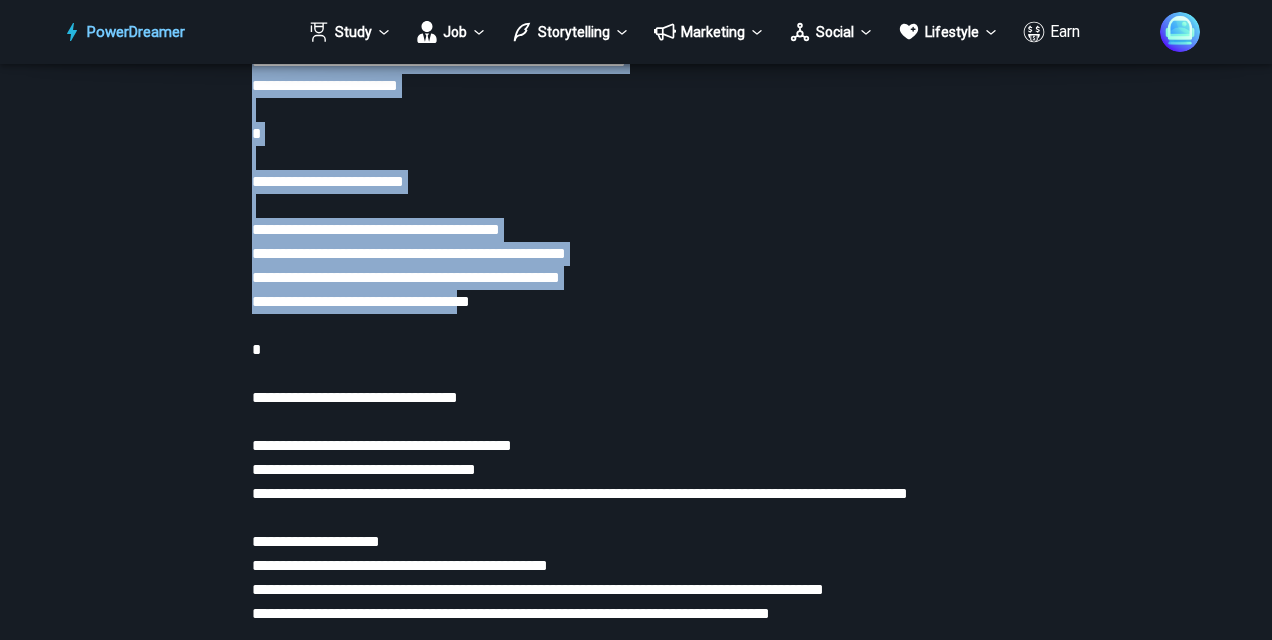 scroll, scrollTop: 5866, scrollLeft: 0, axis: vertical 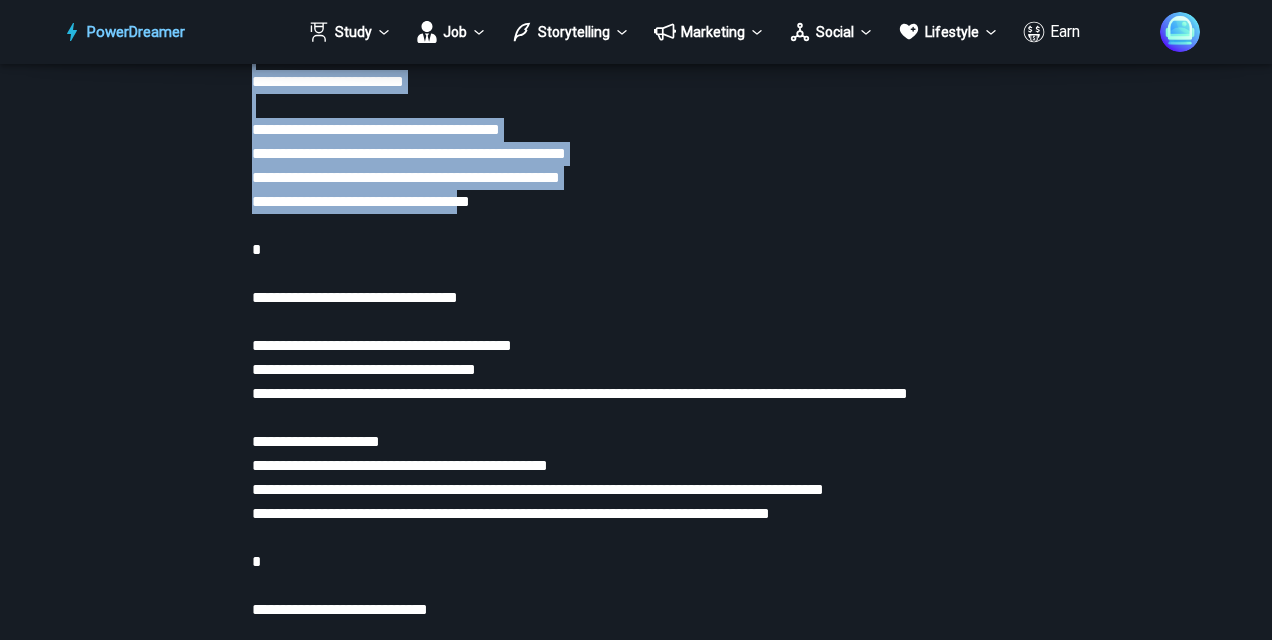 drag, startPoint x: 250, startPoint y: 187, endPoint x: 620, endPoint y: 470, distance: 465.82077 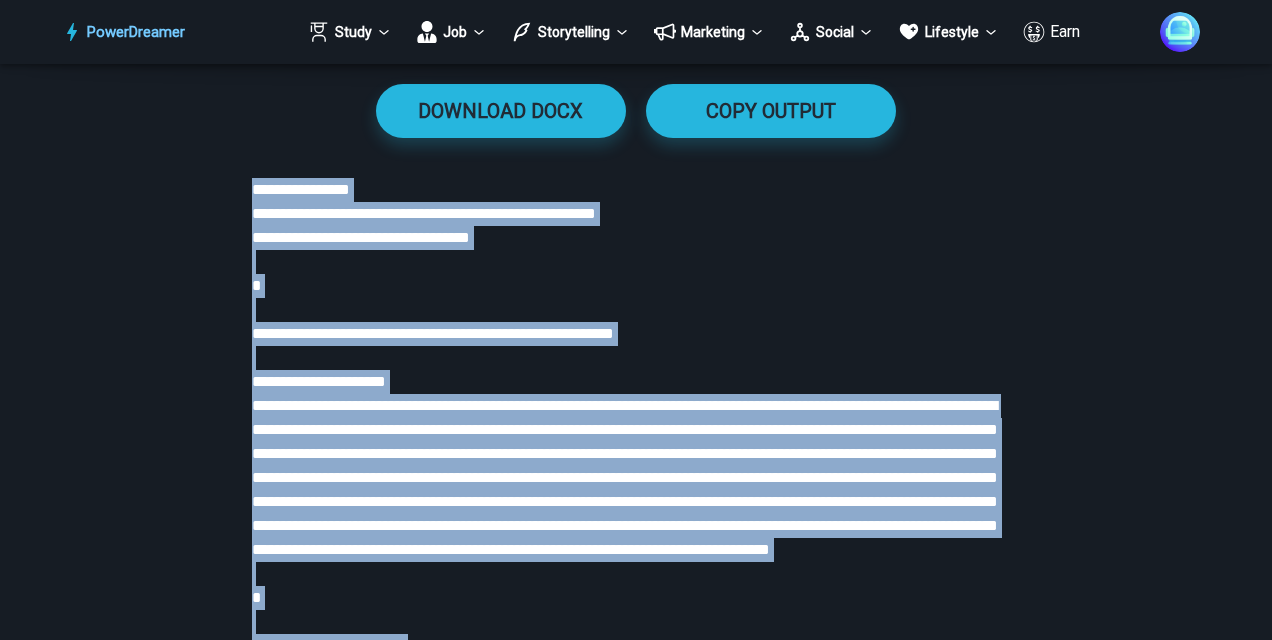 scroll, scrollTop: 2666, scrollLeft: 0, axis: vertical 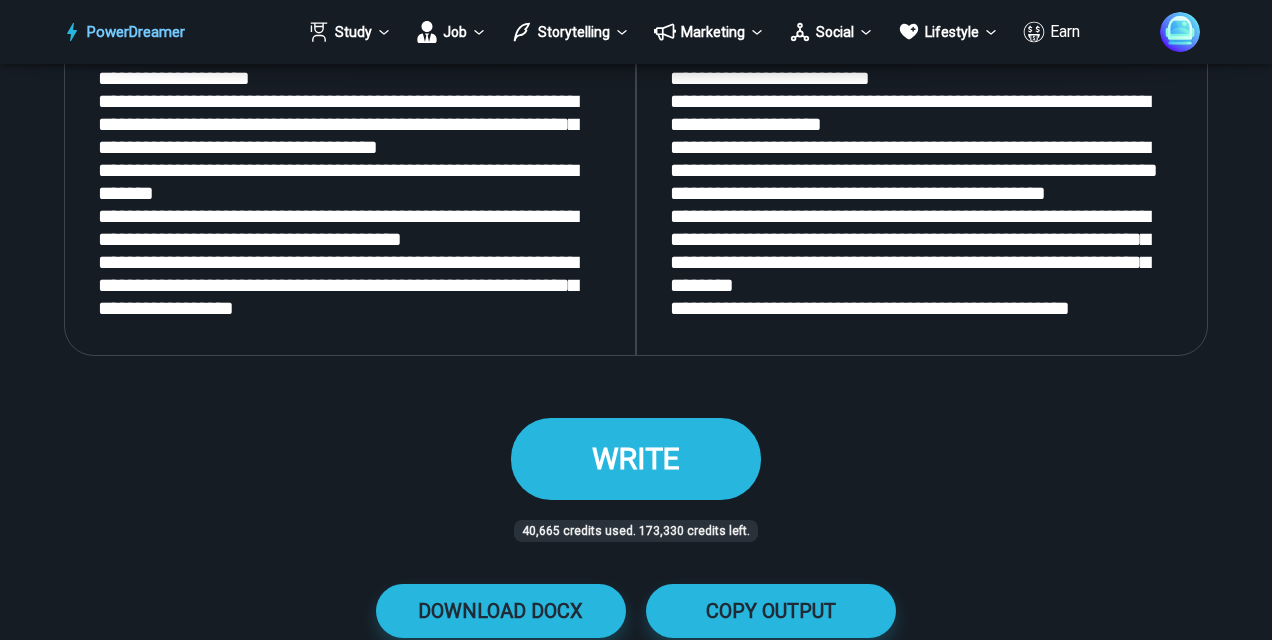click on "WRITE" at bounding box center [636, 458] 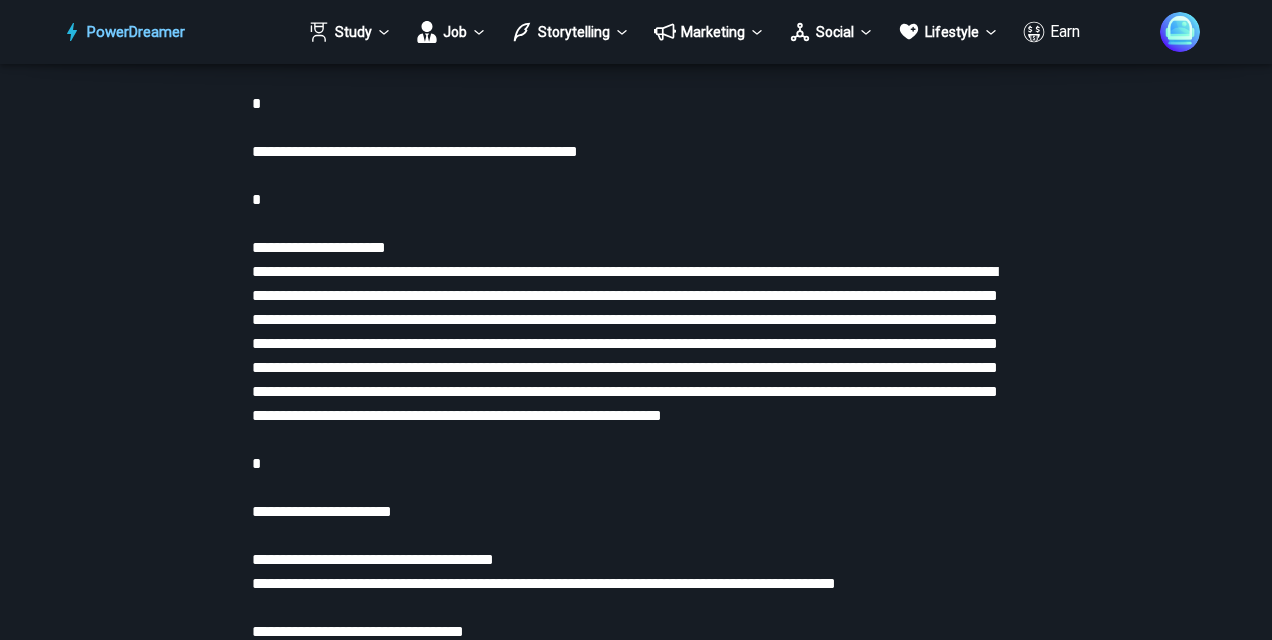 scroll, scrollTop: 2972, scrollLeft: 0, axis: vertical 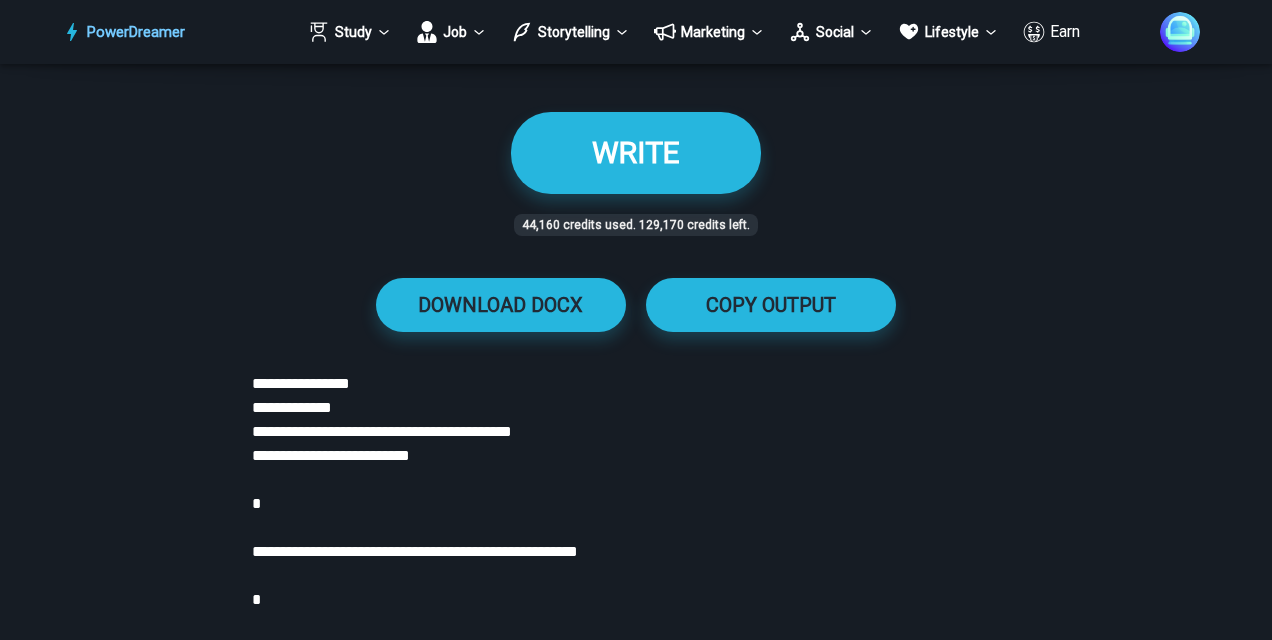 click on "WRITE" at bounding box center (636, 152) 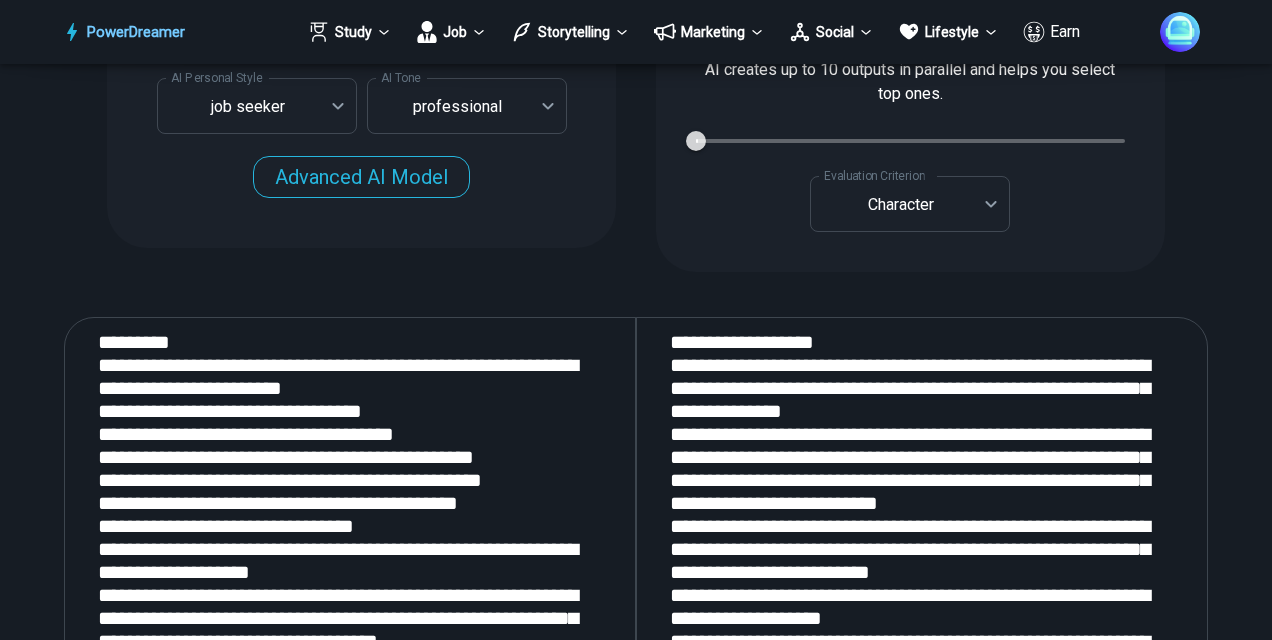 scroll, scrollTop: 2272, scrollLeft: 0, axis: vertical 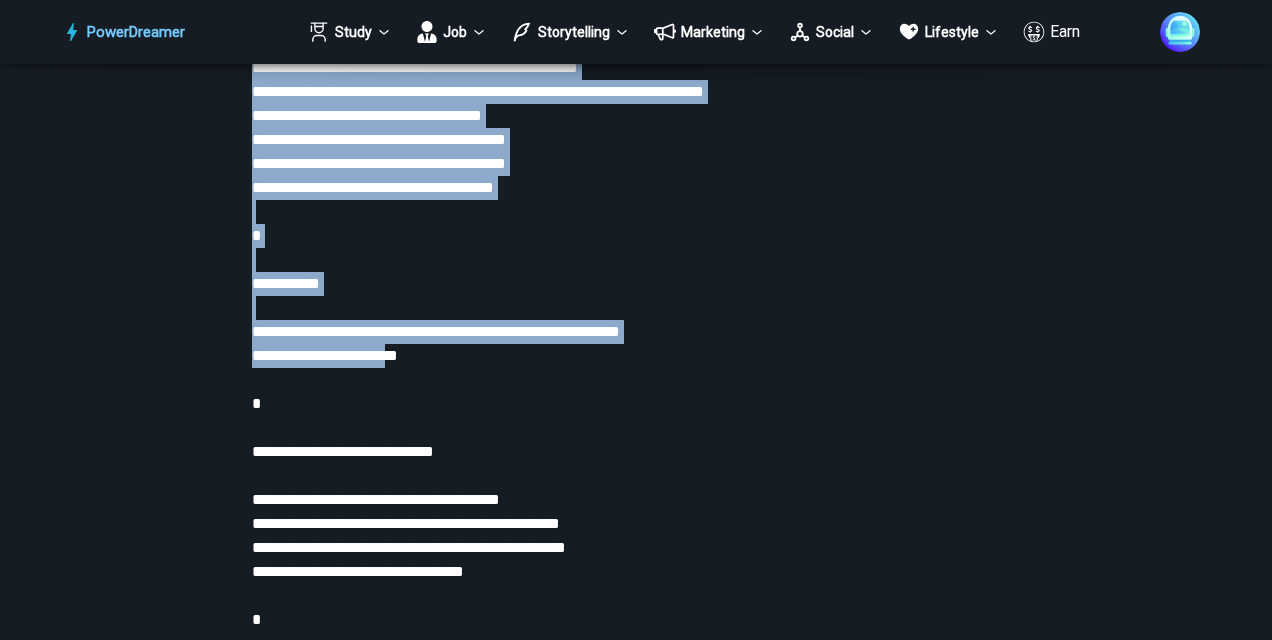 drag, startPoint x: 252, startPoint y: 177, endPoint x: 493, endPoint y: 492, distance: 396.6182 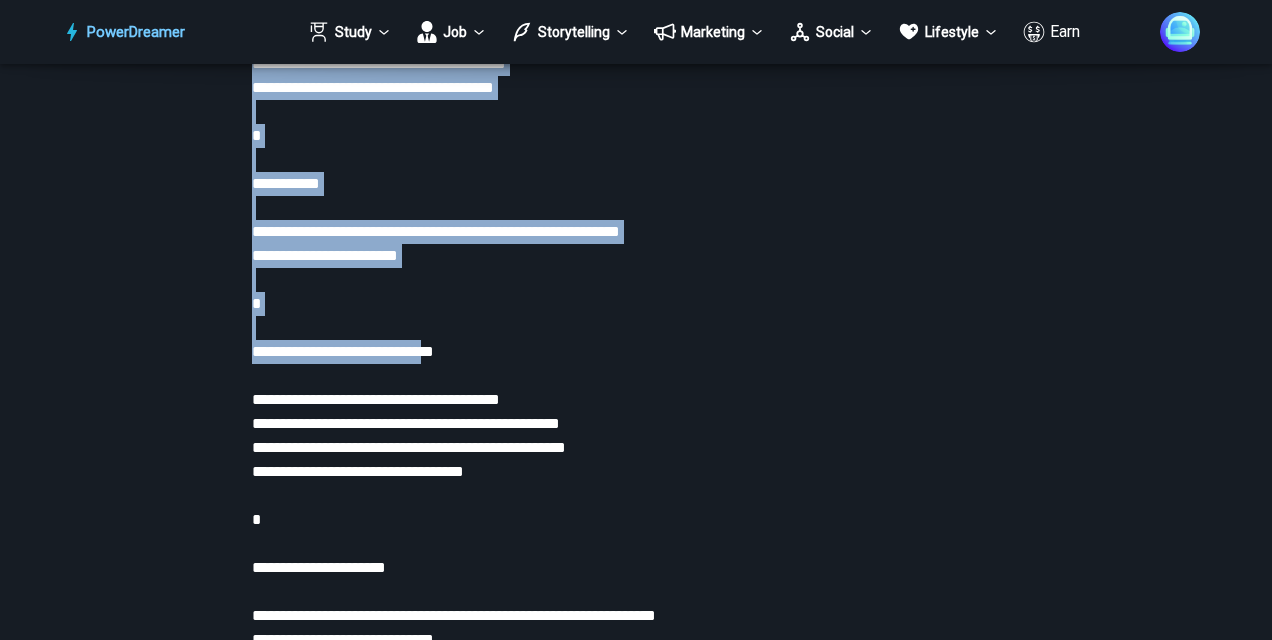 drag, startPoint x: 493, startPoint y: 492, endPoint x: 439, endPoint y: 480, distance: 55.31727 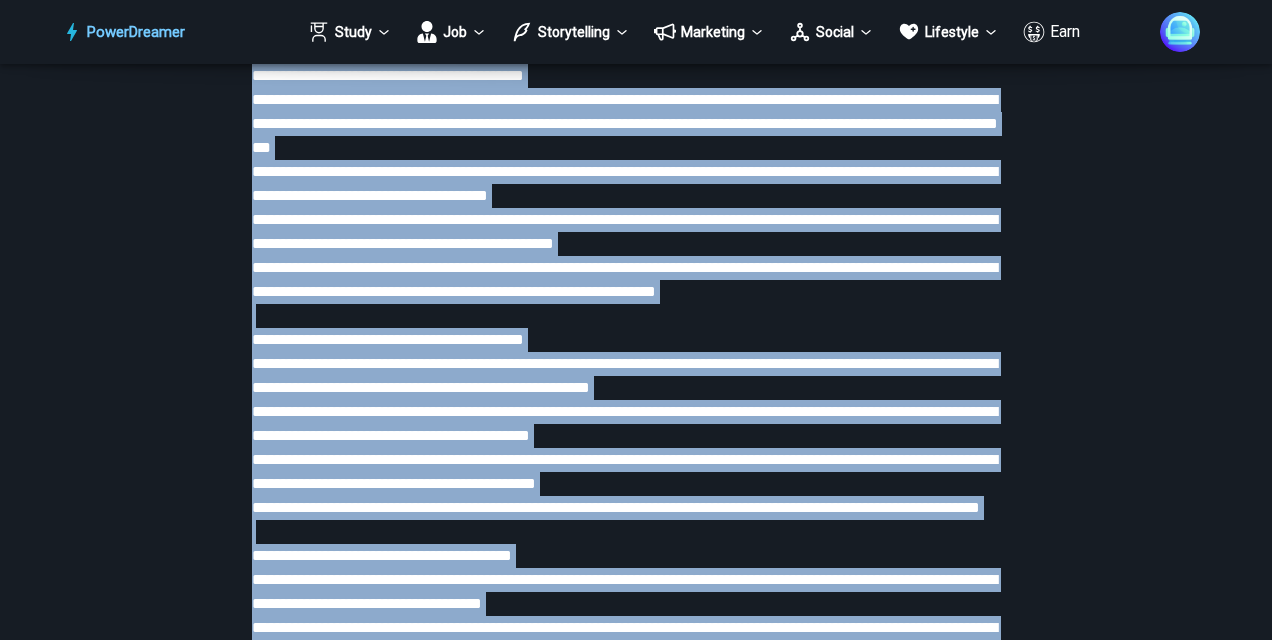 click at bounding box center (636, 1288) 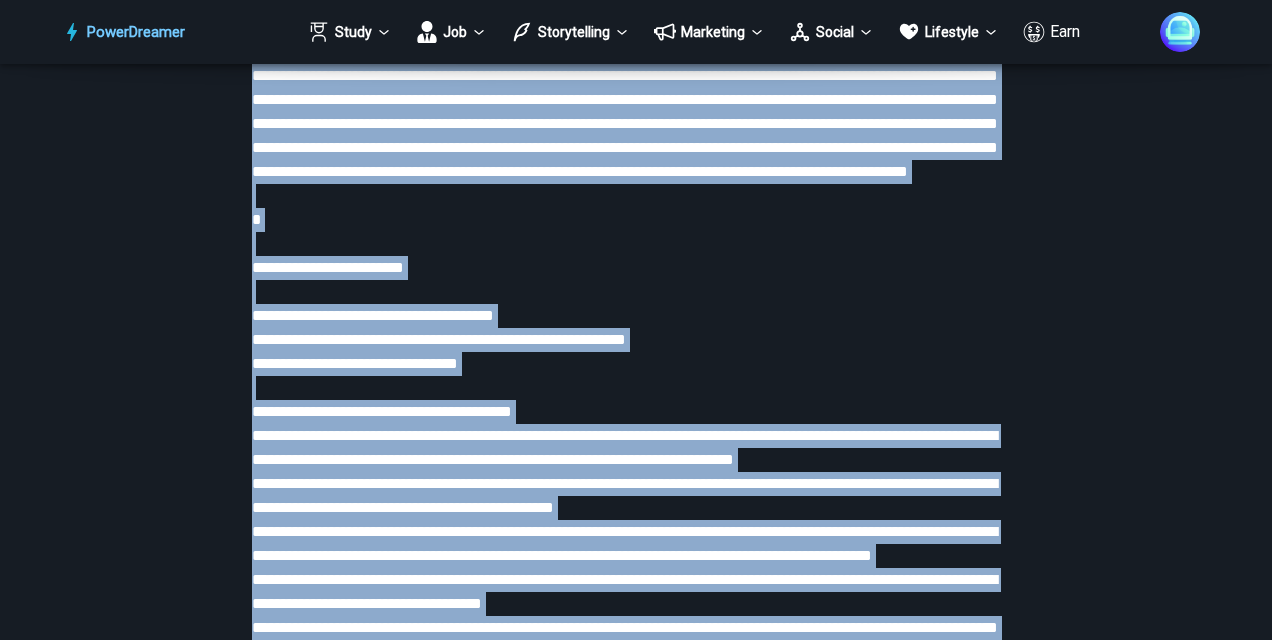 click at bounding box center [636, 1888] 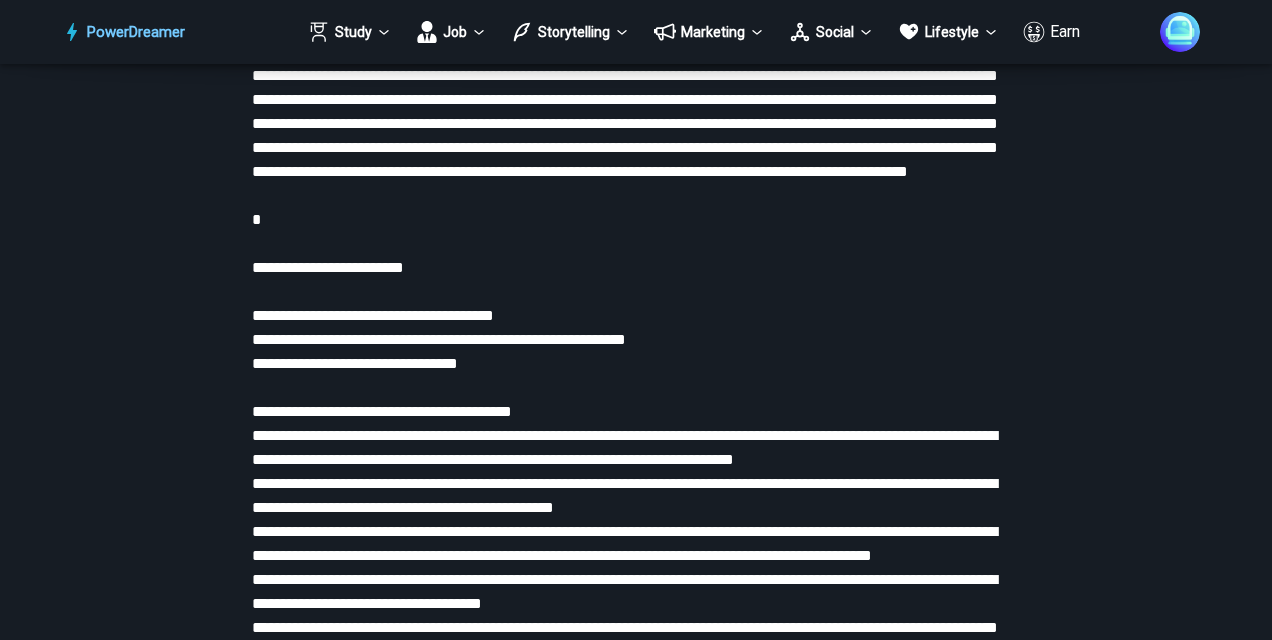 scroll, scrollTop: 3172, scrollLeft: 0, axis: vertical 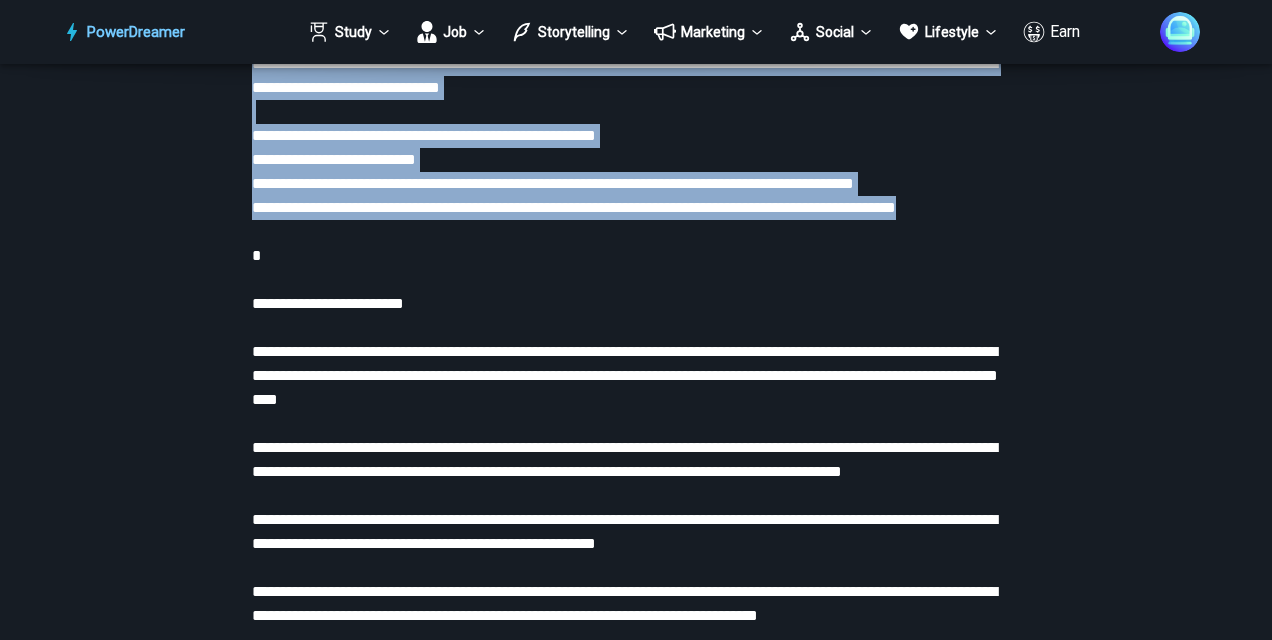 drag, startPoint x: 251, startPoint y: 178, endPoint x: 332, endPoint y: 376, distance: 213.92755 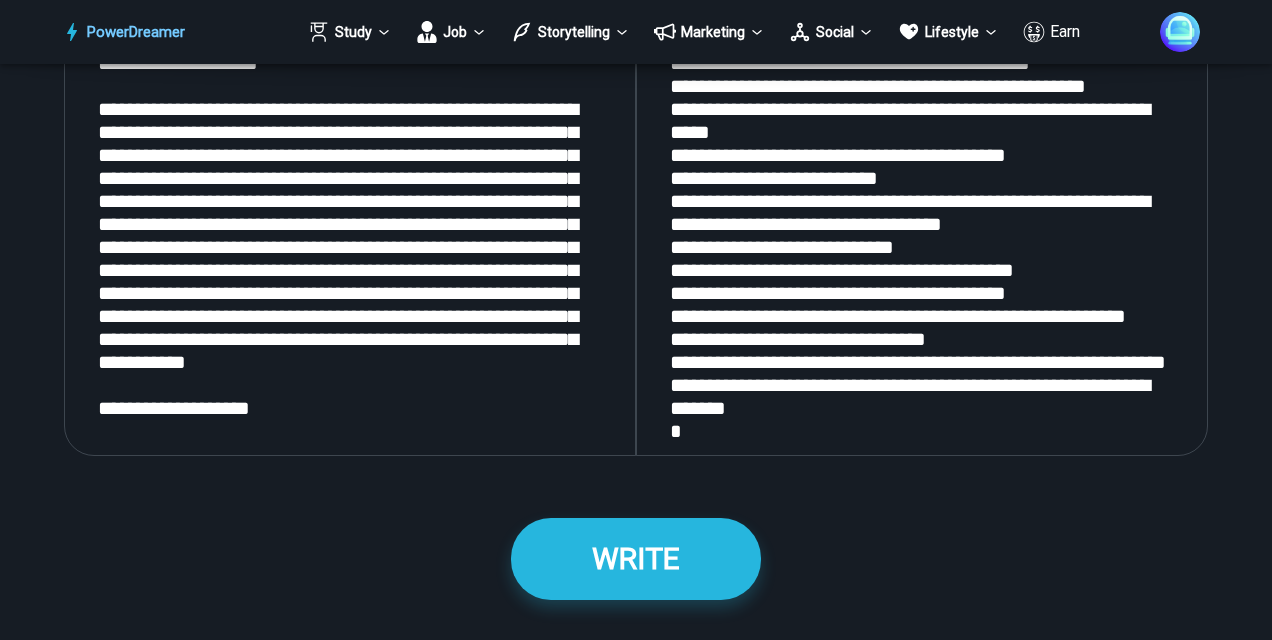 scroll, scrollTop: 2298, scrollLeft: 0, axis: vertical 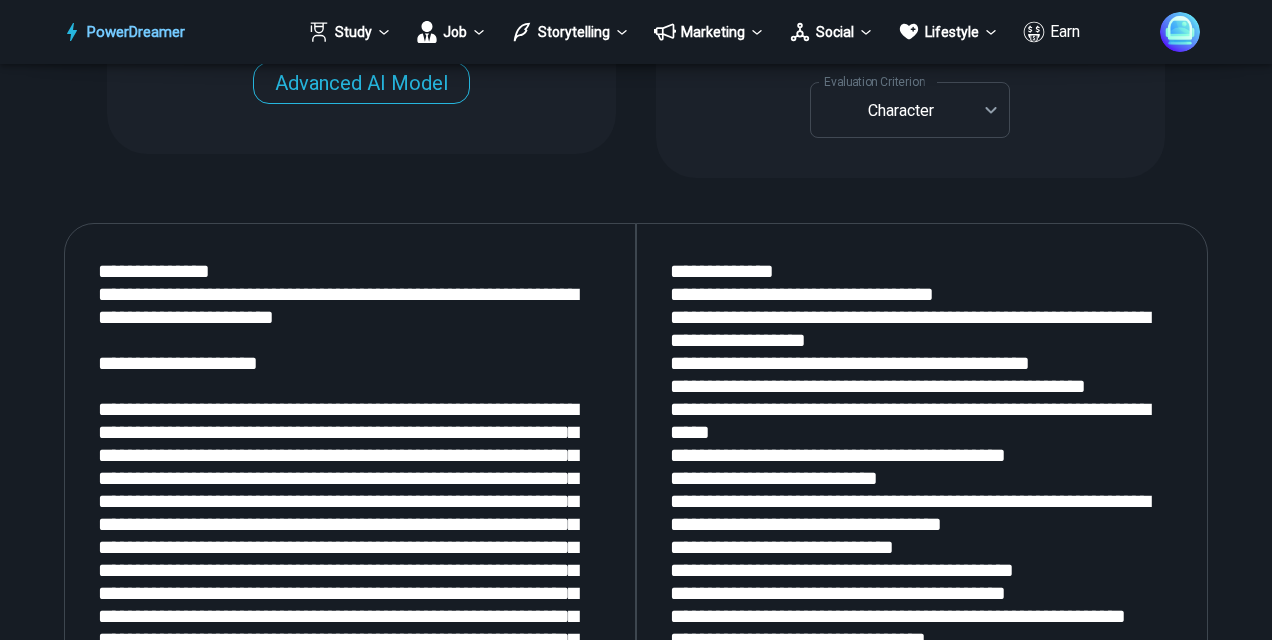 click at bounding box center [922, 490] 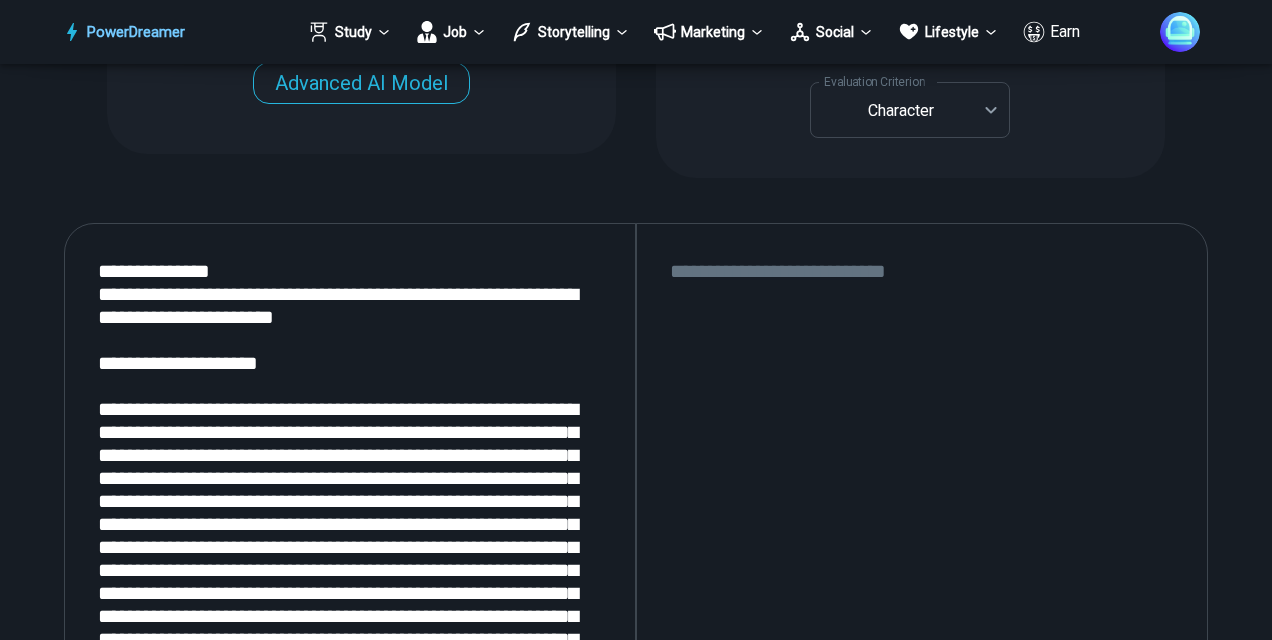 type 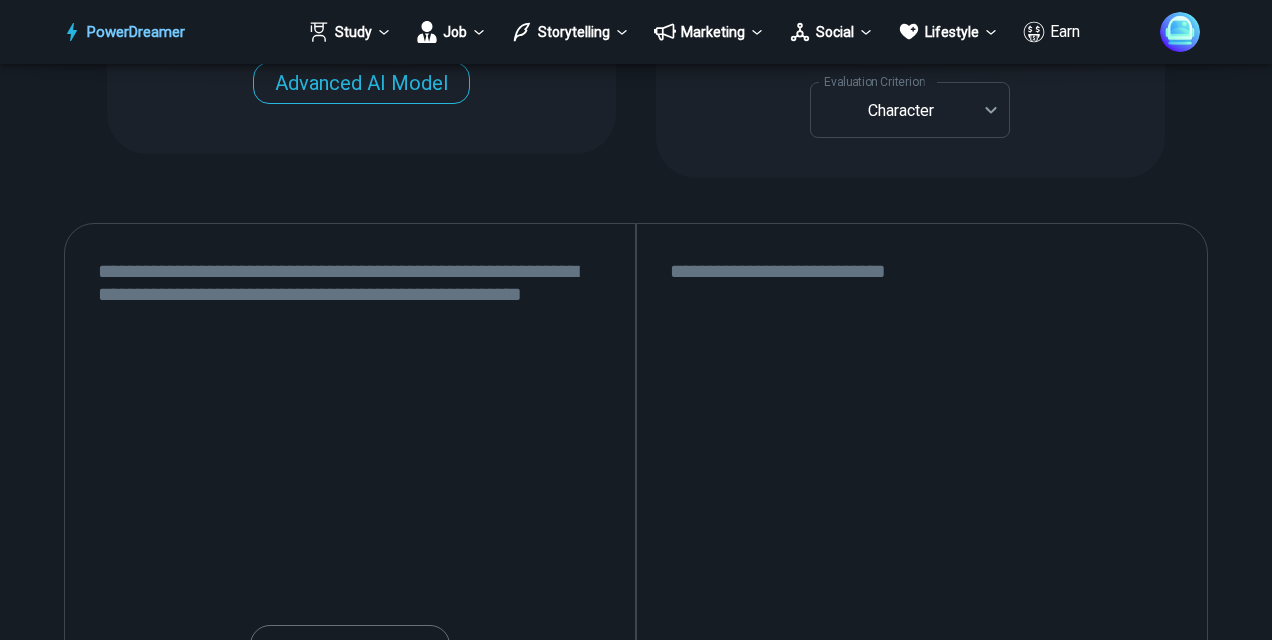 scroll, scrollTop: 1898, scrollLeft: 0, axis: vertical 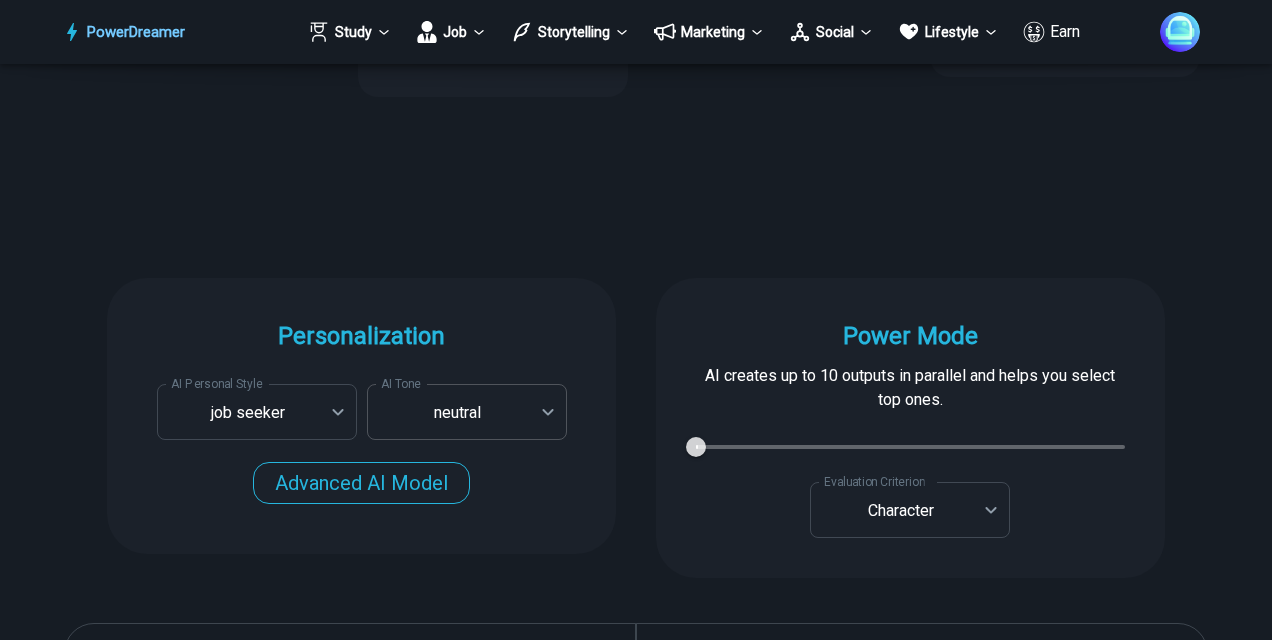 type 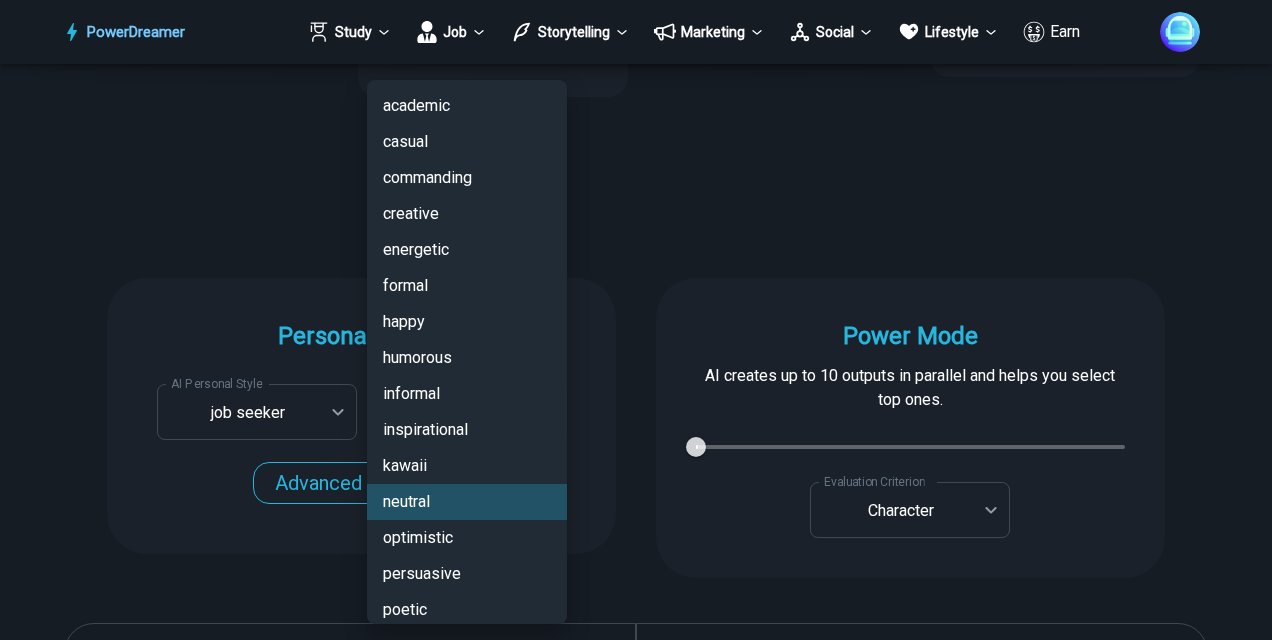 click on "PowerDreamer Study Job Storytelling Marketing Social Lifestyle Earn AI Cover Letter Generator Get cover letters tailored for each job opening in seconds START Faster with PowerDreamer 213,365  AI-Generated Outputs.  50,000+ Users. 60+ AI Tools. PowerDreamer saved me a ton of stress and even more time. Highly recommend. Bailey Vogt is a writer and producer with experience at Morning Rush, Arizona PBS, Metro Weekly and The Washington Times I received a job offer today that your awesome website helped me get. Thank you! I will be singing your praises. Matt S. signed up to PowerDreamer November 30th 2023 and received his job offer February 1st 2024 Absolutely love this program!! I'm usually hesitant to pay for anything without being able to try it for free first. However, I was desperate to get resume writing help and this program far exceeded my expectations! I have been telling anyone I know looking for a job to try it. Maura Duffy Tyler D., Product Manager in E-Commerce Kyle Kimball Alix Harvey Jess B. AI Tone" at bounding box center [636, 1639] 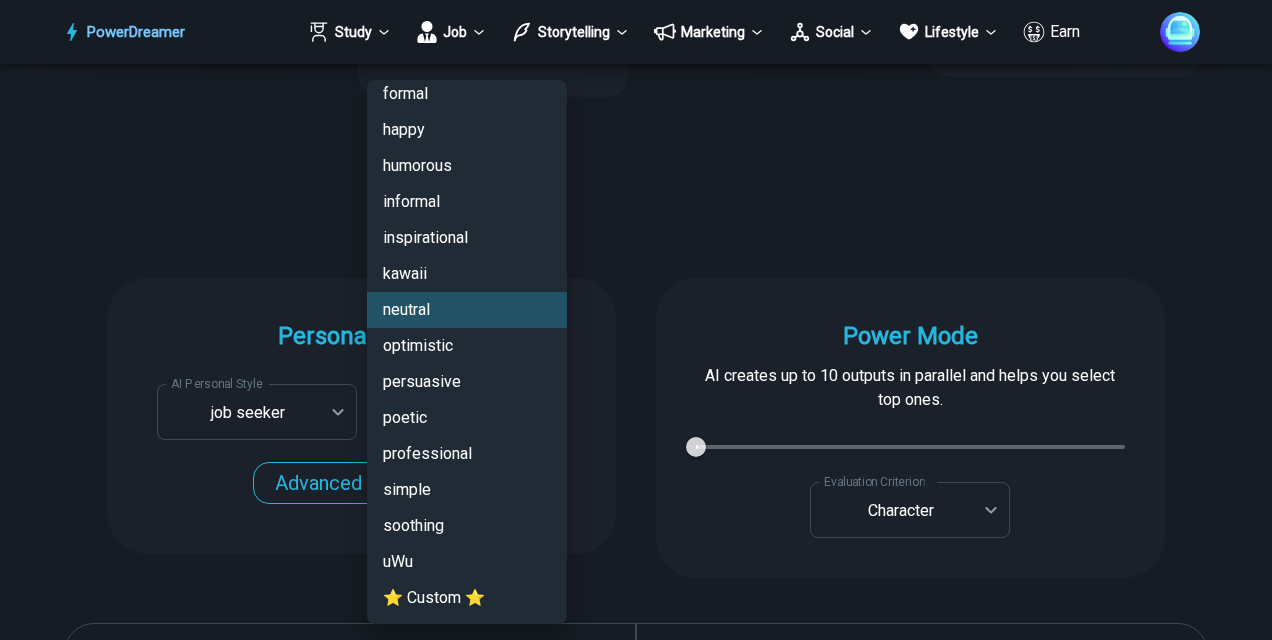 click on "professional" at bounding box center [467, 454] 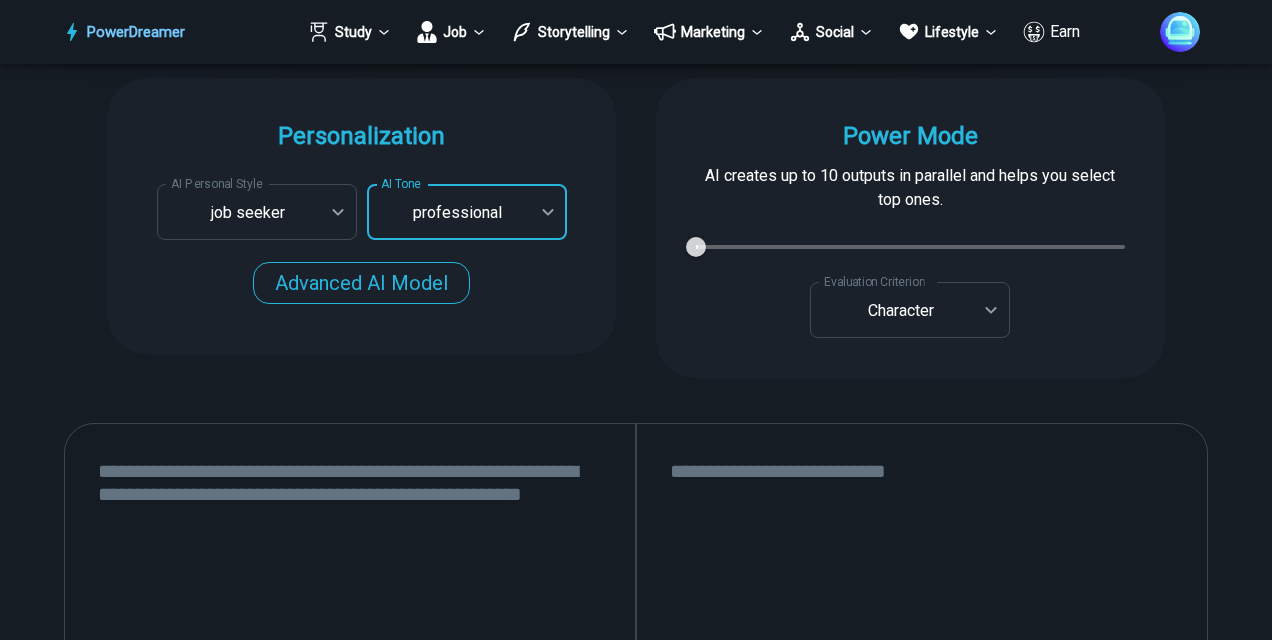 scroll, scrollTop: 2298, scrollLeft: 0, axis: vertical 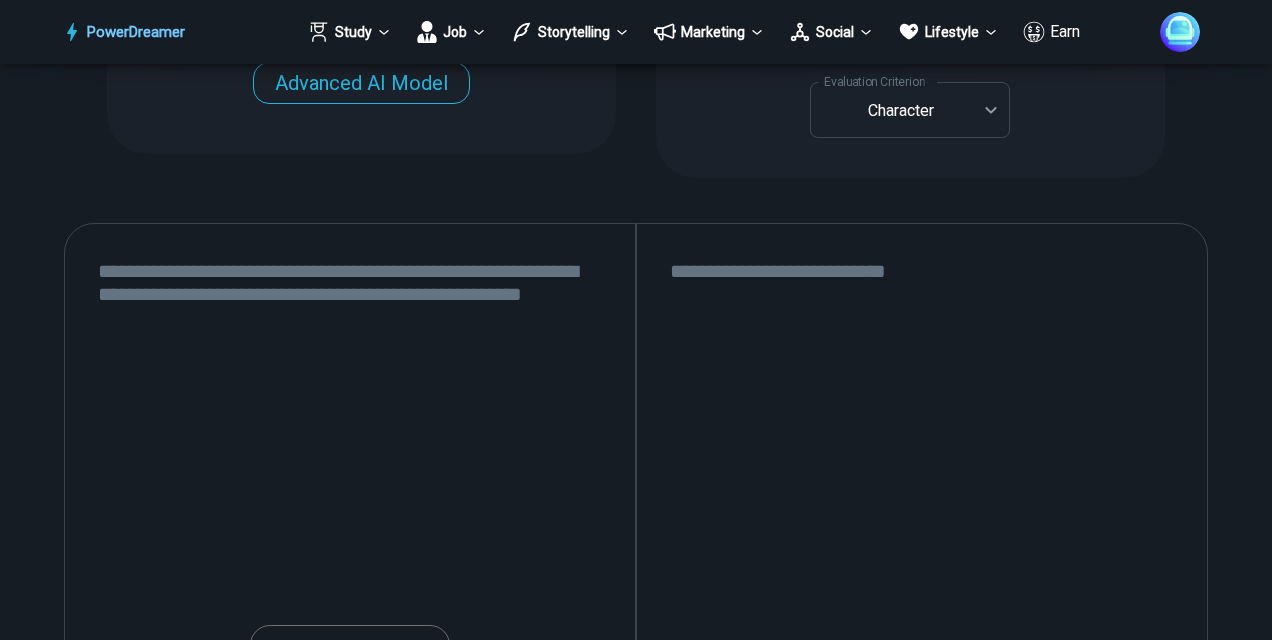 click at bounding box center (922, 490) 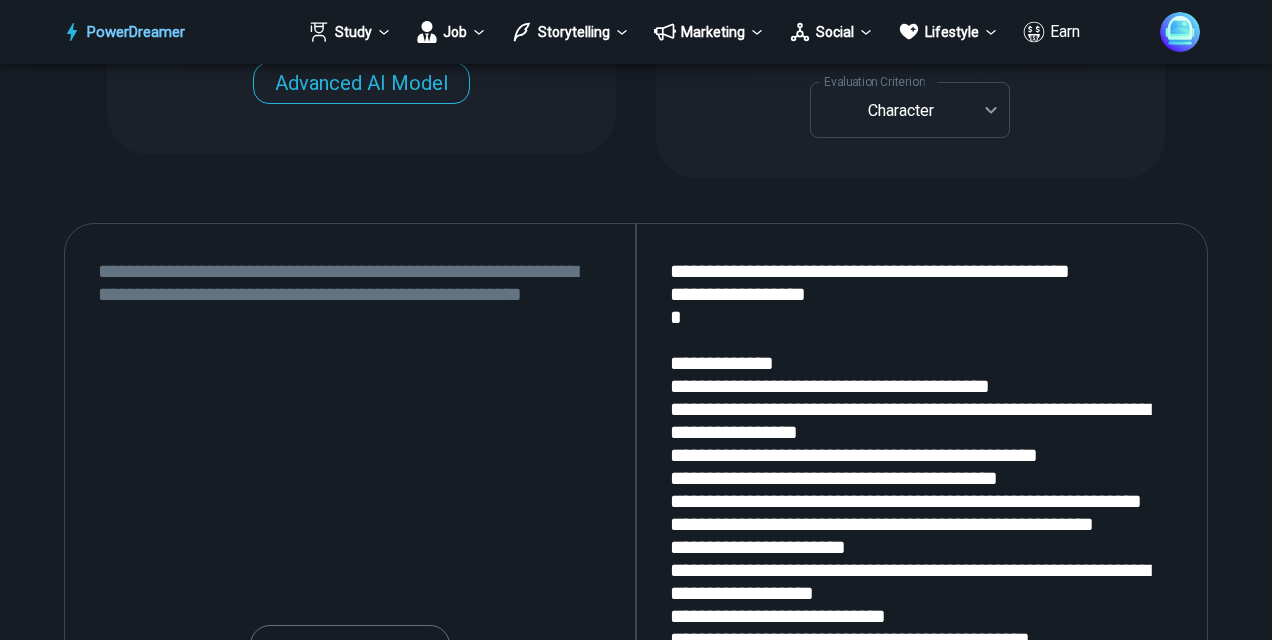 scroll, scrollTop: 2398, scrollLeft: 0, axis: vertical 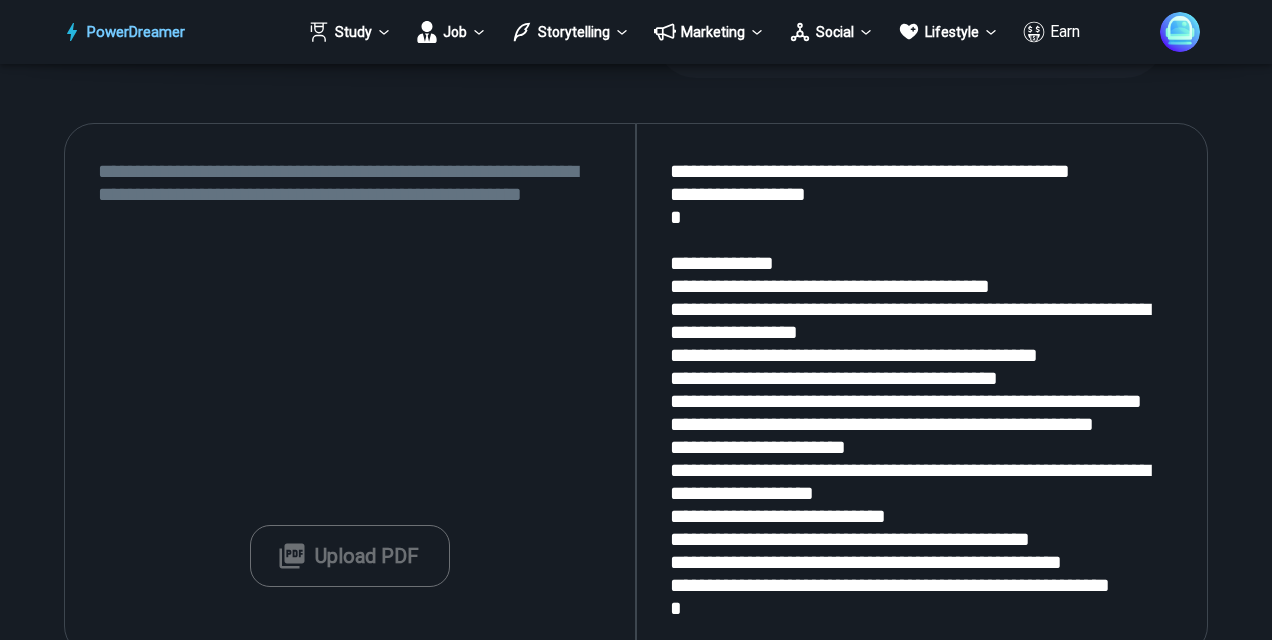 type on "**********" 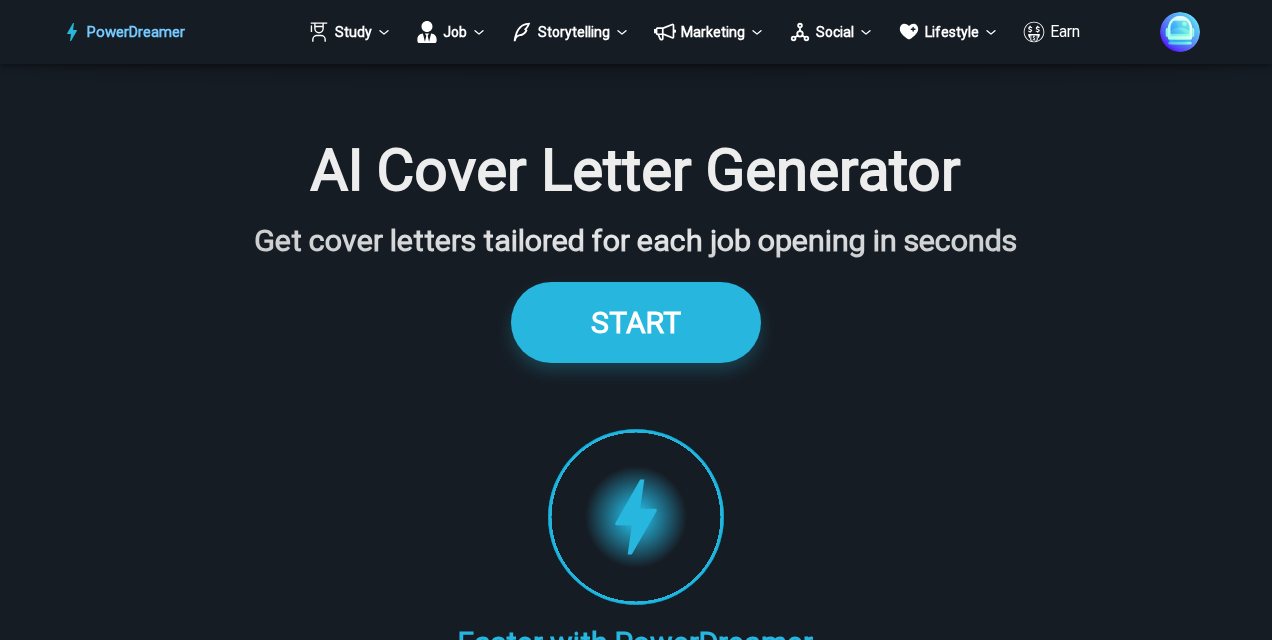 scroll, scrollTop: 2398, scrollLeft: 0, axis: vertical 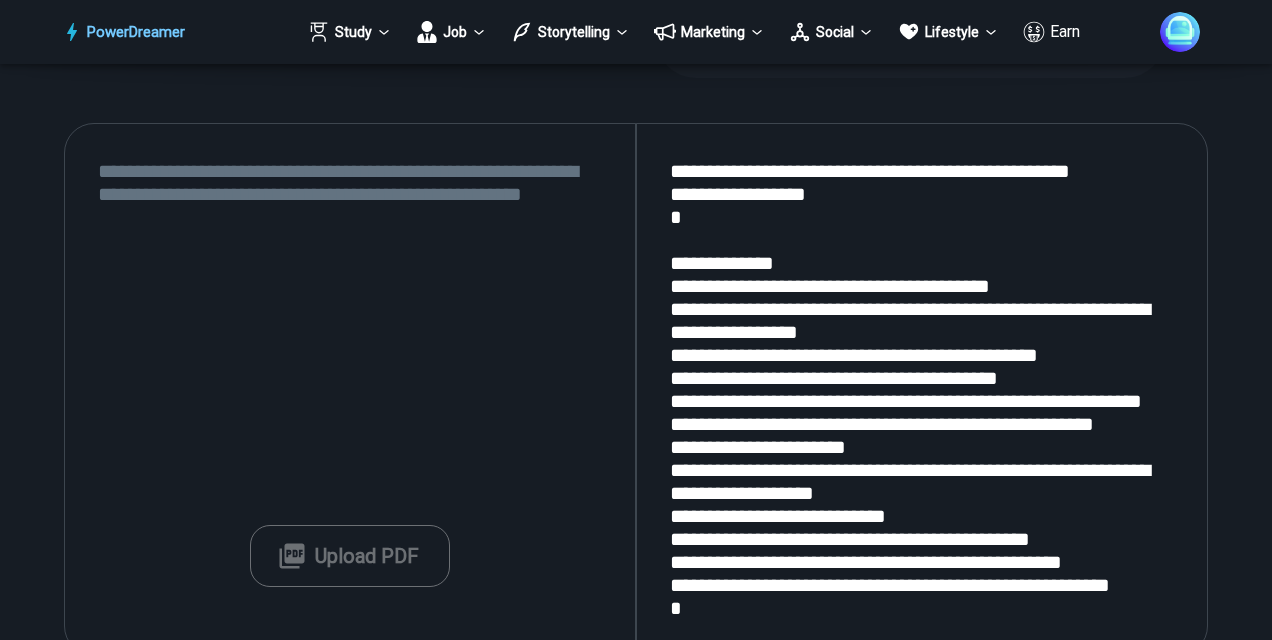 click at bounding box center [350, 390] 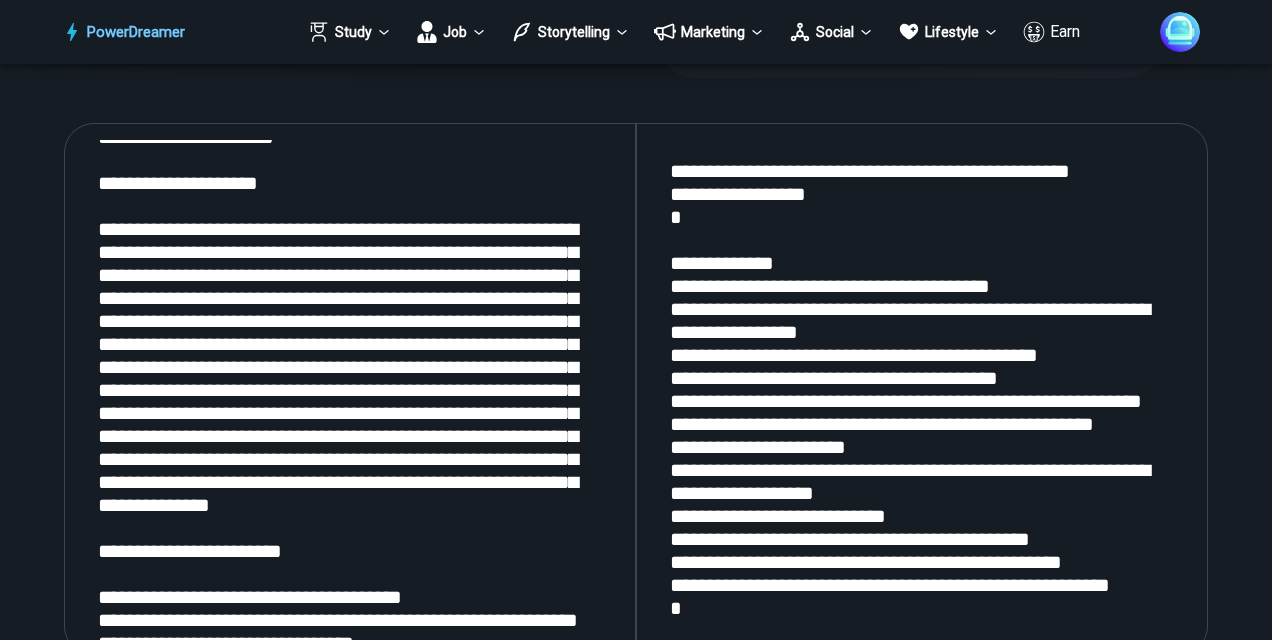 scroll, scrollTop: 0, scrollLeft: 0, axis: both 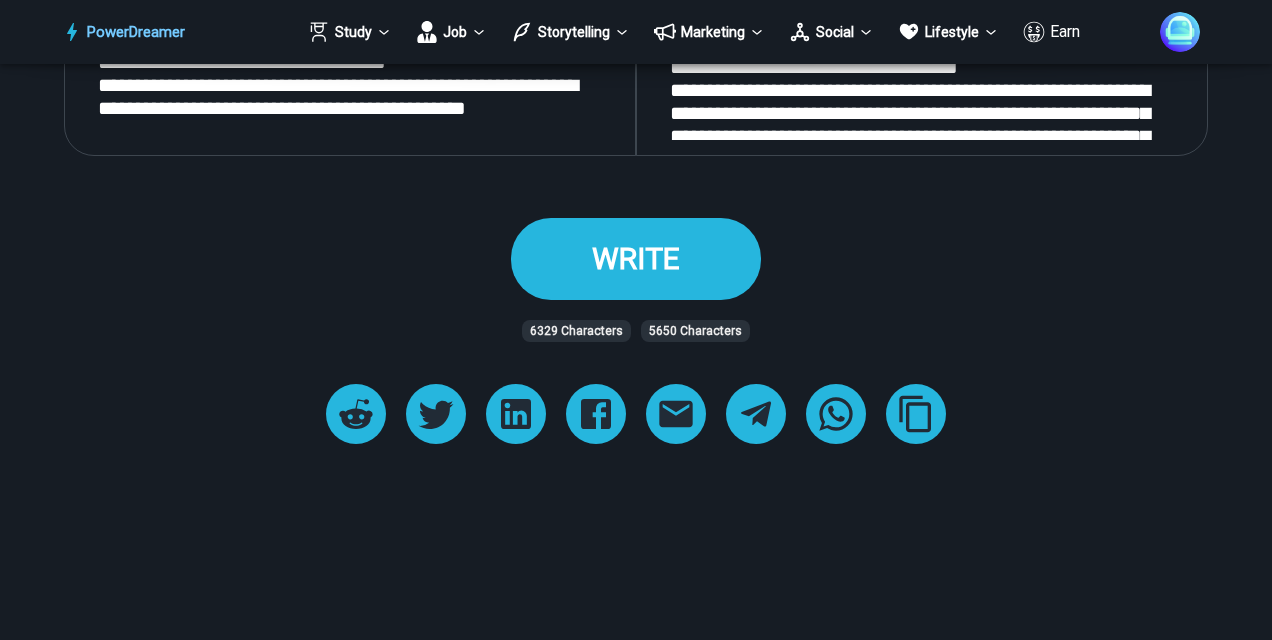 type on "**********" 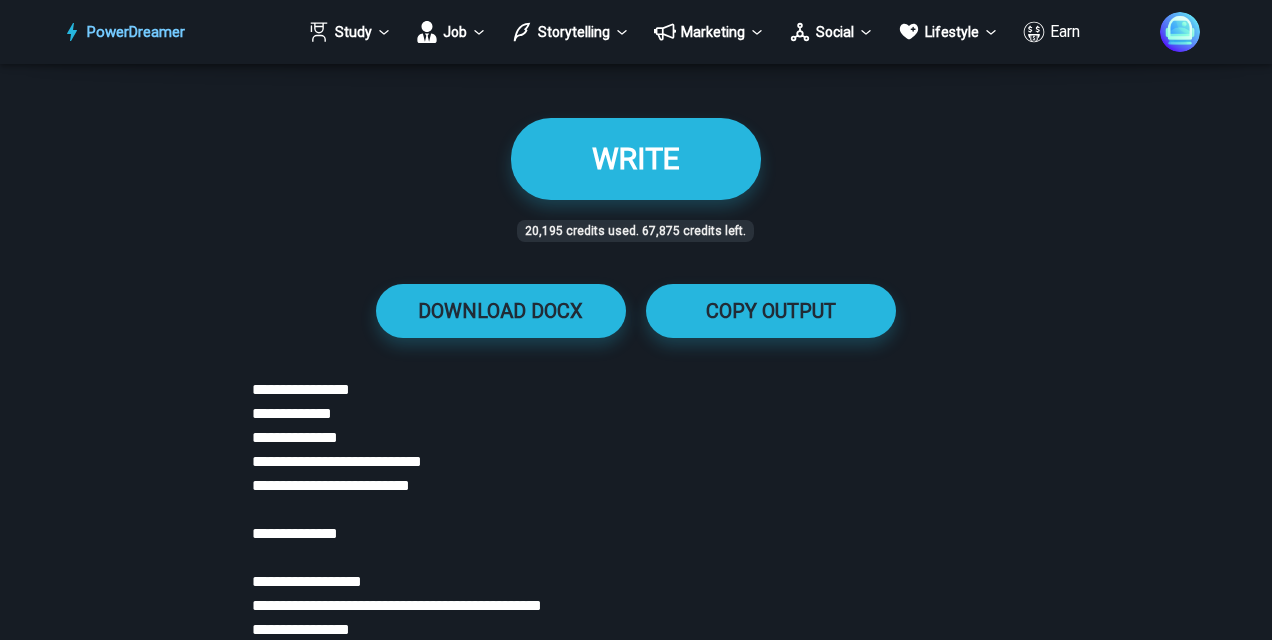 scroll, scrollTop: 3198, scrollLeft: 0, axis: vertical 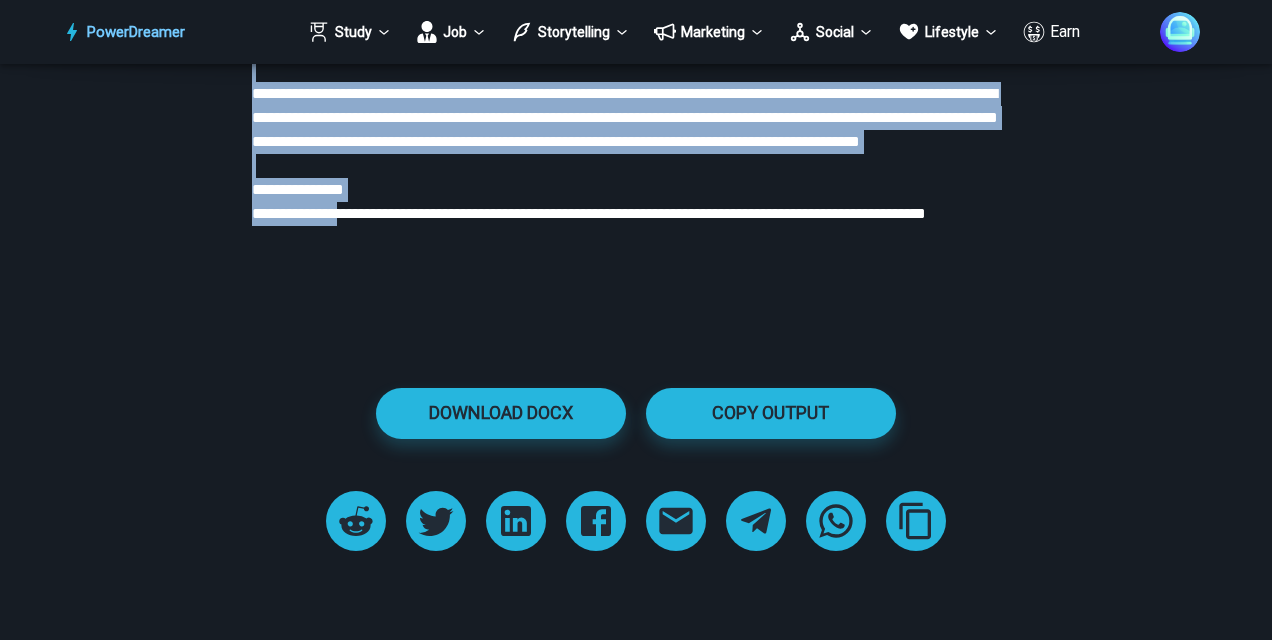 drag, startPoint x: 254, startPoint y: 192, endPoint x: 363, endPoint y: 307, distance: 158.44873 